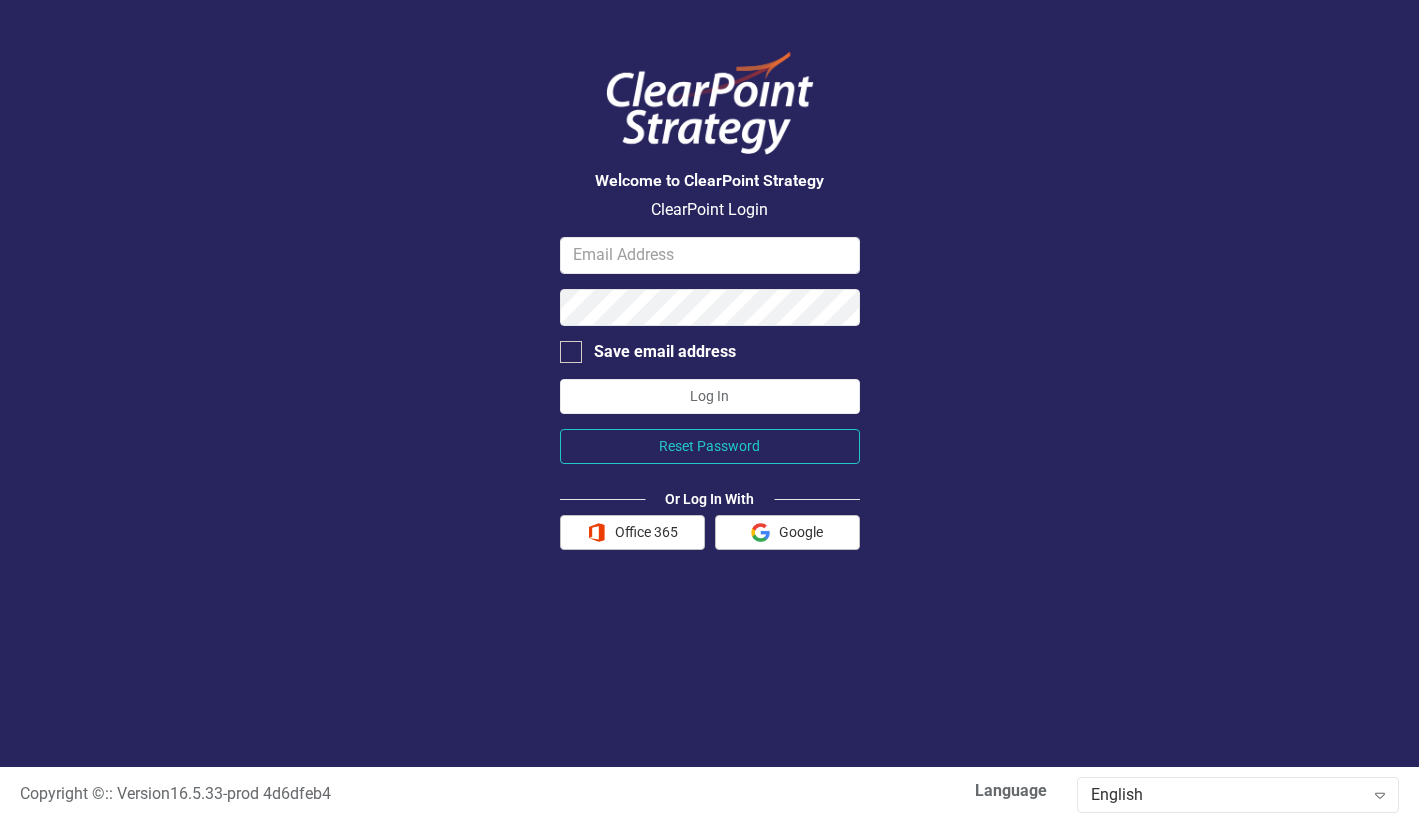 scroll, scrollTop: 0, scrollLeft: 0, axis: both 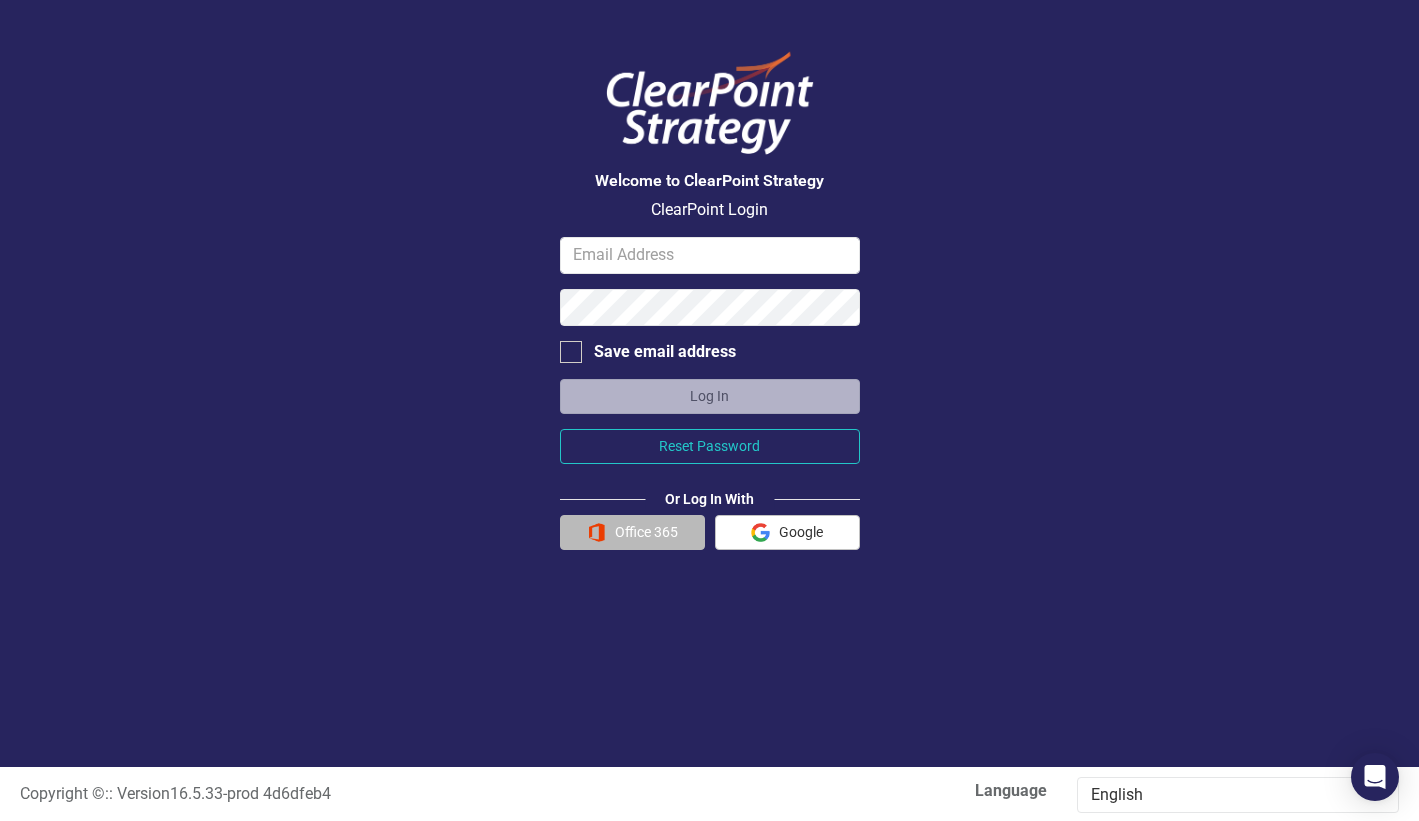 click on "Office 365" at bounding box center [632, 532] 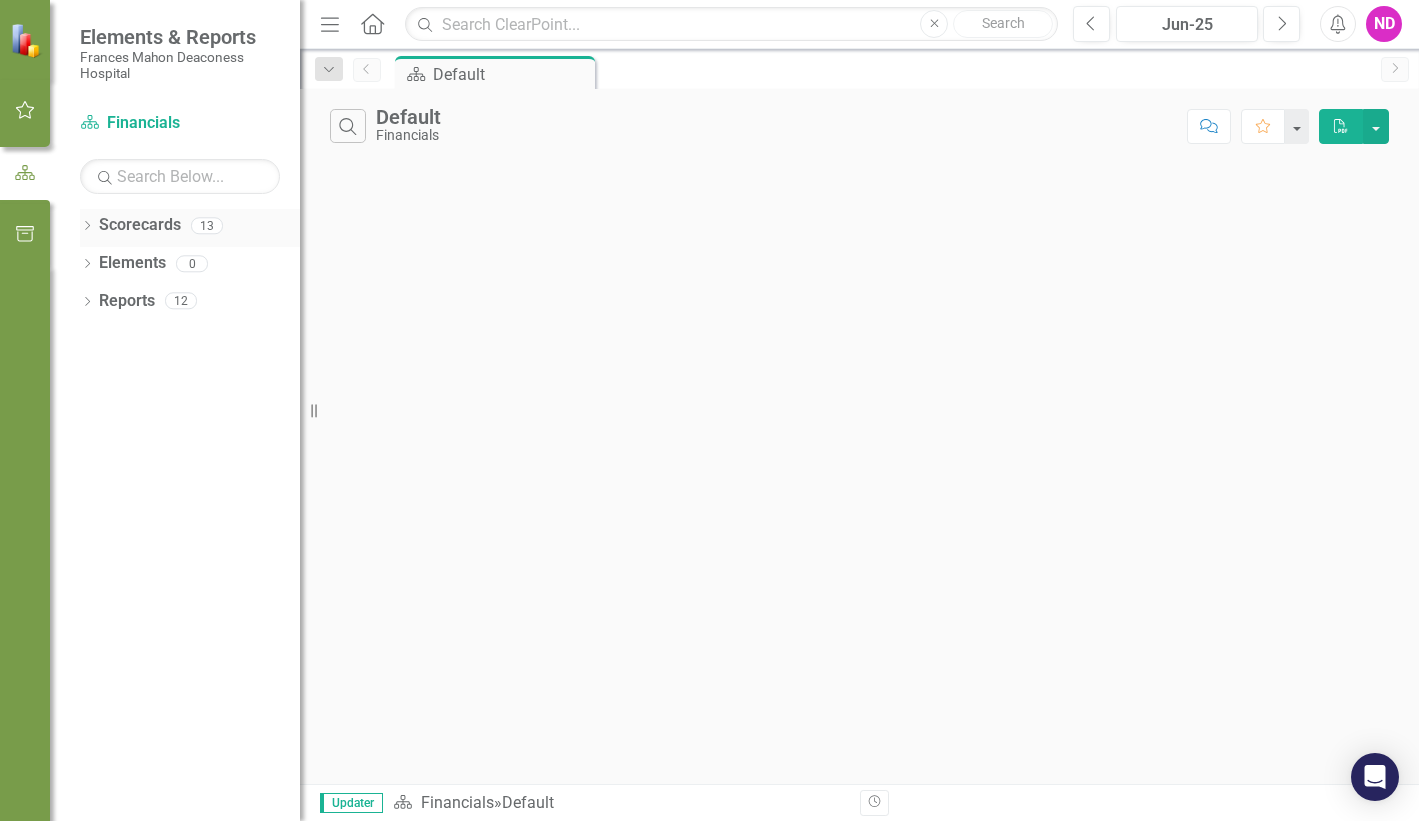 click on "Dropdown" at bounding box center (87, 227) 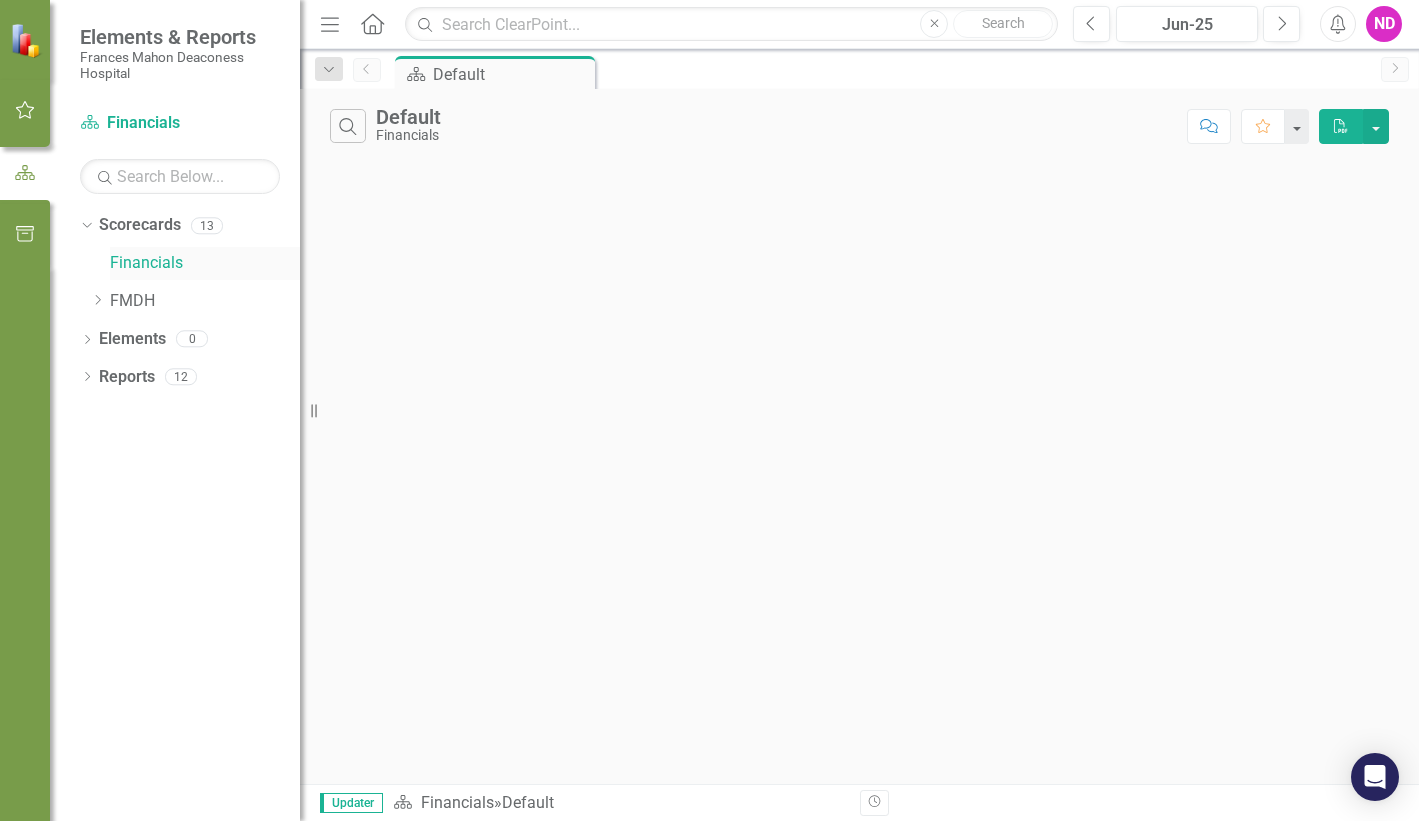 click on "Financials" at bounding box center (205, 263) 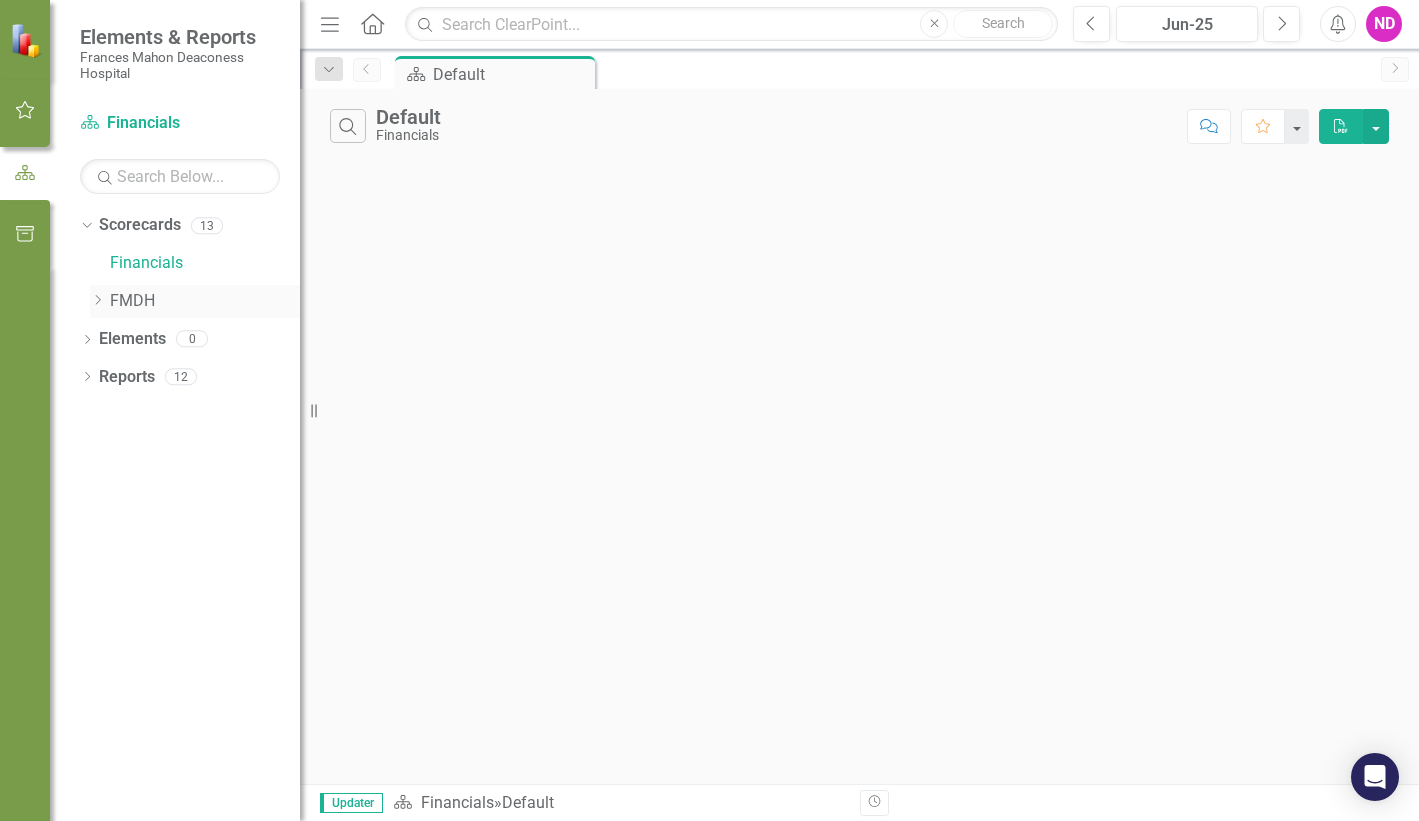 click on "Dropdown" at bounding box center [97, 300] 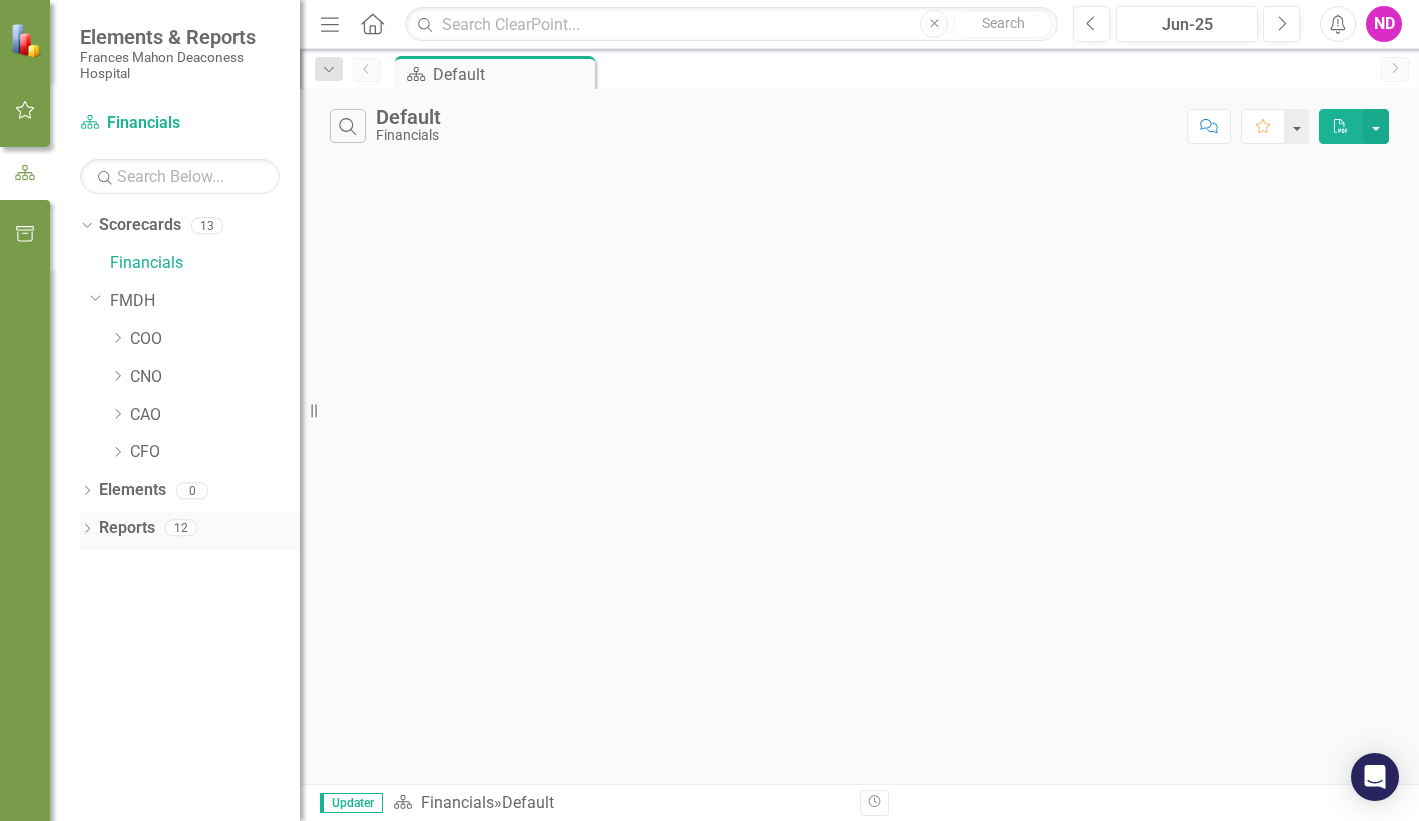 click on "Dropdown" at bounding box center (87, 530) 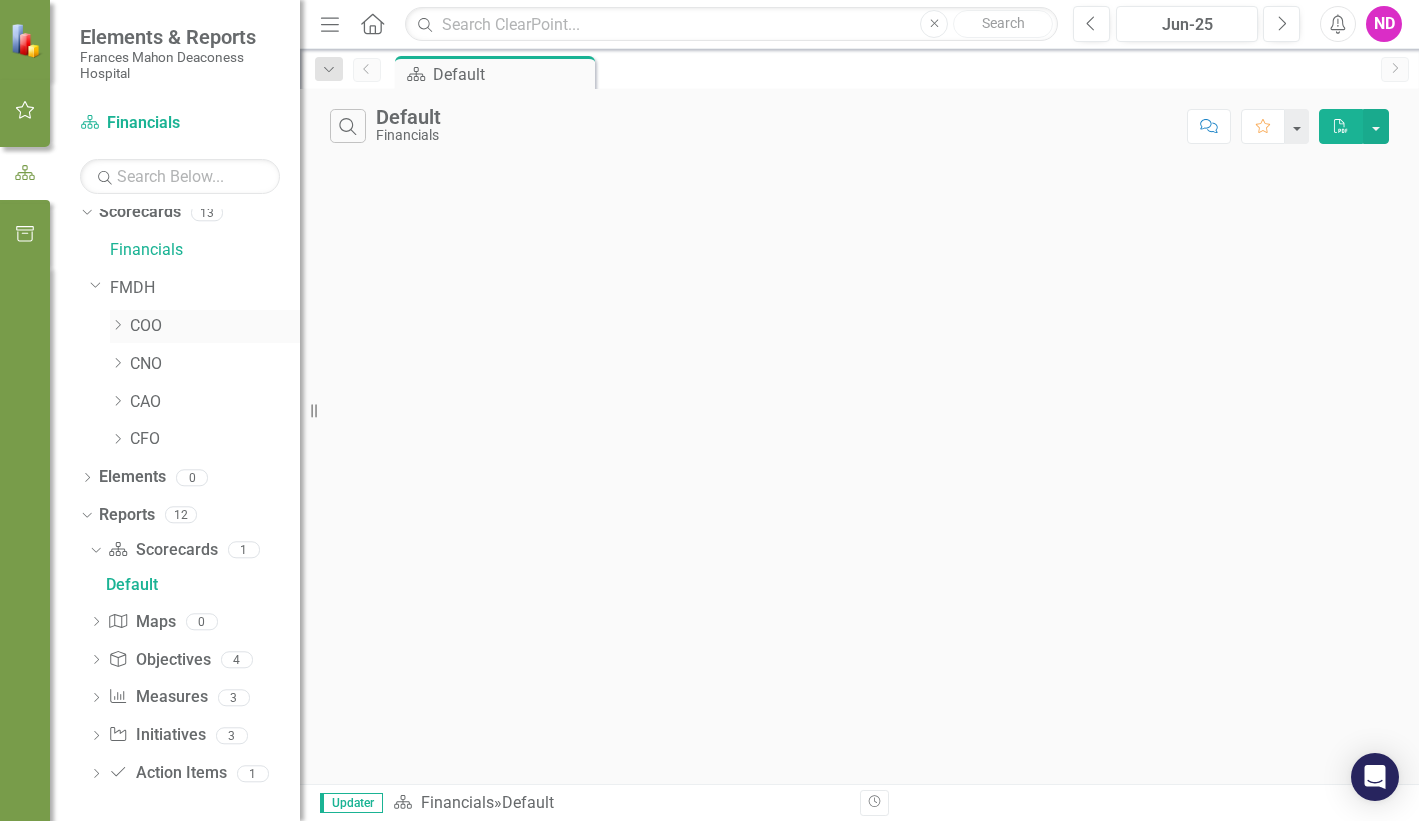 scroll, scrollTop: 17, scrollLeft: 0, axis: vertical 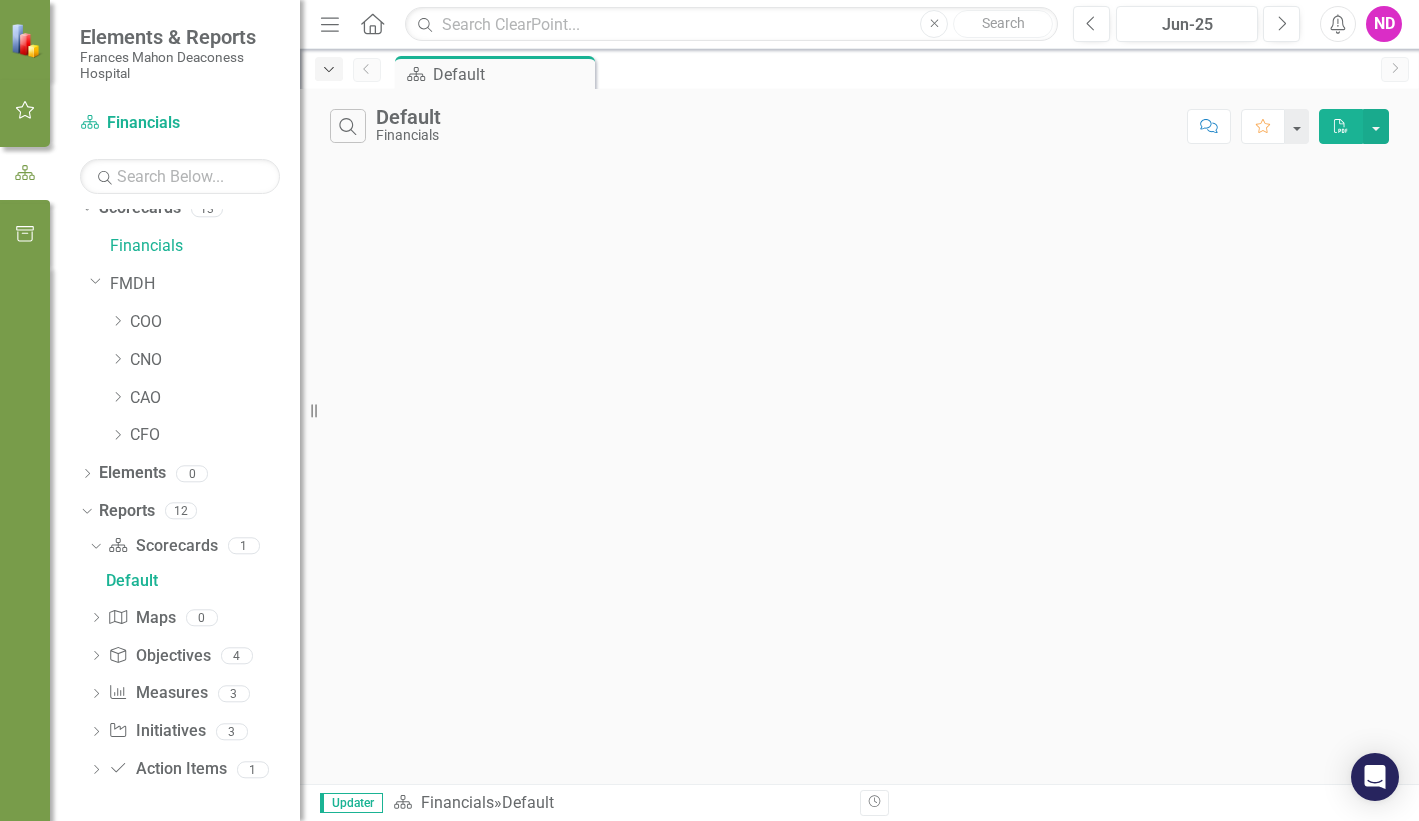 click on "Dropdown" at bounding box center [329, 70] 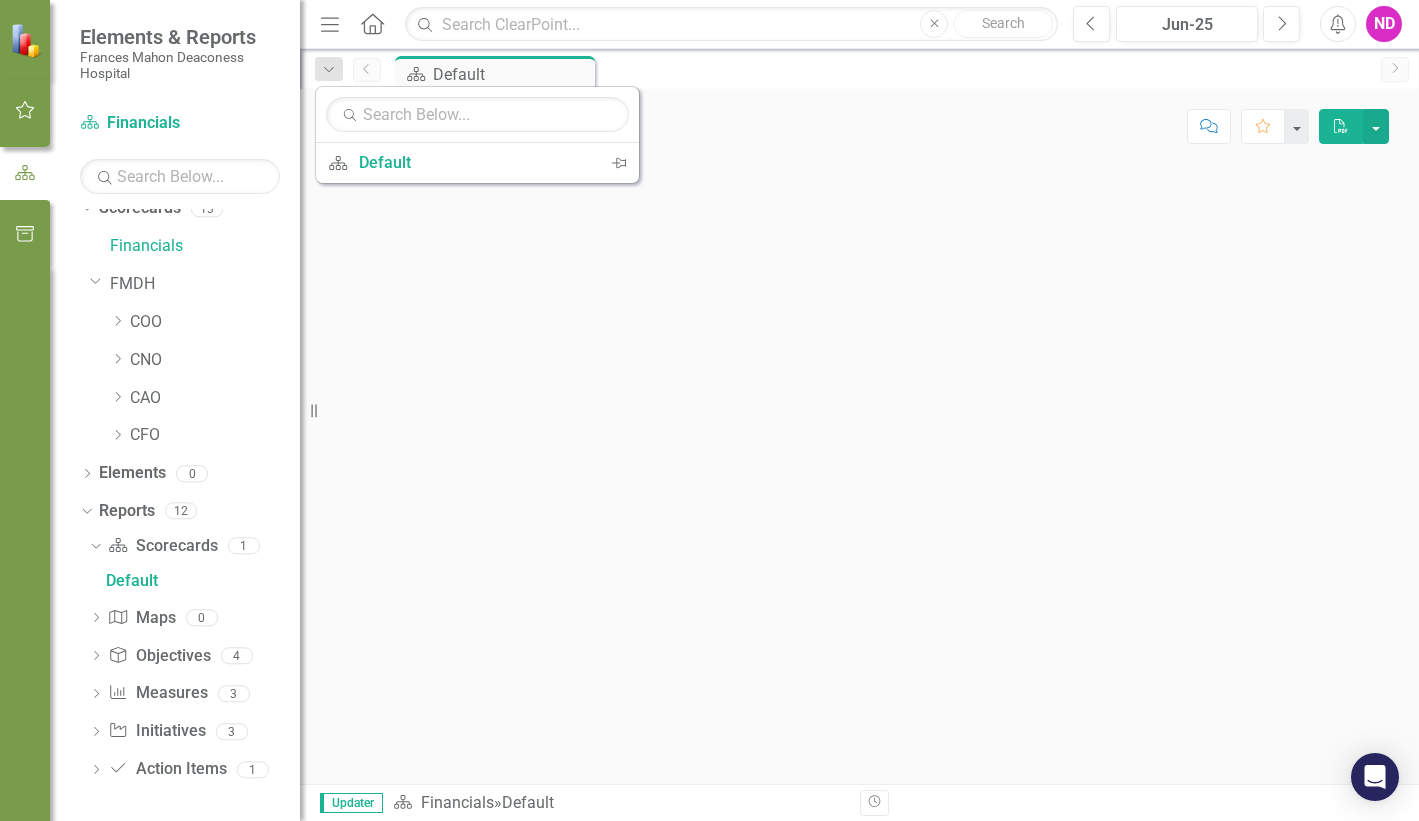 click on "Menu" at bounding box center [330, 23] 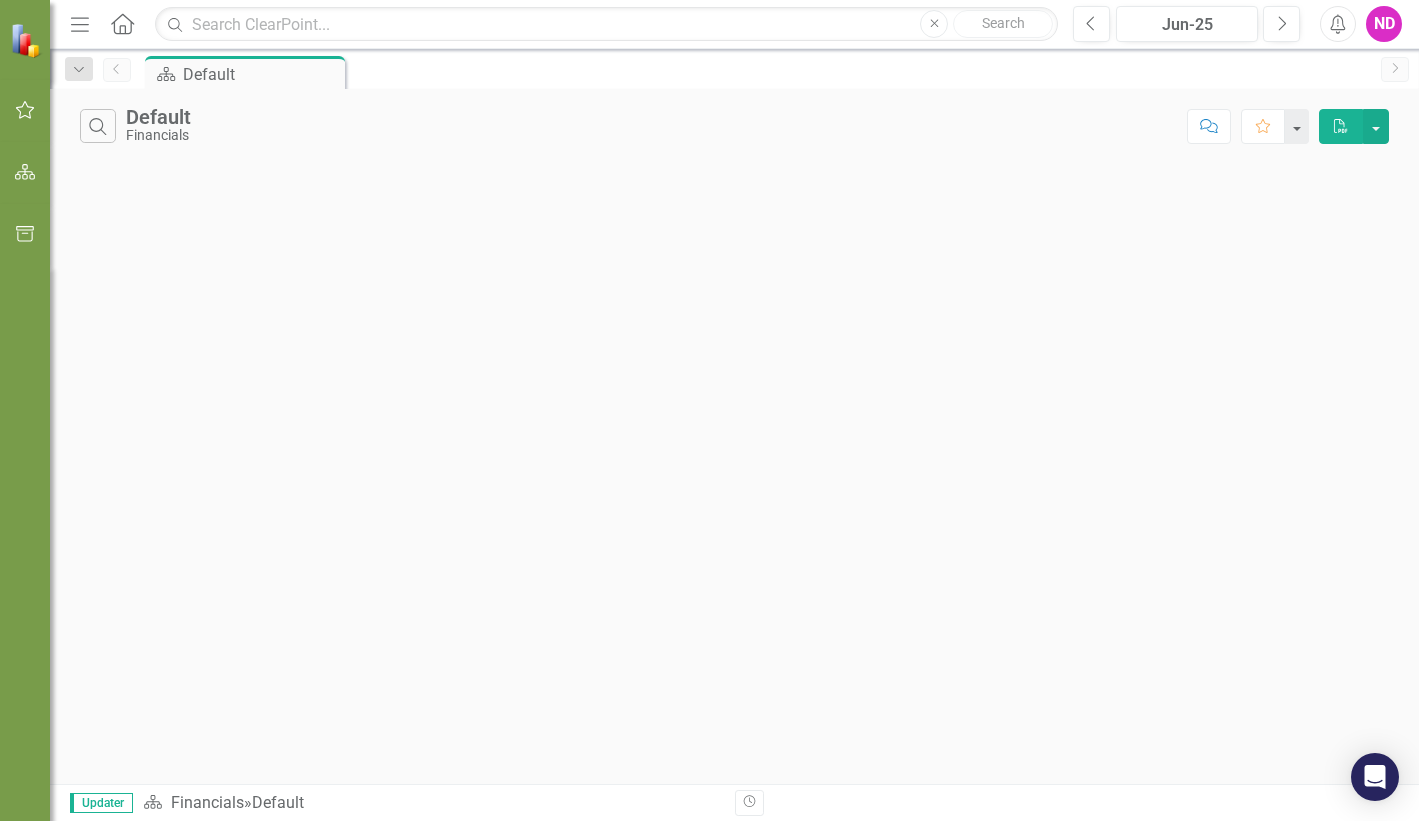 click on "Menu" at bounding box center (80, 23) 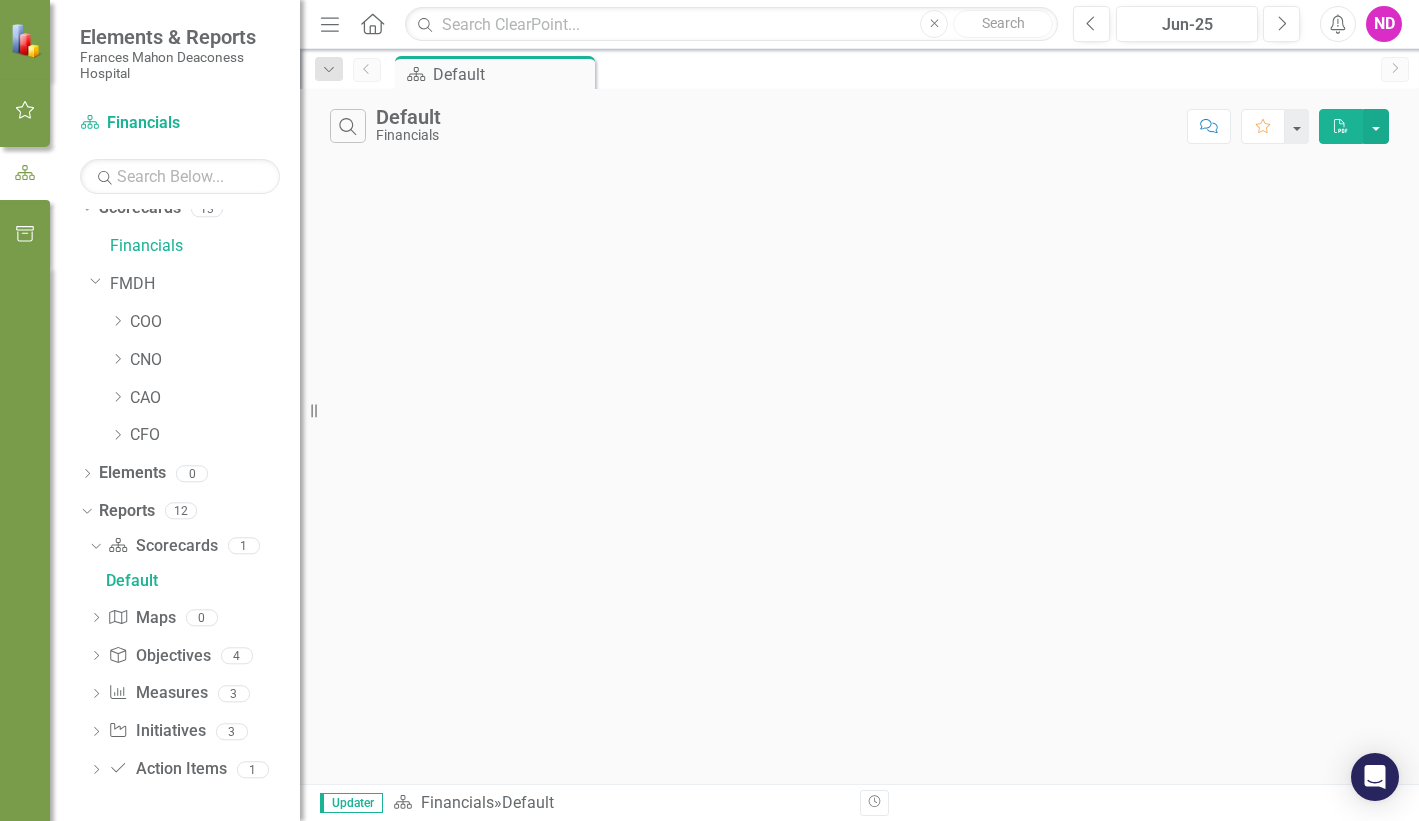 click on "Home" at bounding box center [372, 23] 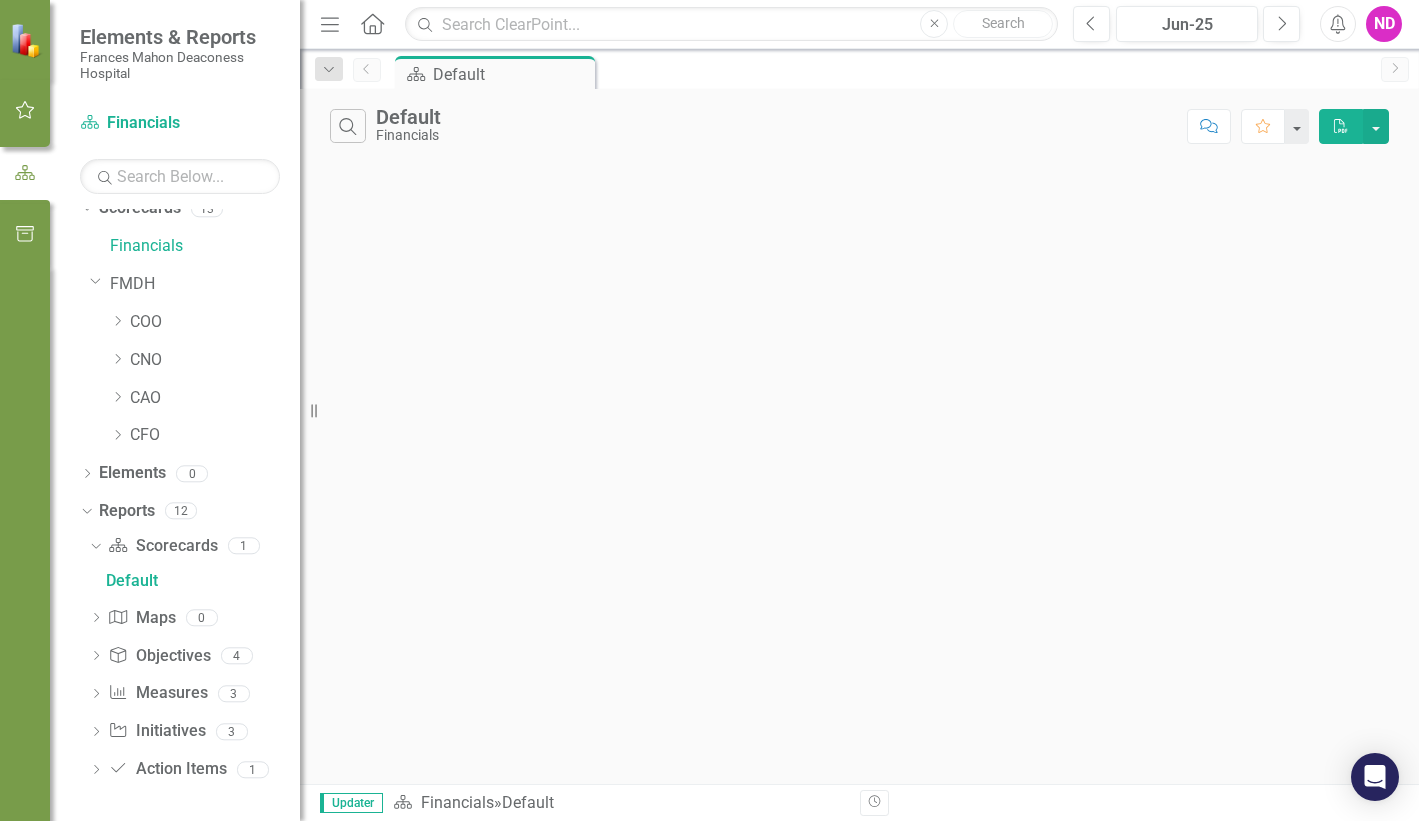 scroll, scrollTop: 0, scrollLeft: 0, axis: both 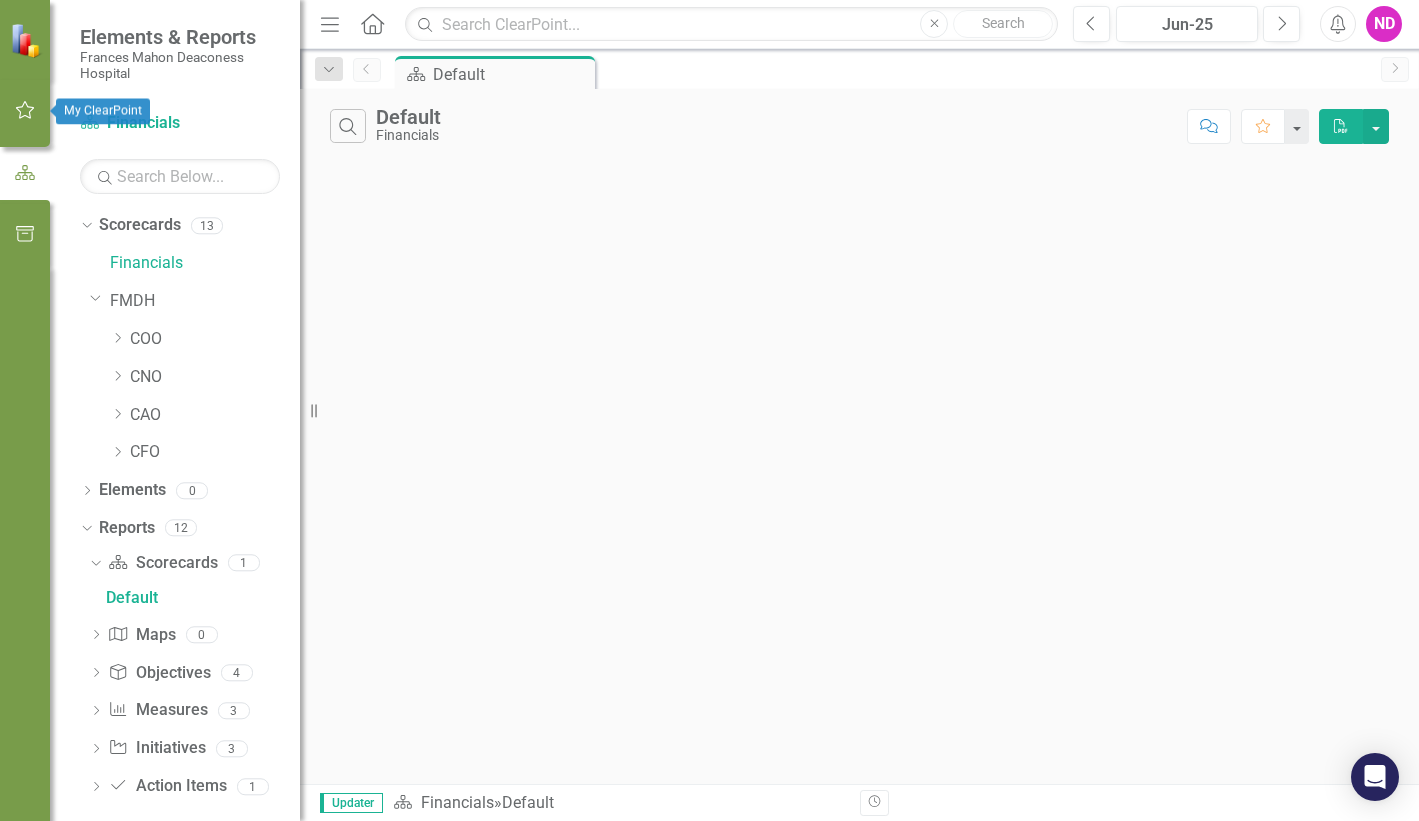 click at bounding box center [25, 110] 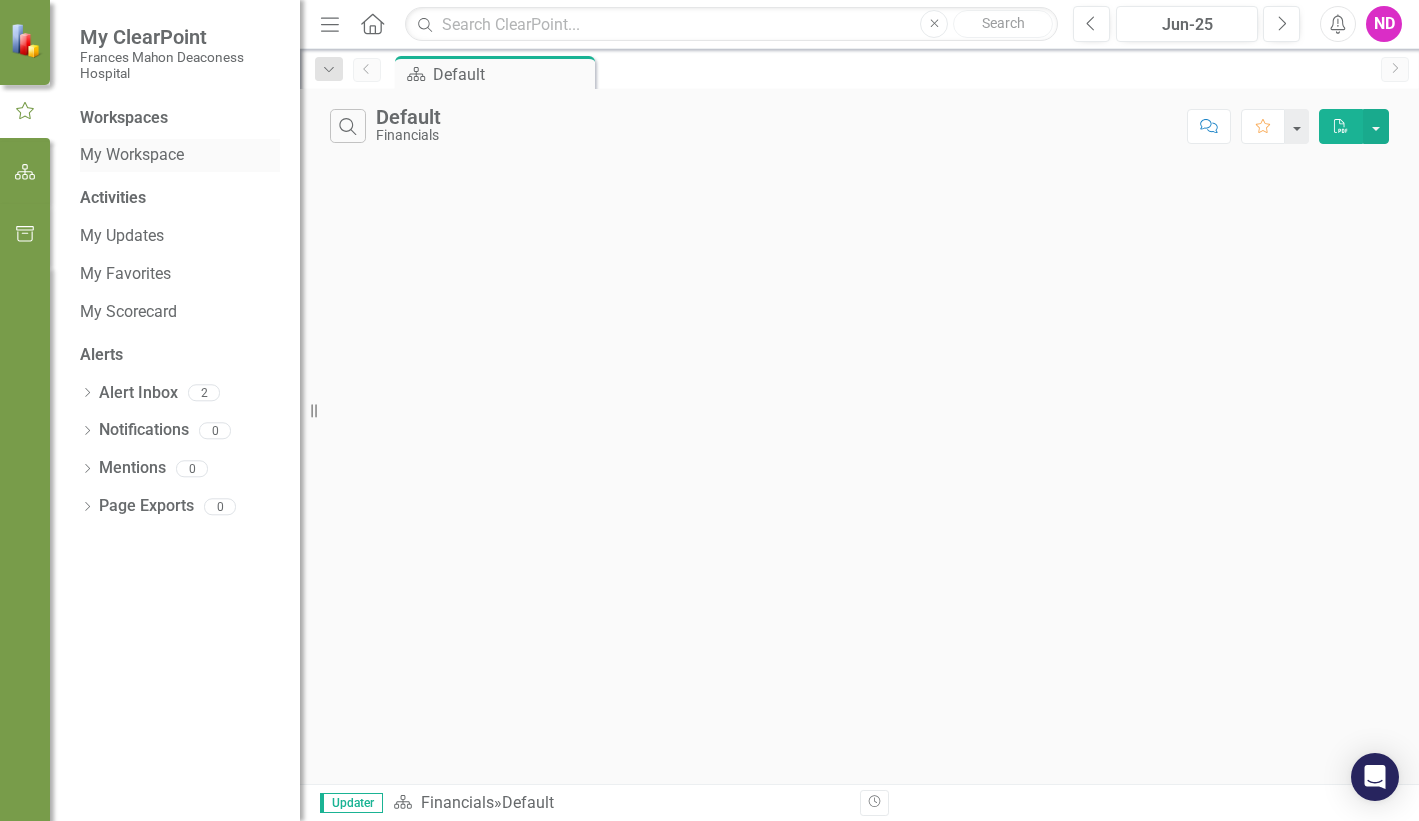 click on "My Workspace" at bounding box center [180, 155] 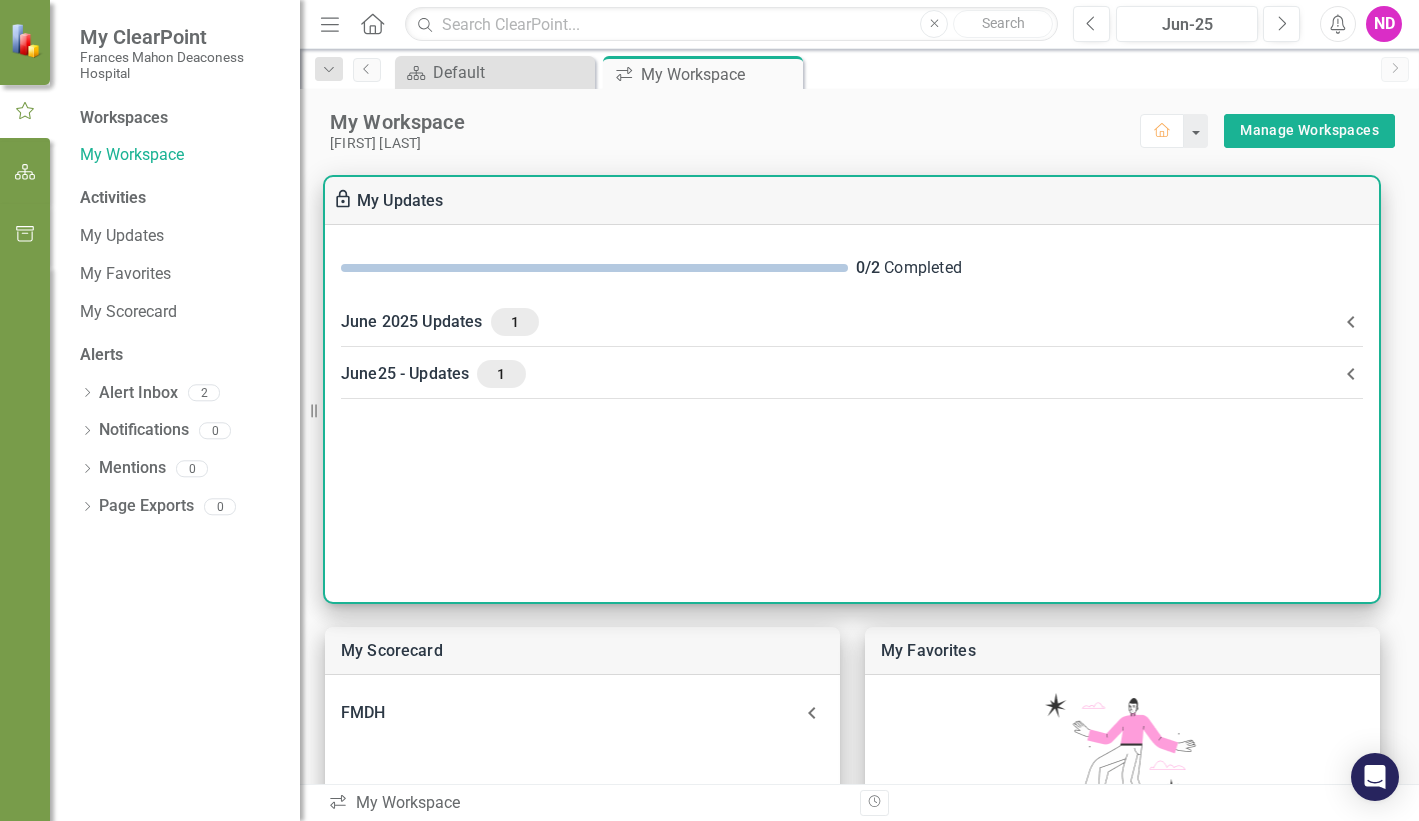 click at bounding box center (1351, 322) 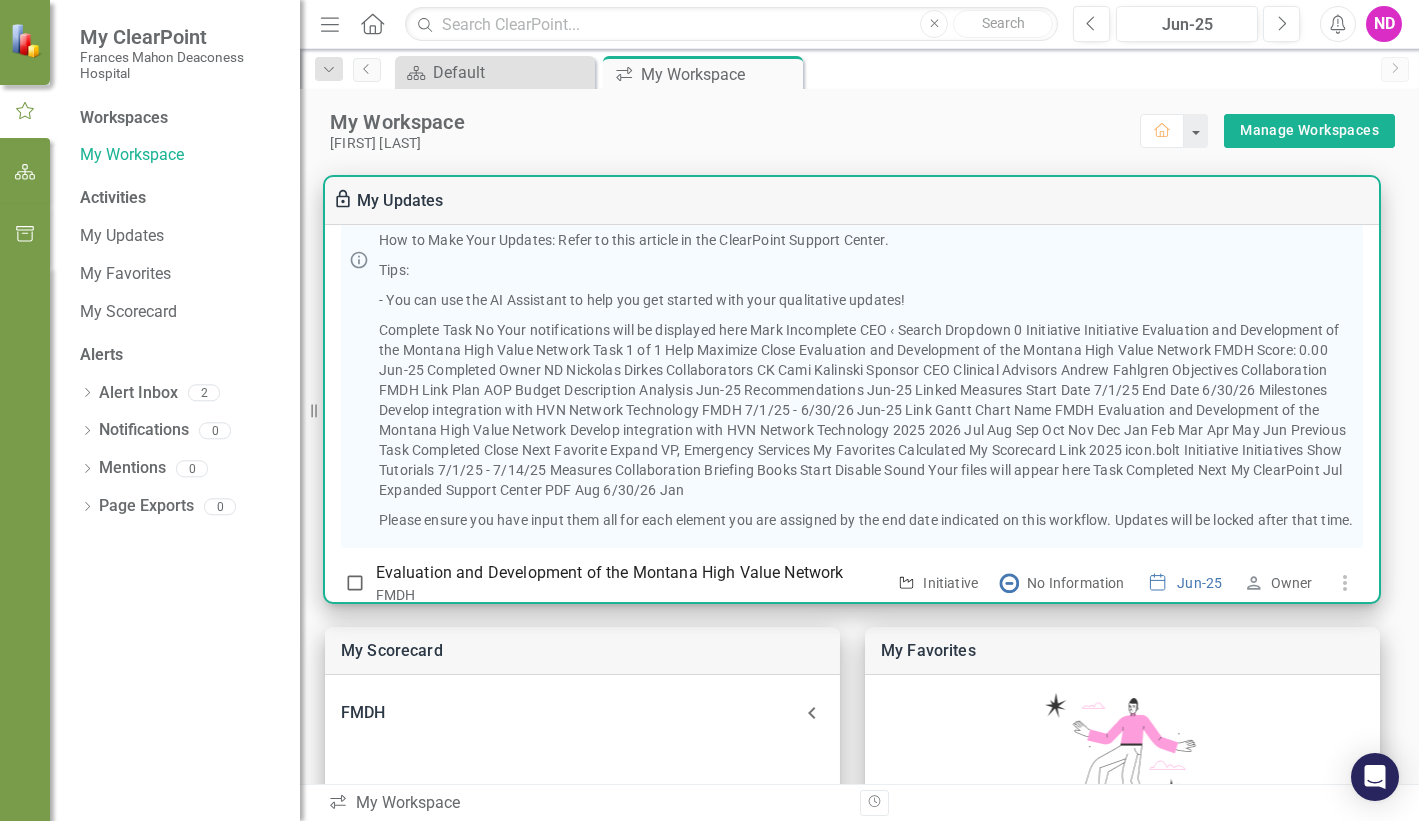 scroll, scrollTop: 414, scrollLeft: 0, axis: vertical 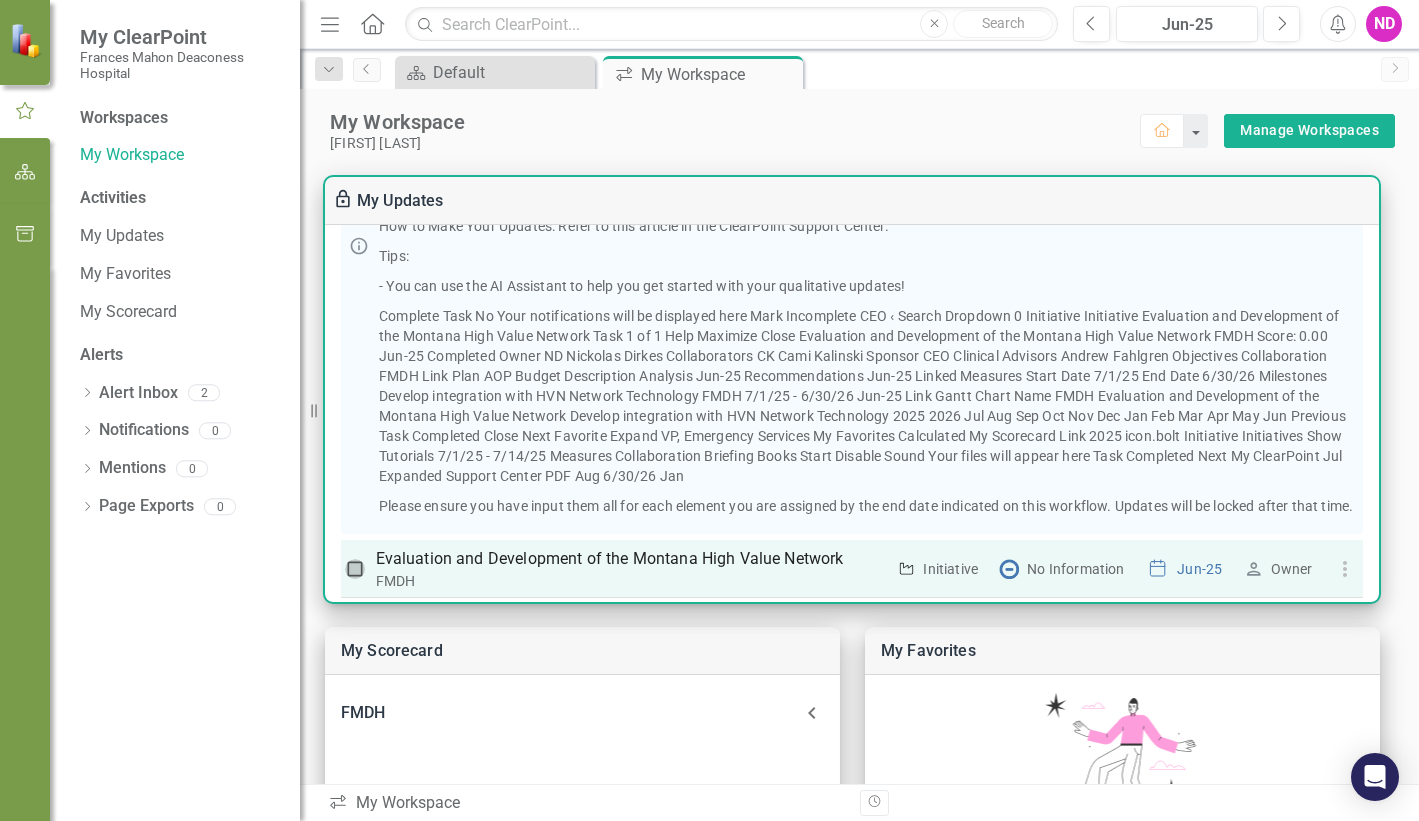 click at bounding box center (355, 569) 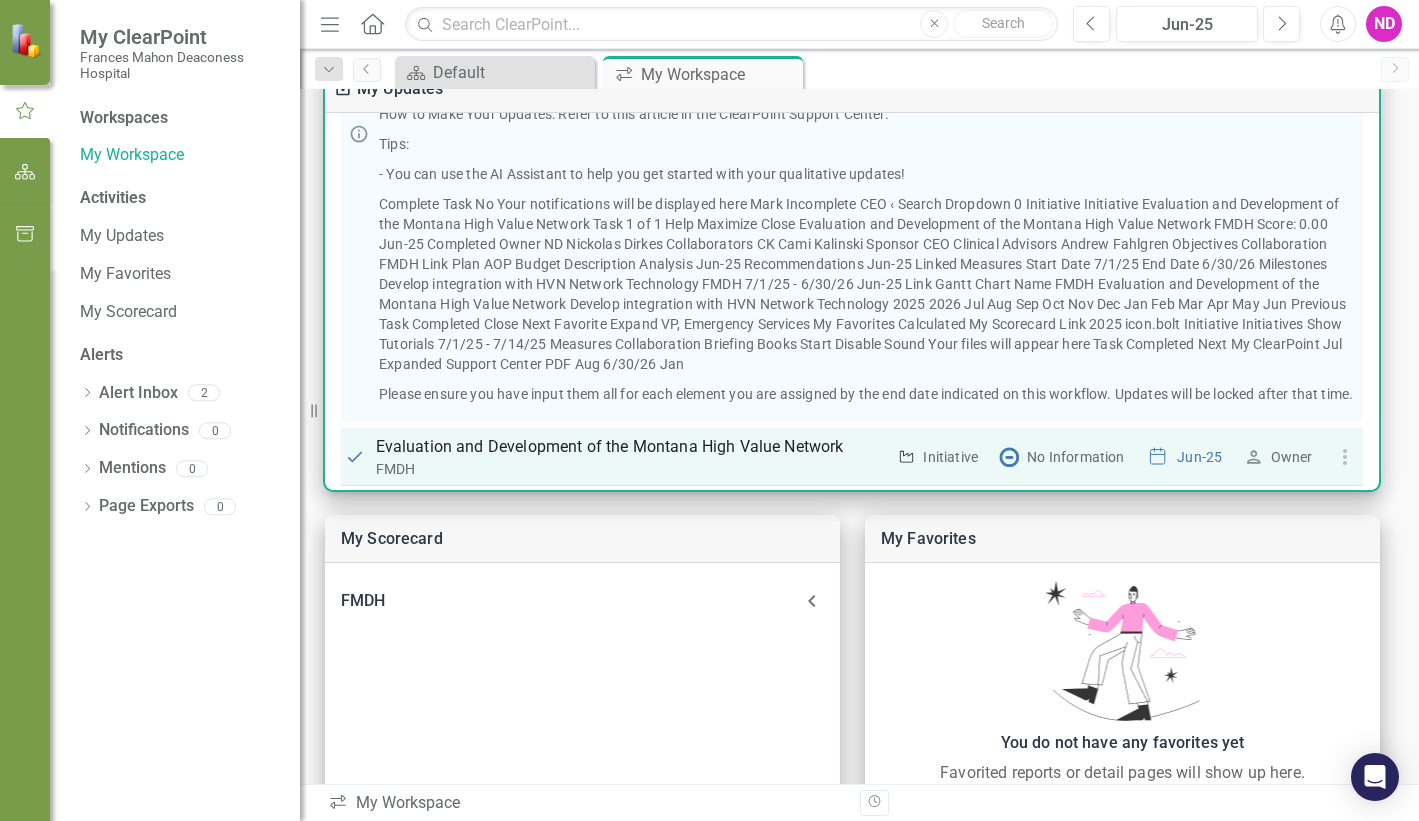 scroll, scrollTop: 0, scrollLeft: 0, axis: both 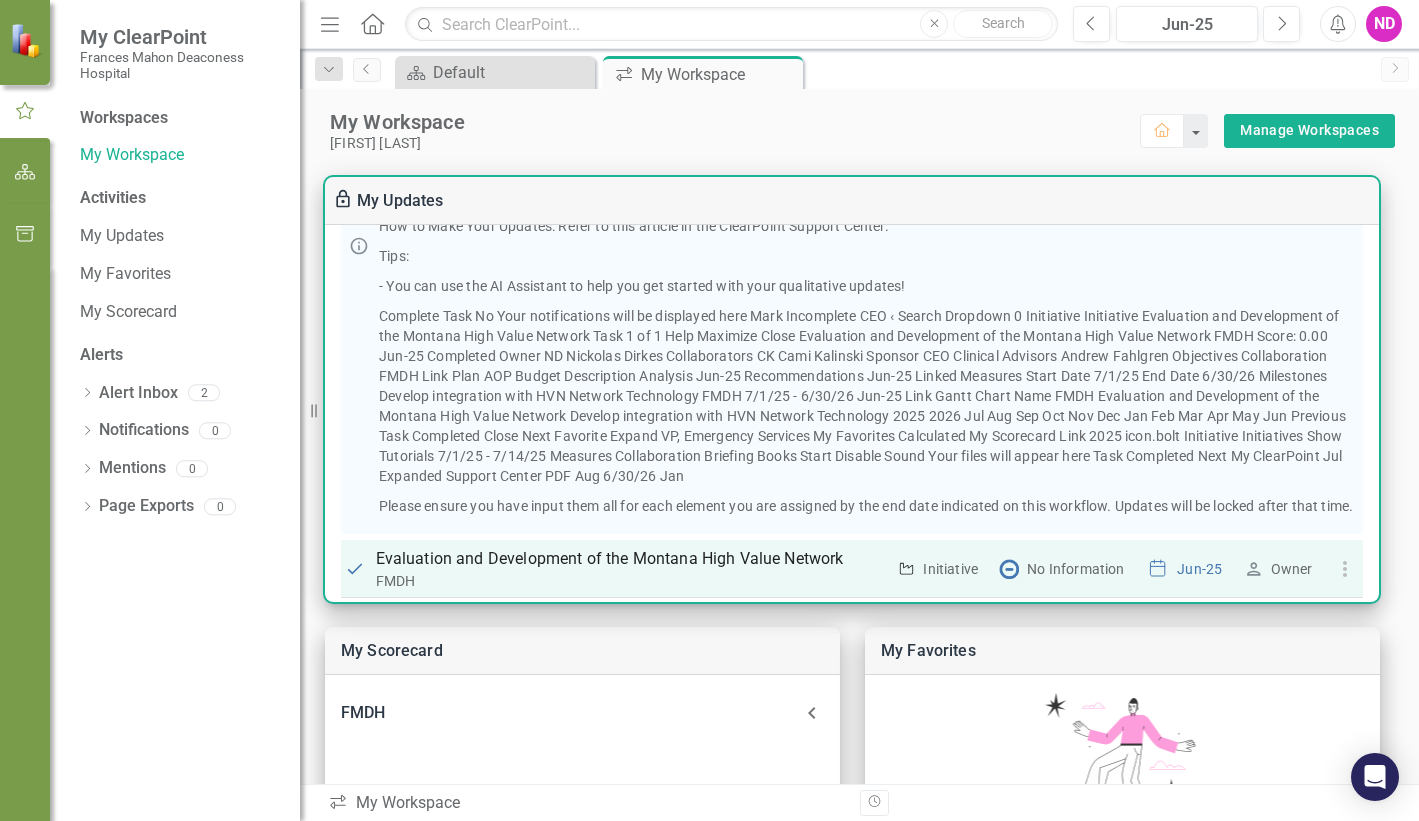 click at bounding box center [1344, 569] 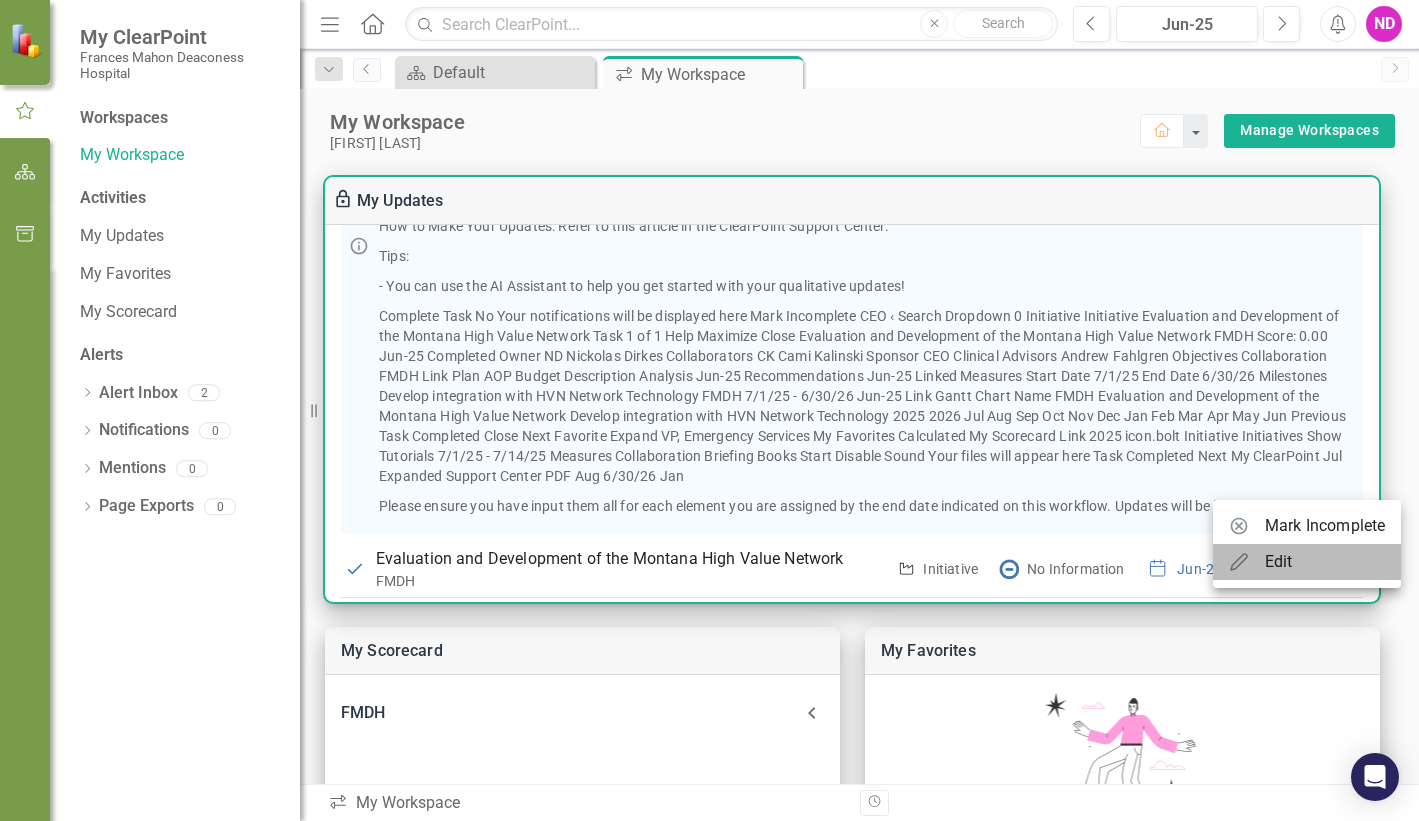 click on "Edit" at bounding box center [1325, 526] 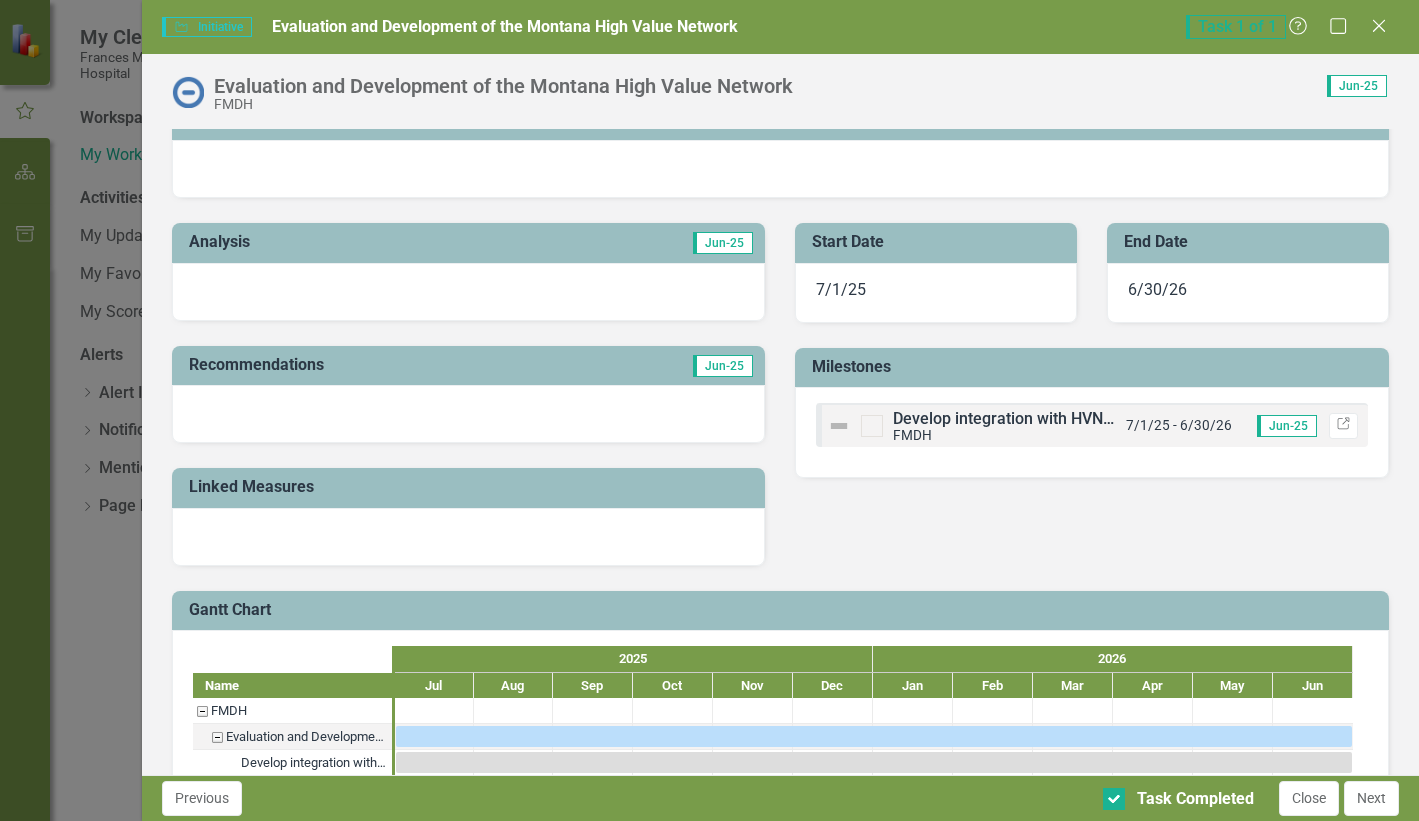 scroll, scrollTop: 442, scrollLeft: 0, axis: vertical 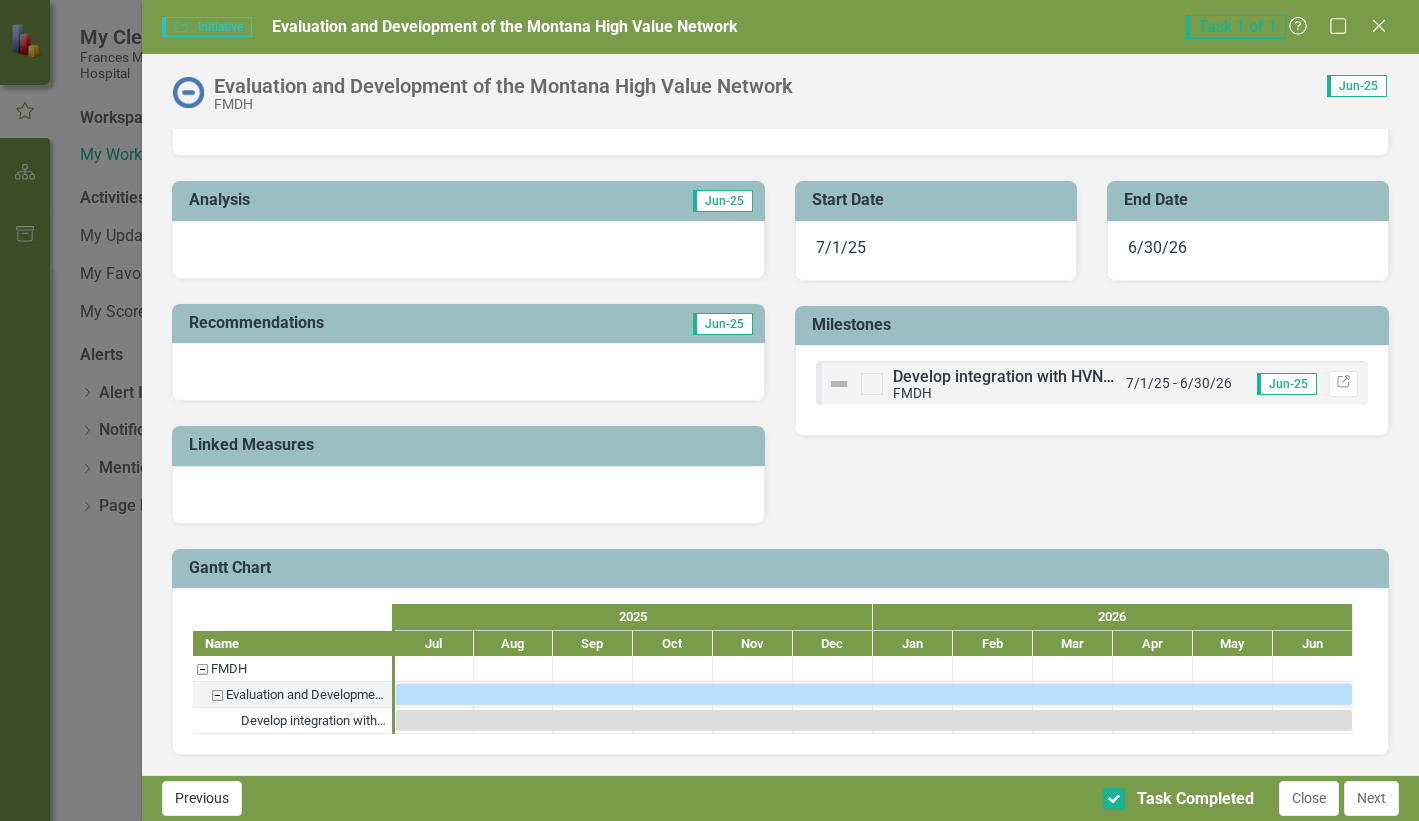 click on "Previous" at bounding box center [202, 798] 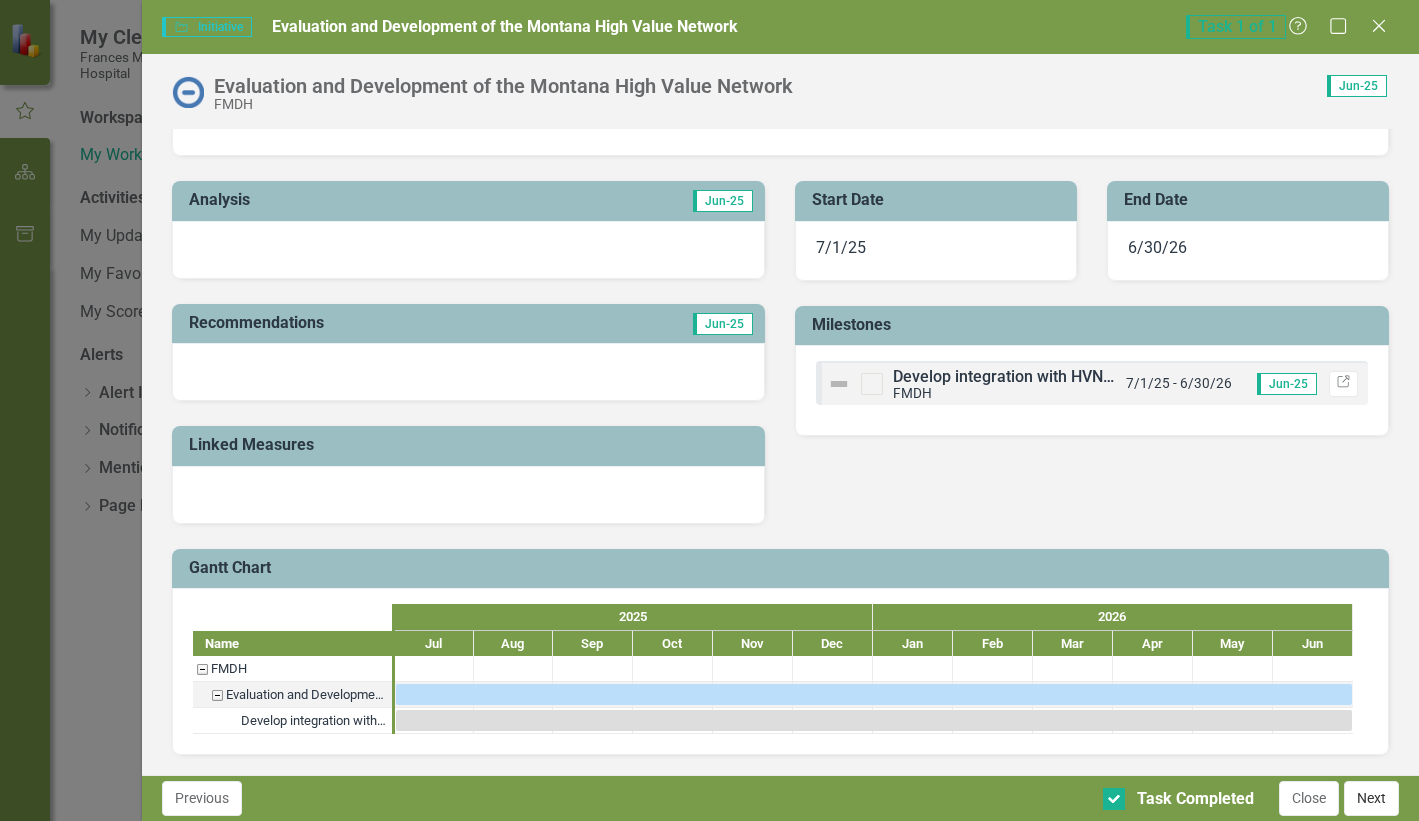 click on "Next" at bounding box center [1371, 798] 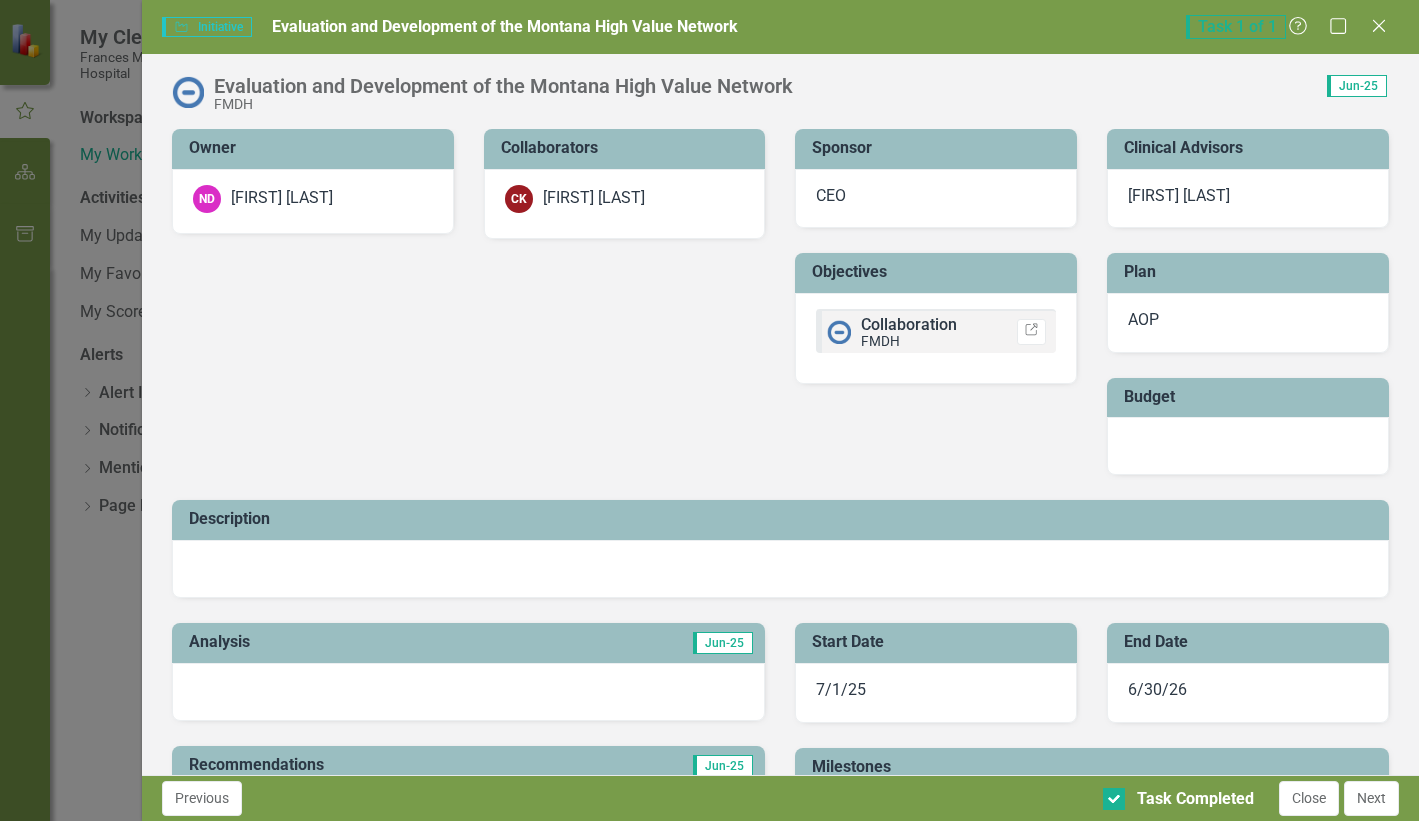 scroll, scrollTop: 0, scrollLeft: 0, axis: both 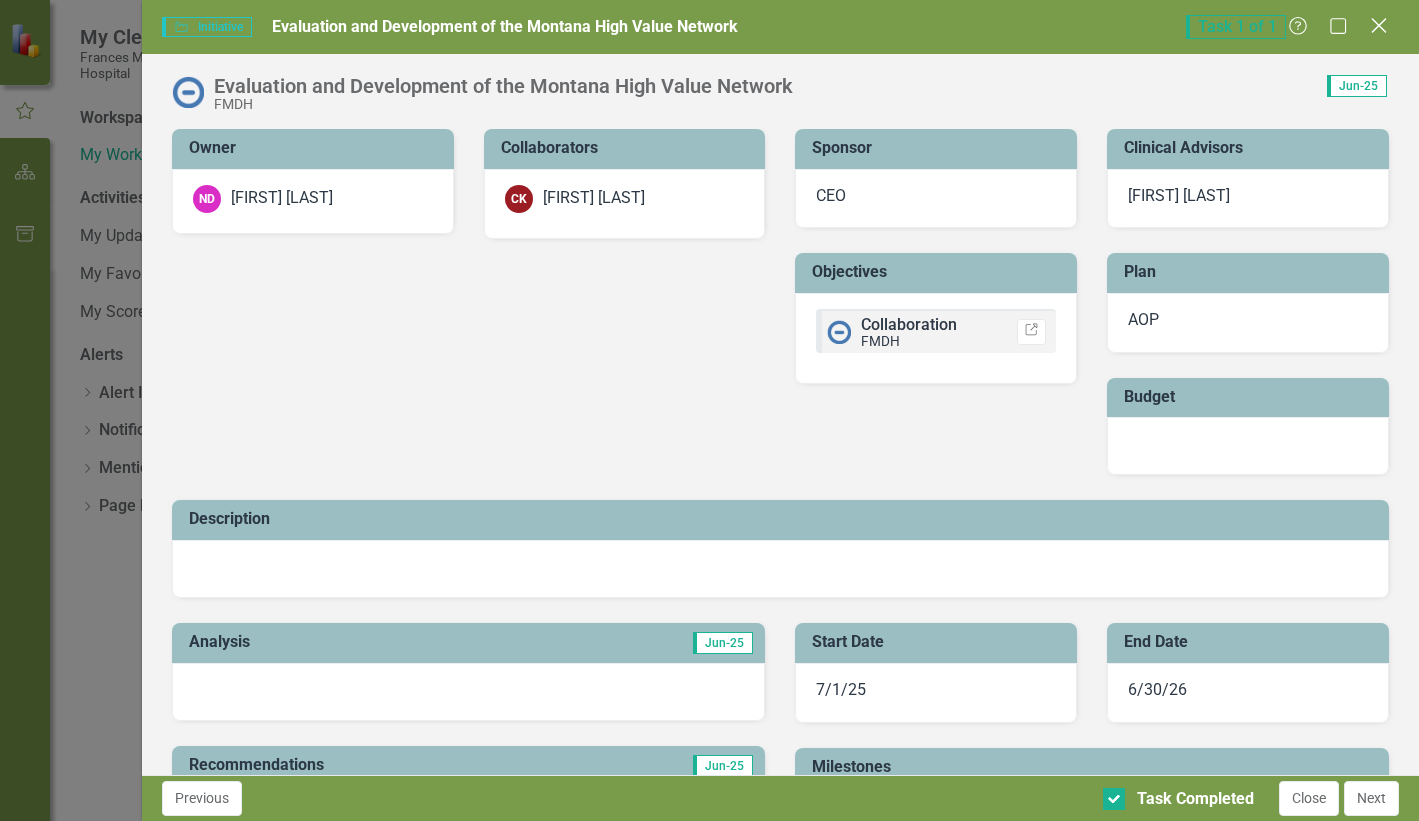 click on "Close" at bounding box center (1378, 25) 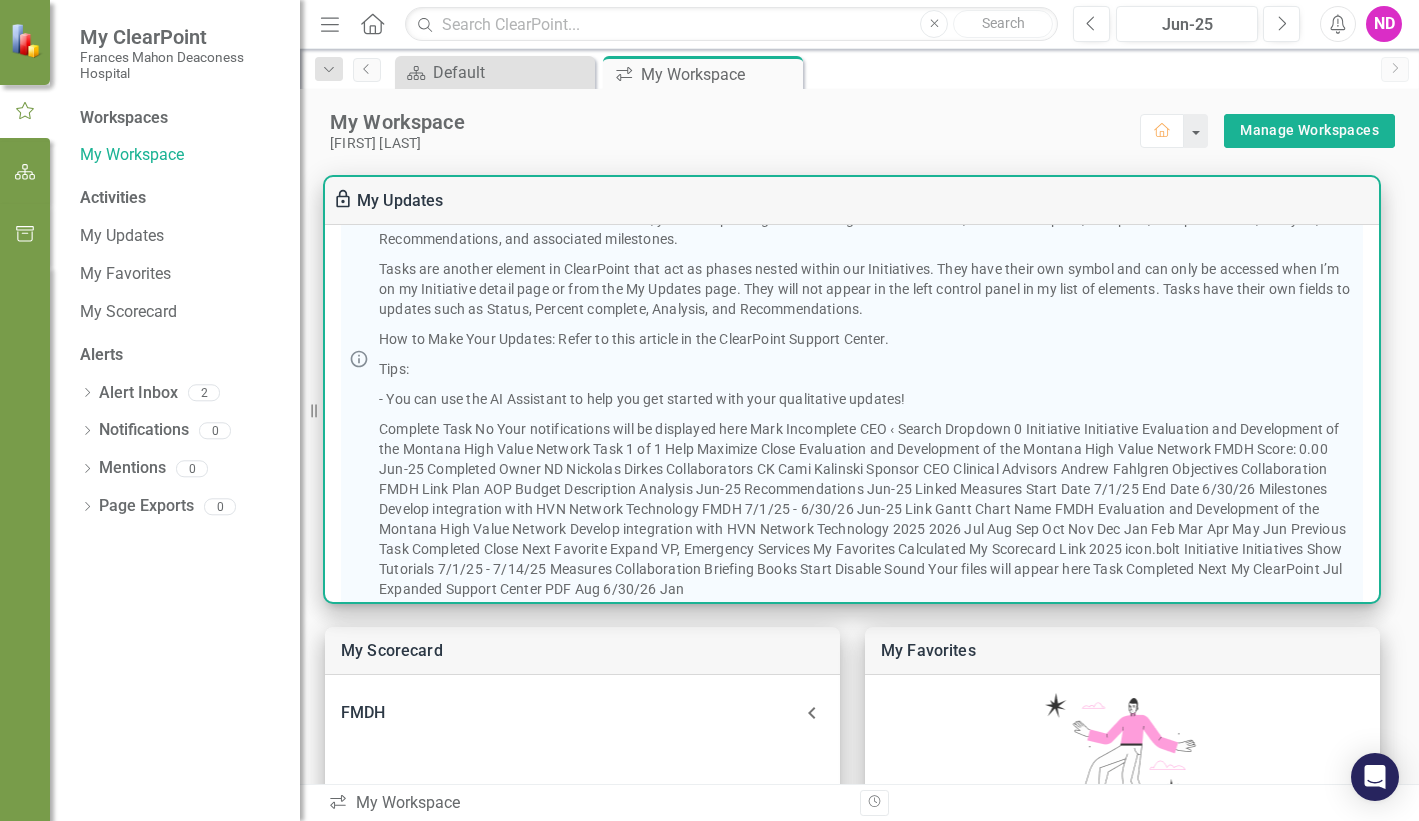 scroll, scrollTop: 0, scrollLeft: 0, axis: both 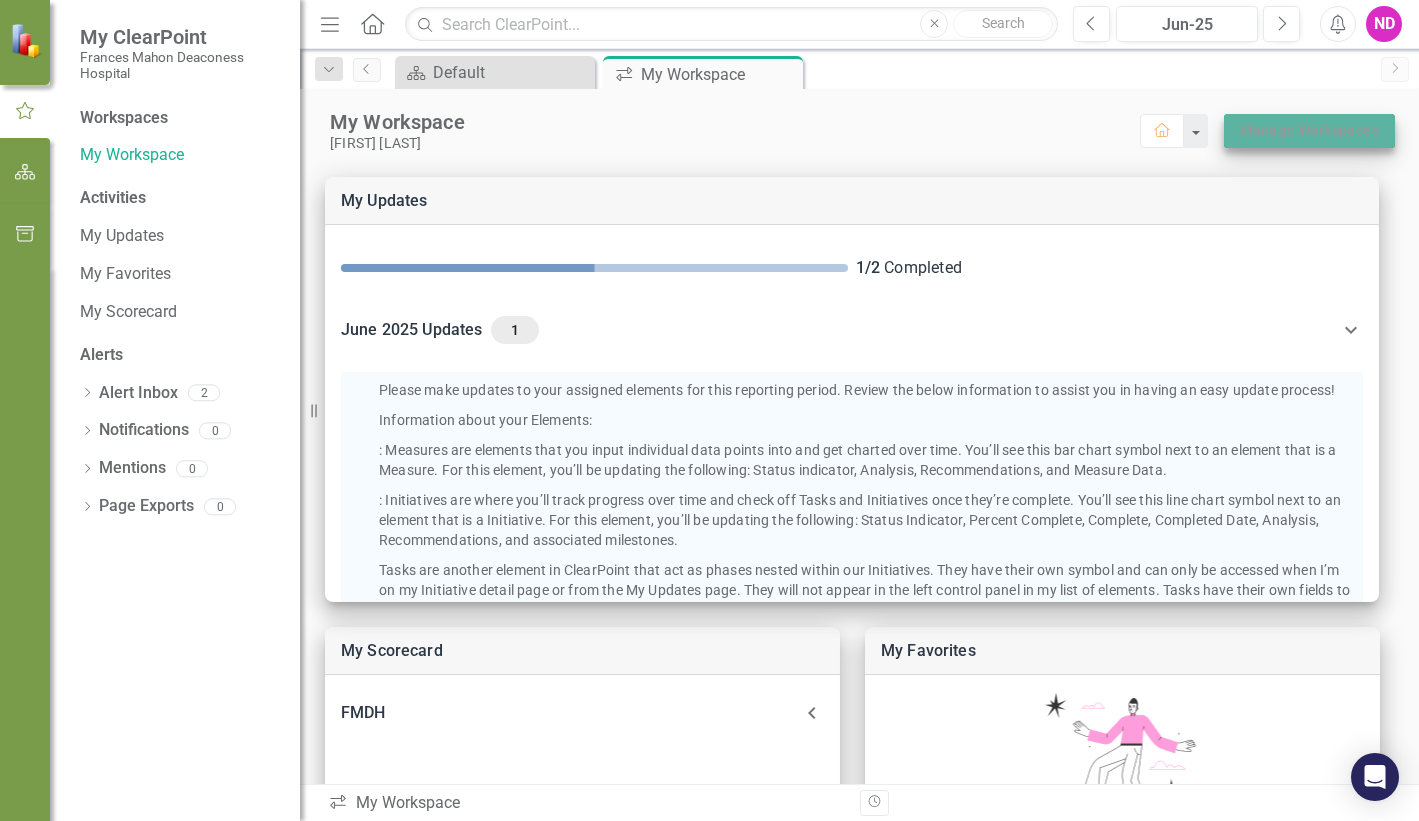 click on "Manage Workspaces" at bounding box center [1309, 130] 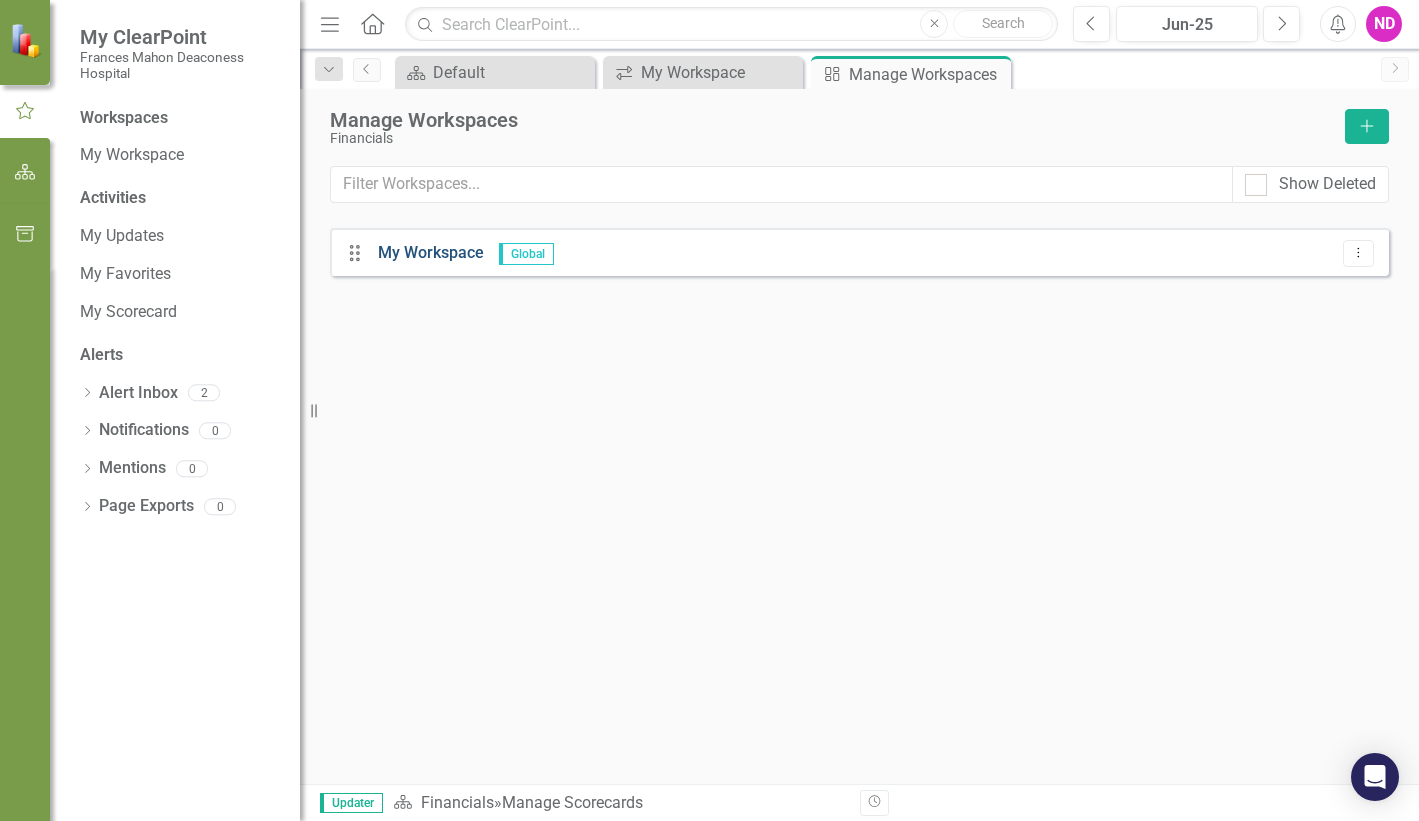 click on "My Workspace" at bounding box center (431, 252) 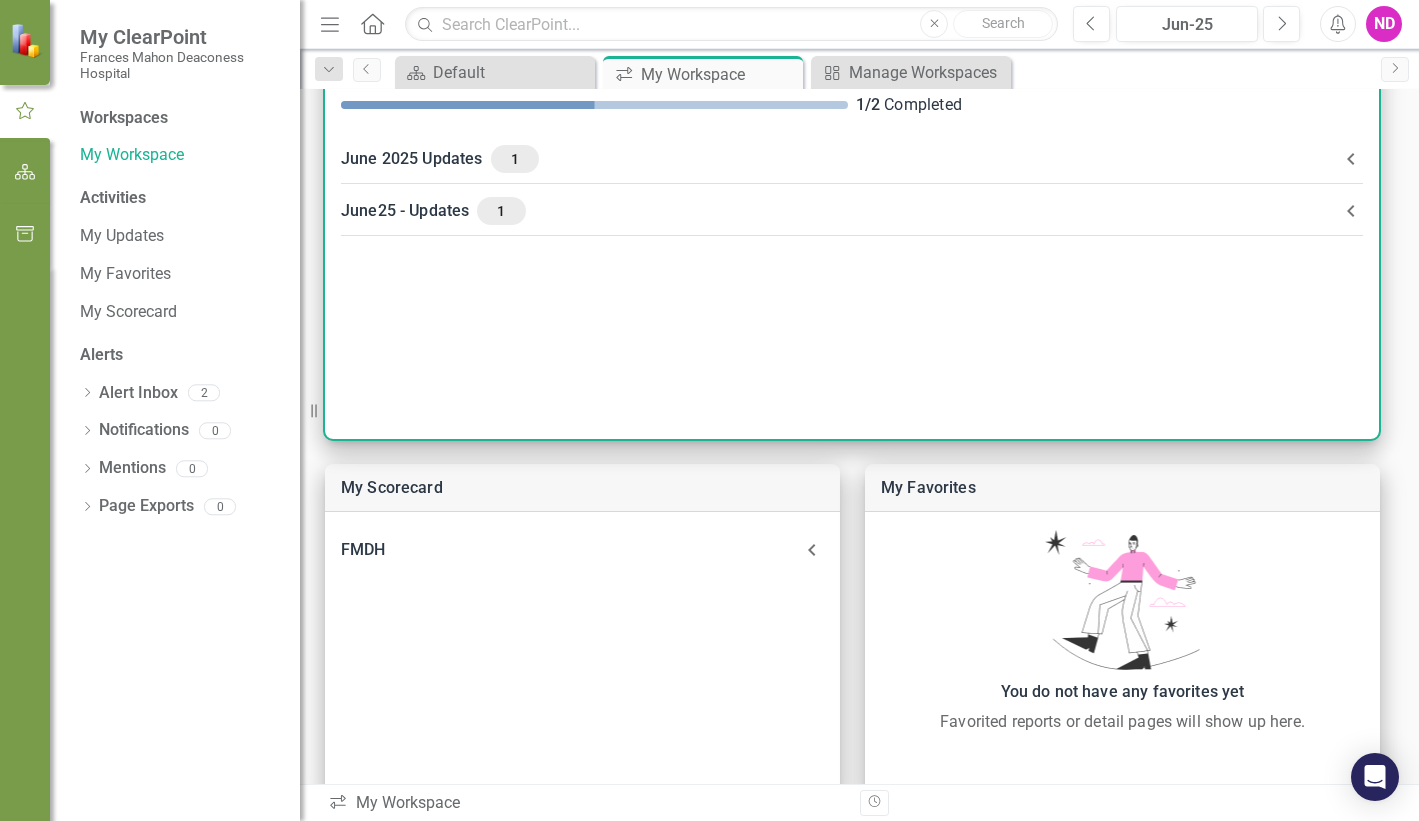 scroll, scrollTop: 0, scrollLeft: 0, axis: both 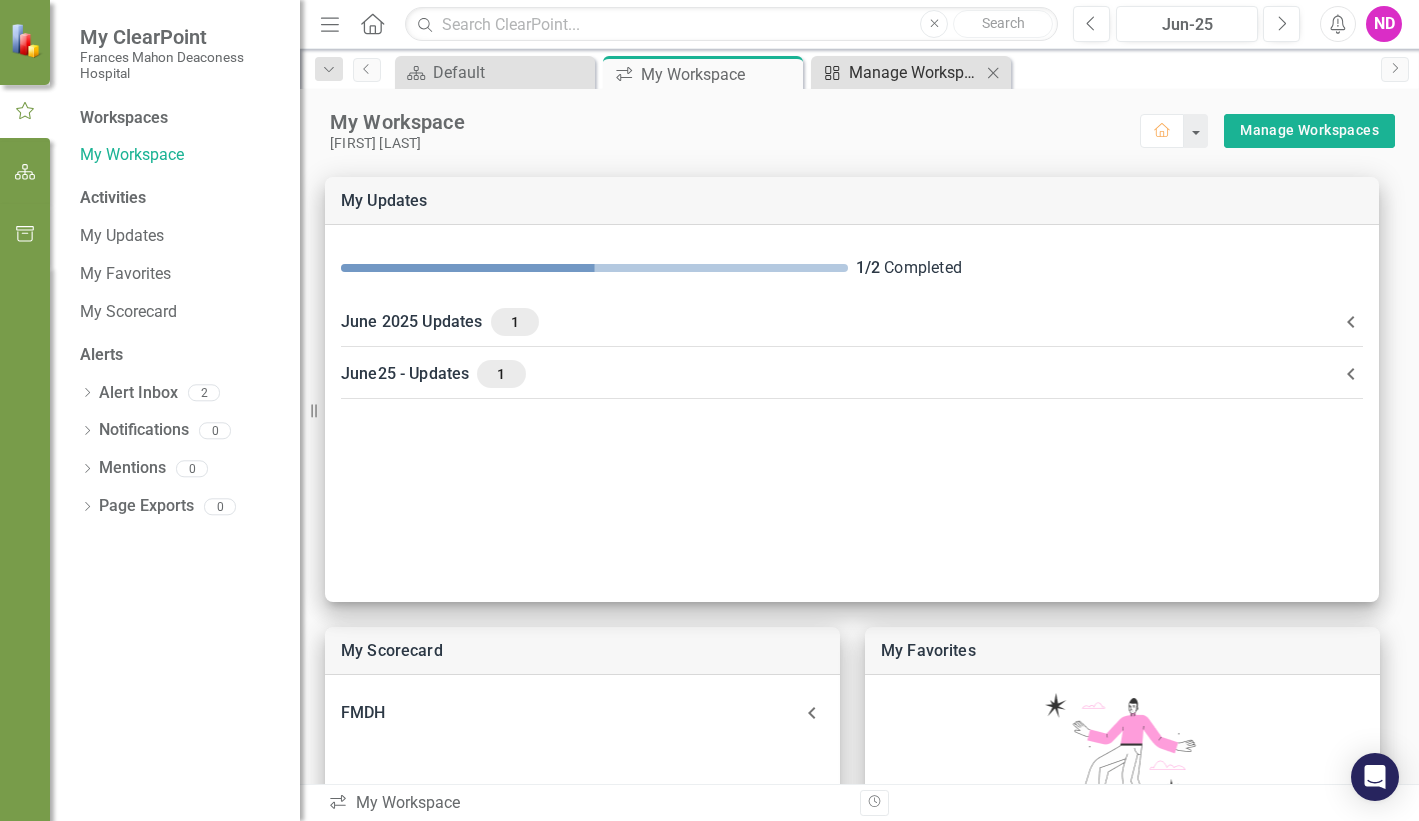 click on "Manage Workspaces" at bounding box center [915, 72] 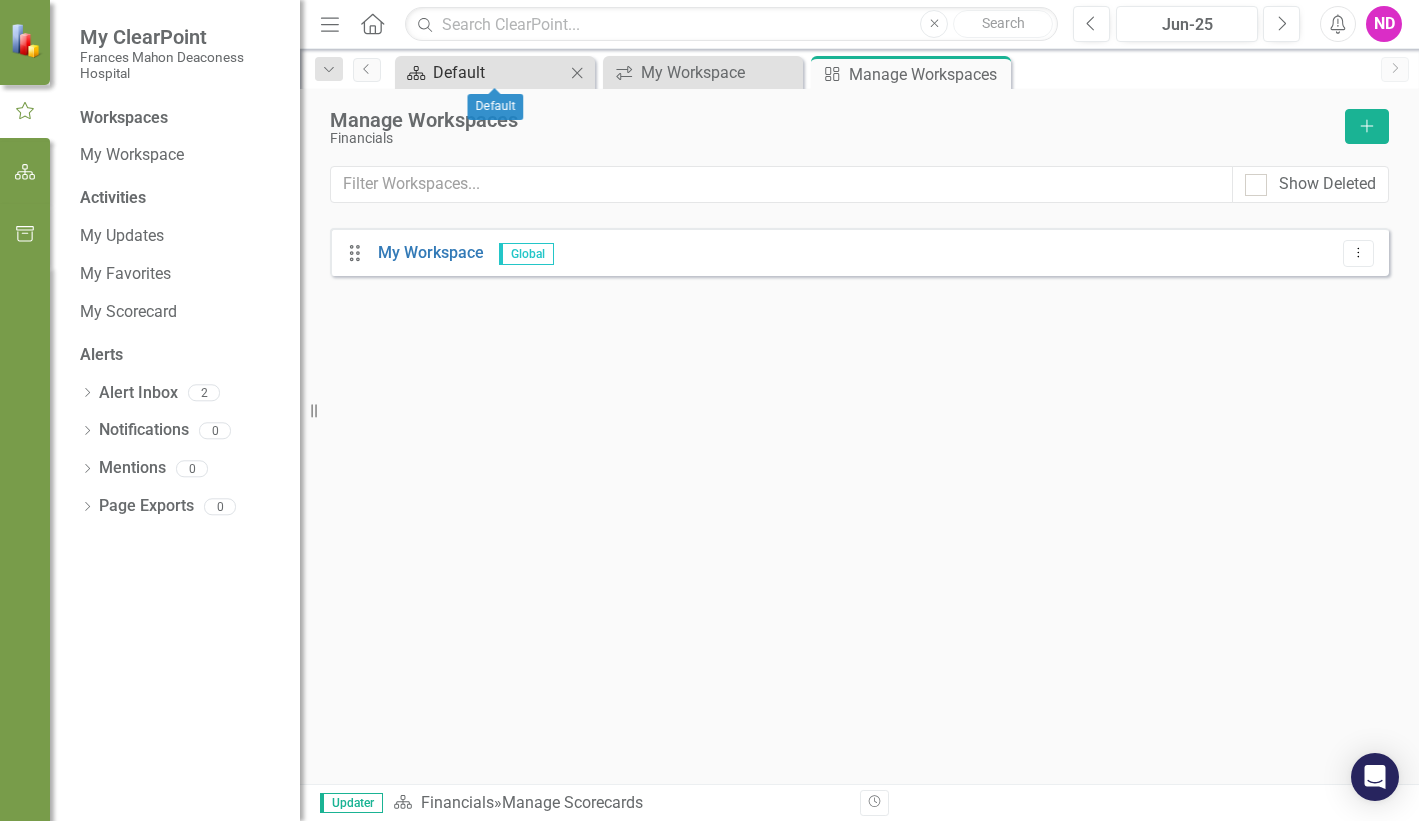 click on "Scorecard Default Close" at bounding box center [495, 72] 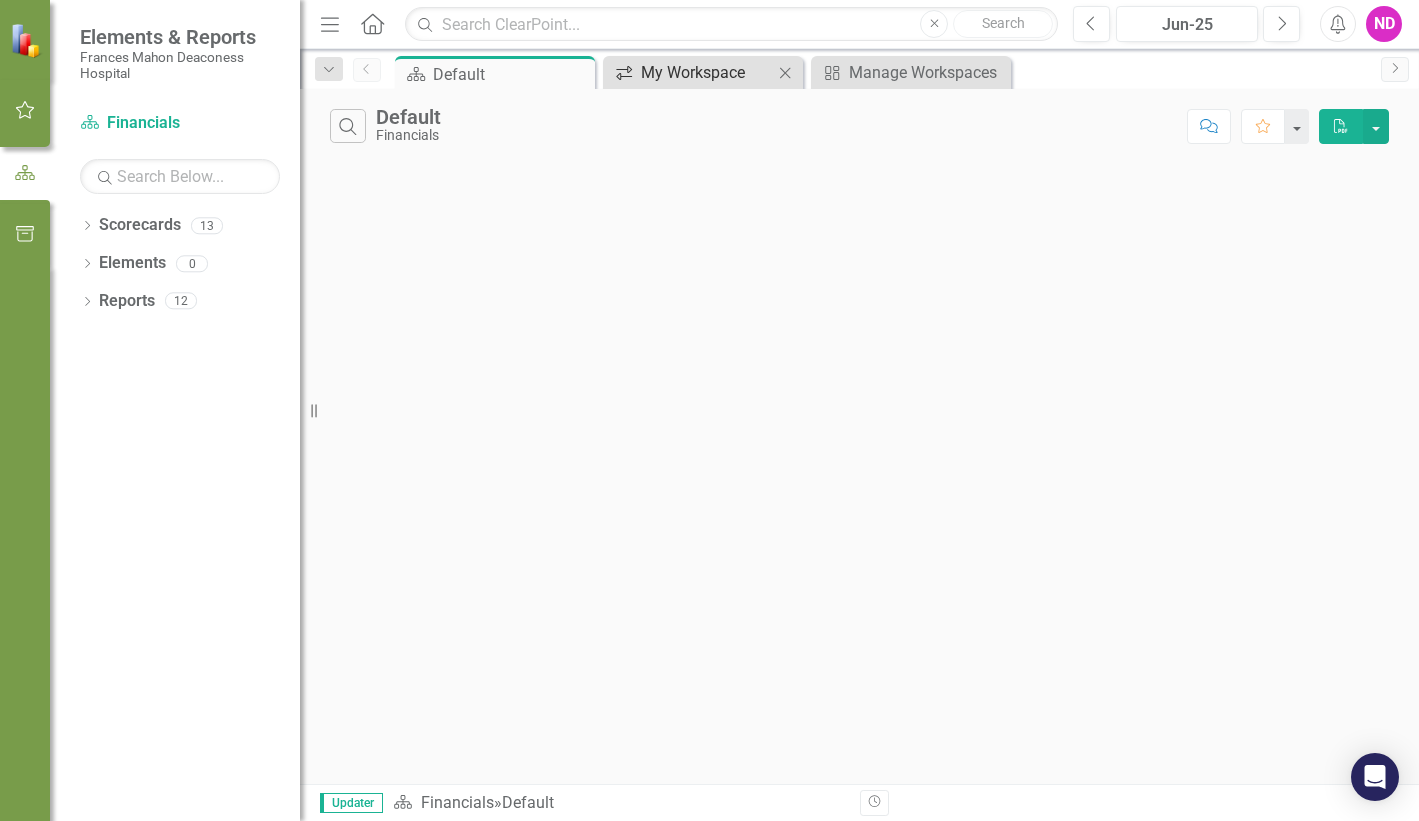 click on "My Workspace" at bounding box center (707, 72) 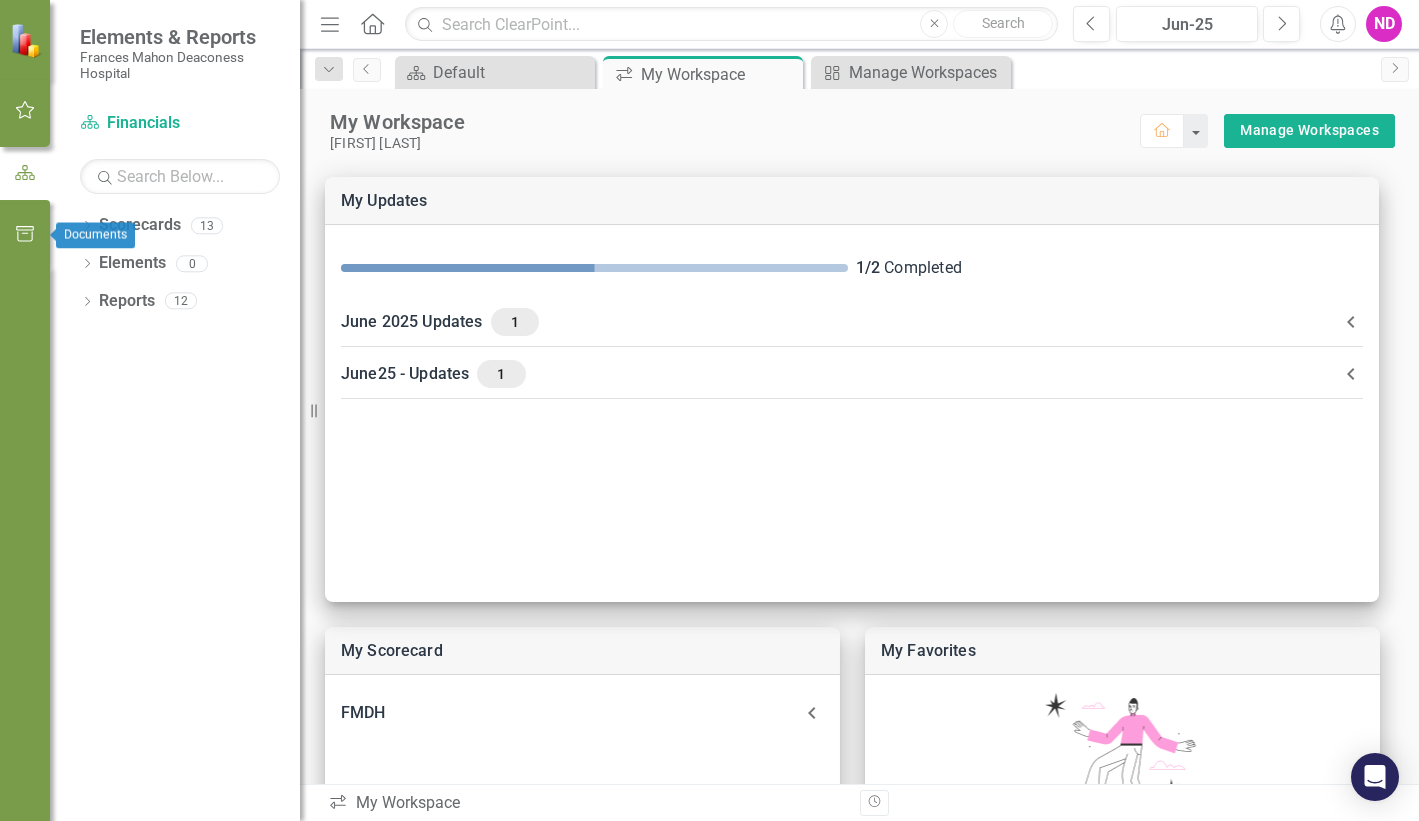 click at bounding box center [25, 234] 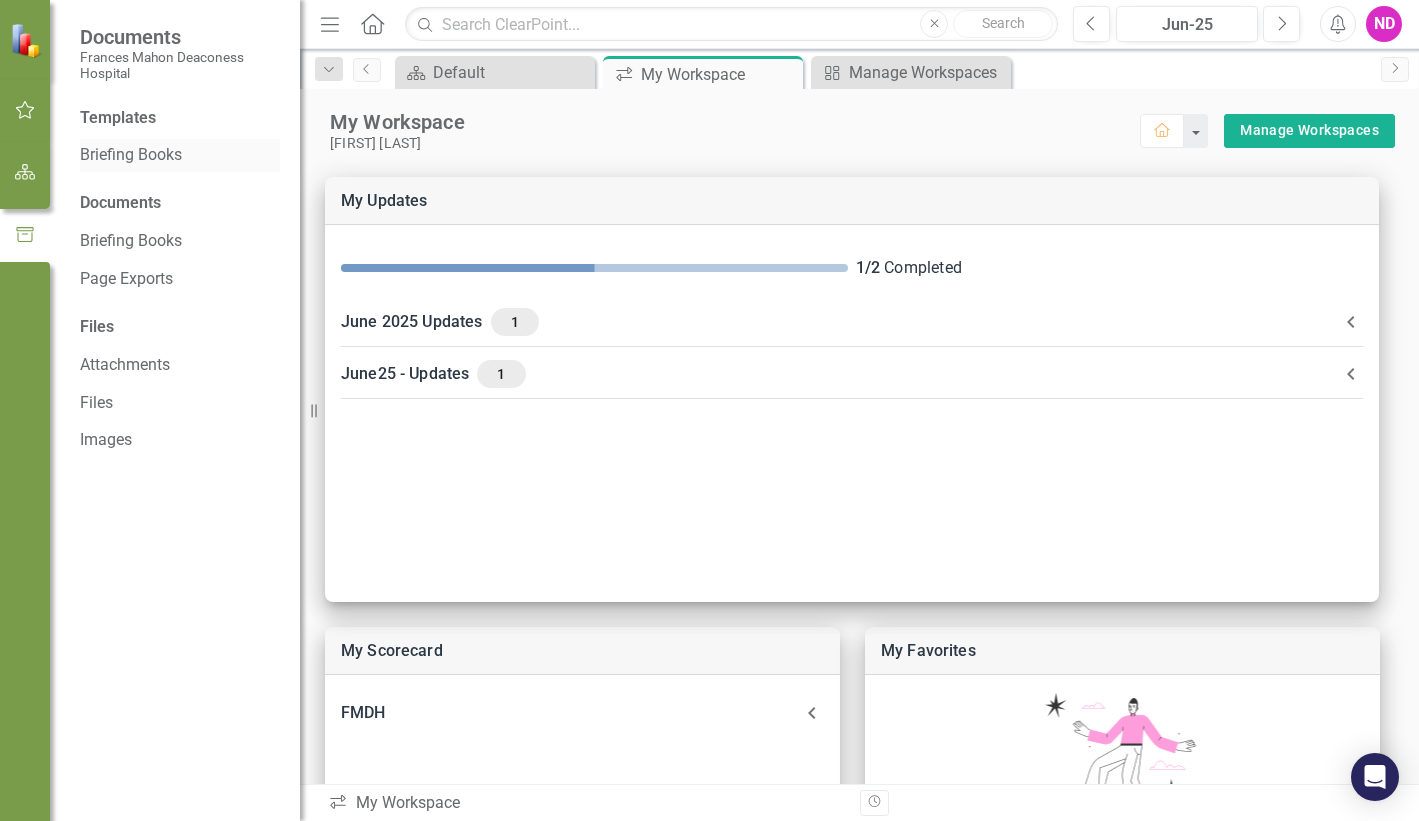 click on "Briefing Books" at bounding box center (180, 155) 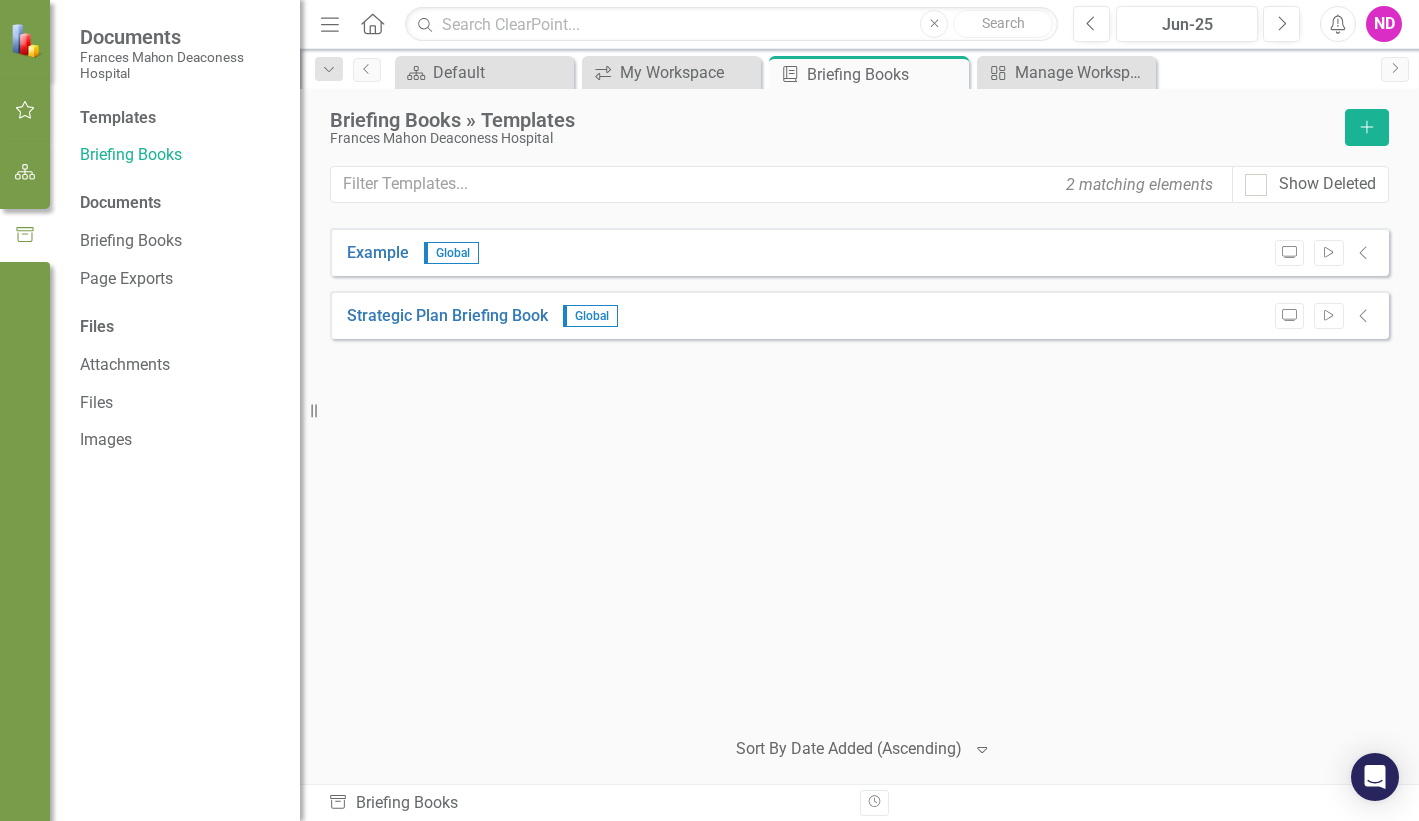click on "Menu" at bounding box center [330, 23] 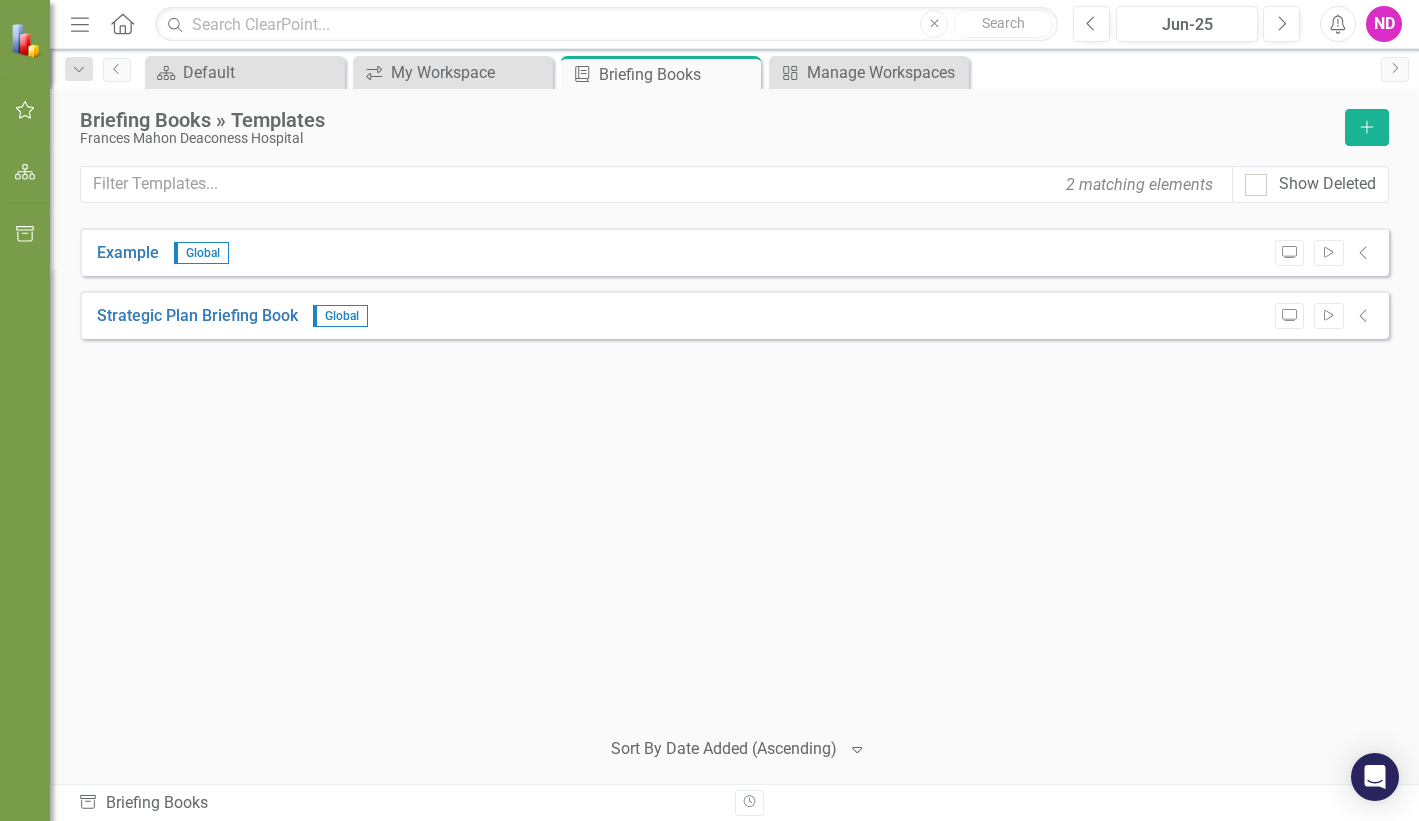 click on "Menu" at bounding box center [80, 23] 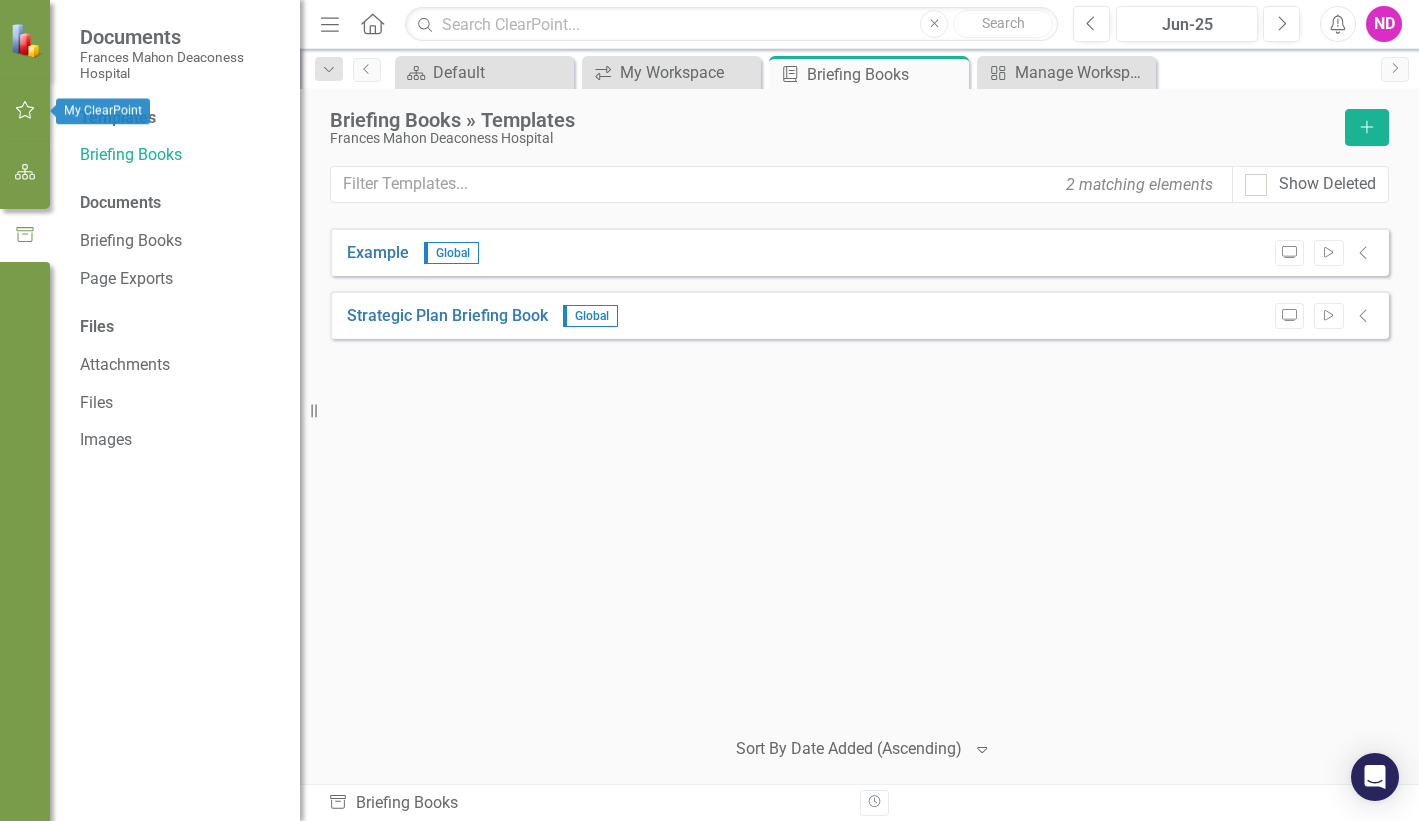 click at bounding box center [25, 110] 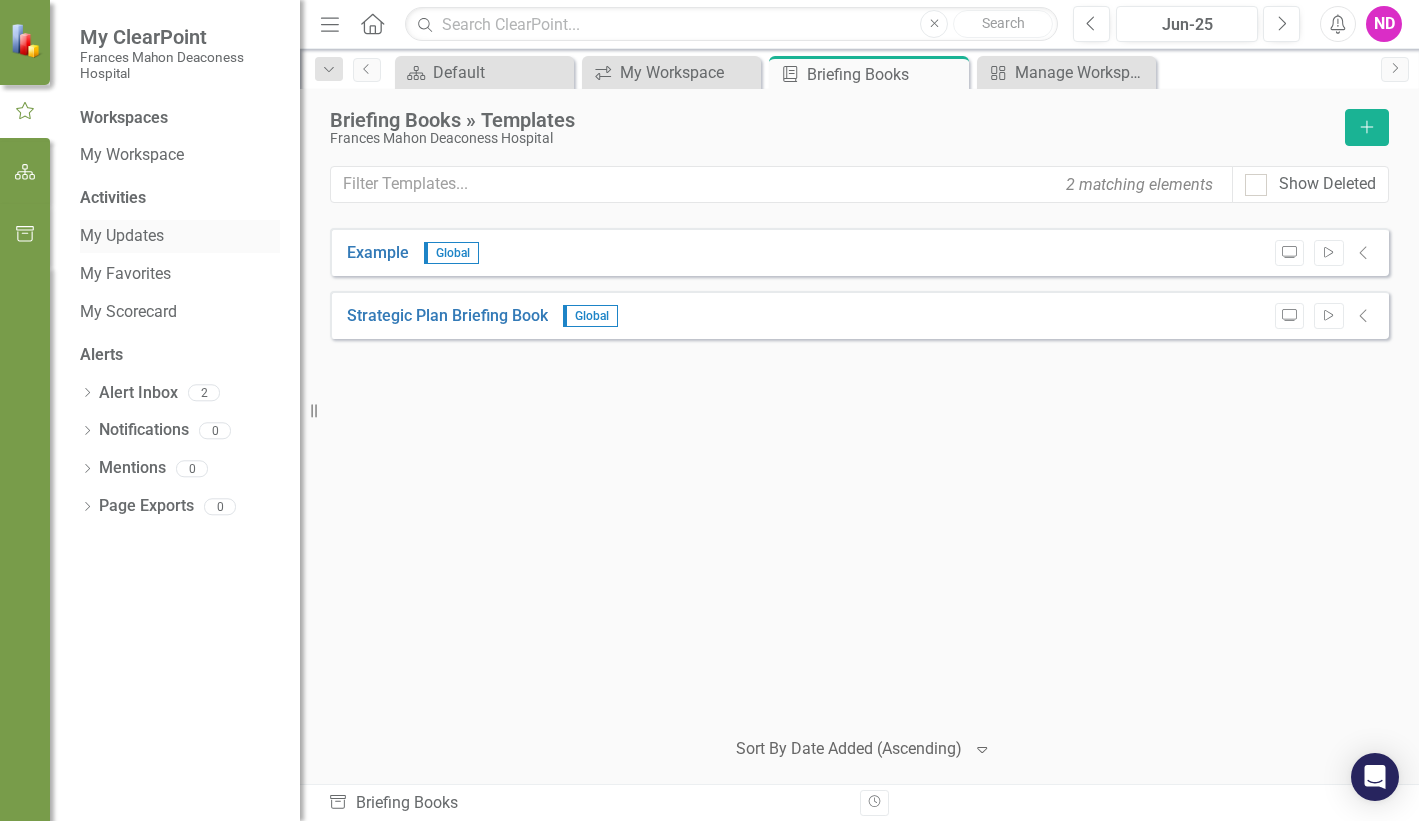 click on "My Updates" at bounding box center (180, 236) 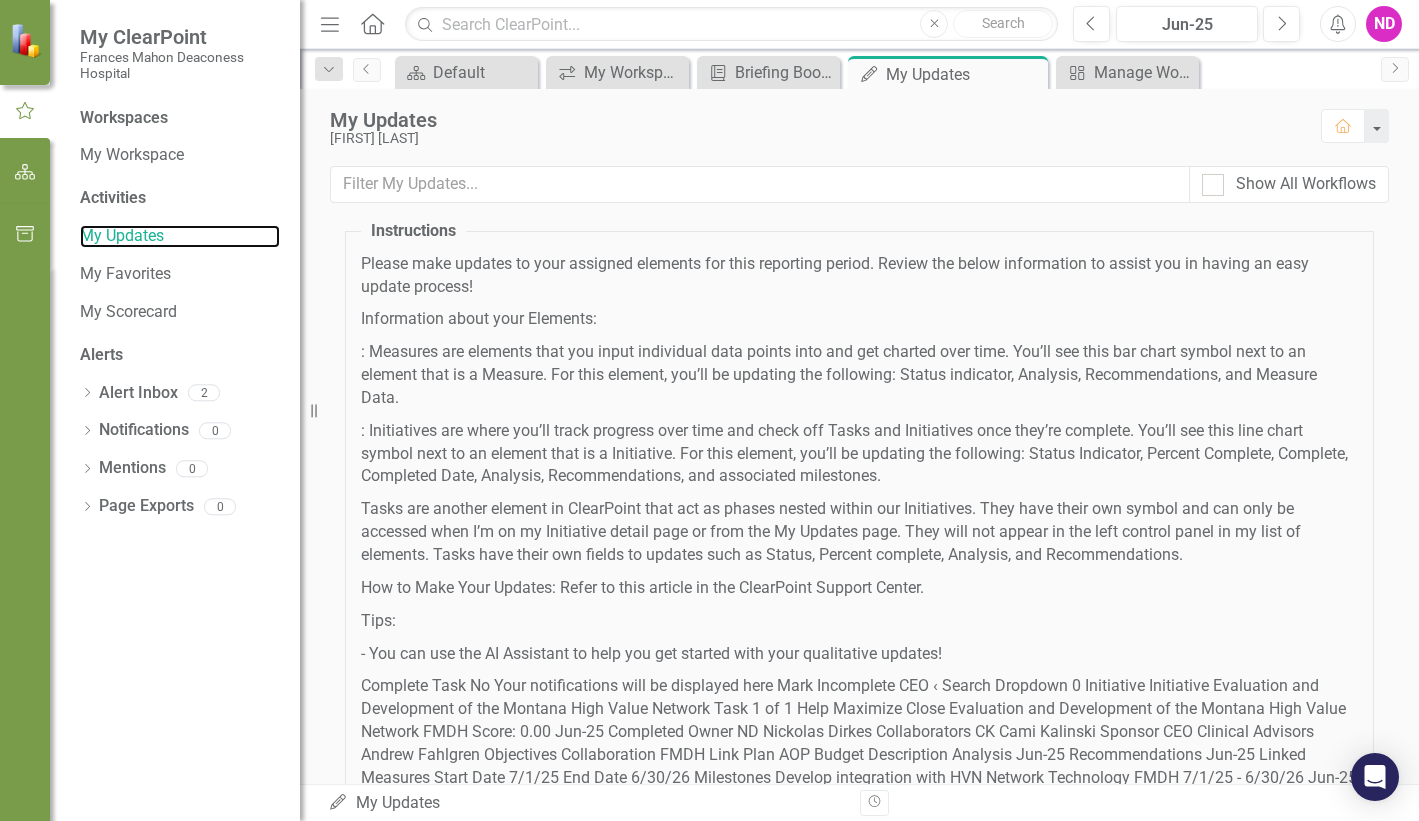 scroll, scrollTop: 1086, scrollLeft: 0, axis: vertical 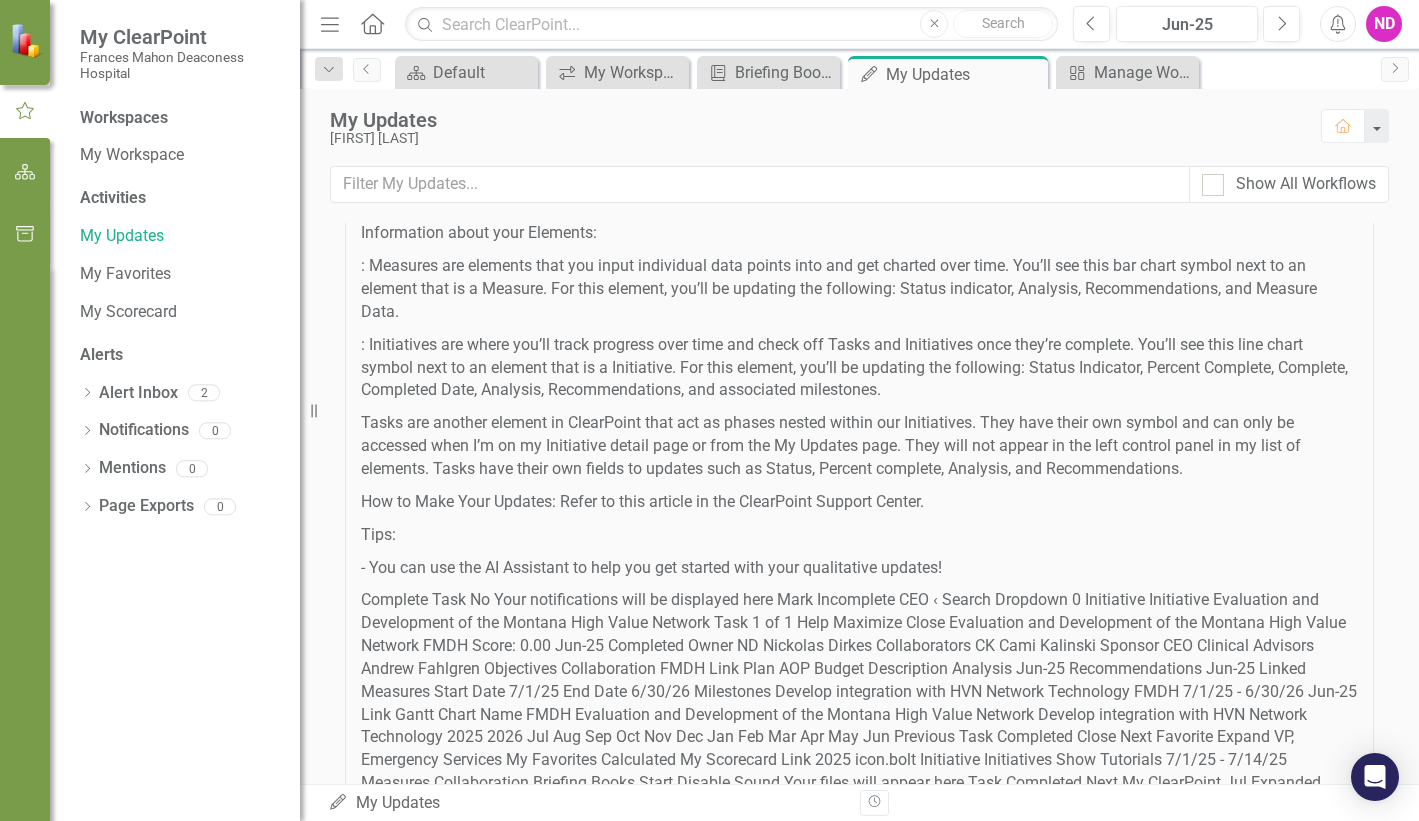click on "Edit" at bounding box center [1344, 929] 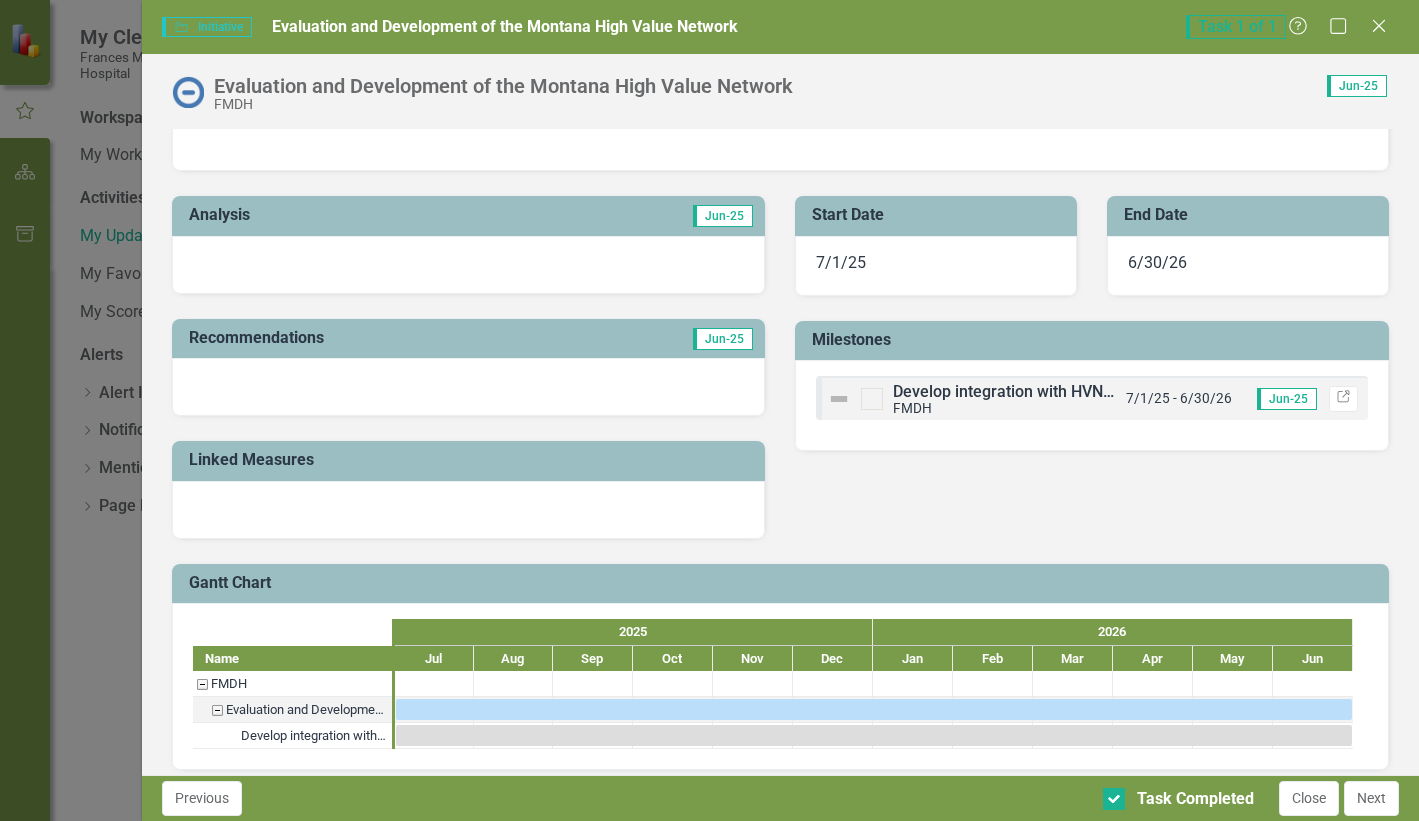scroll, scrollTop: 442, scrollLeft: 0, axis: vertical 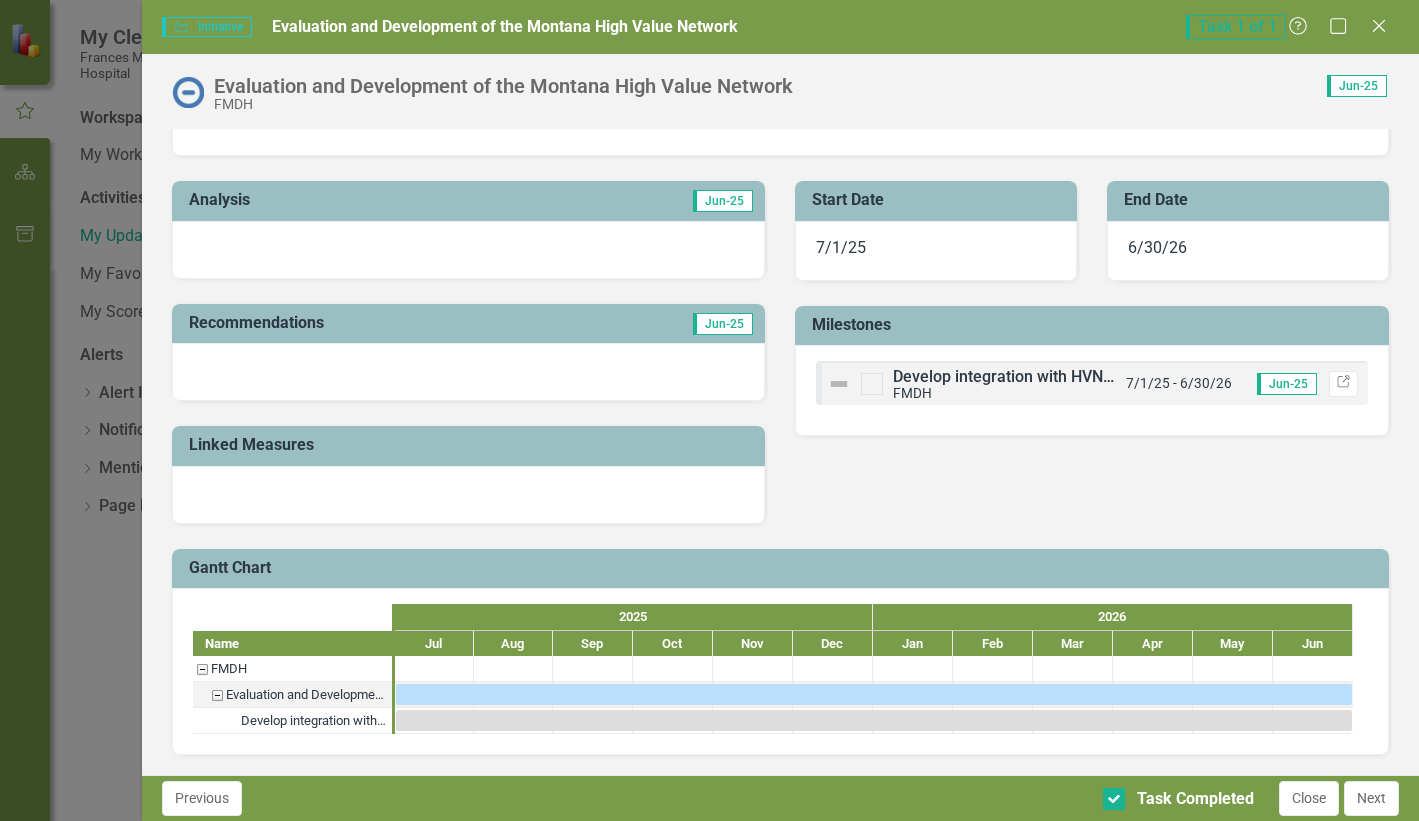 drag, startPoint x: 266, startPoint y: 663, endPoint x: 232, endPoint y: 684, distance: 39.962482 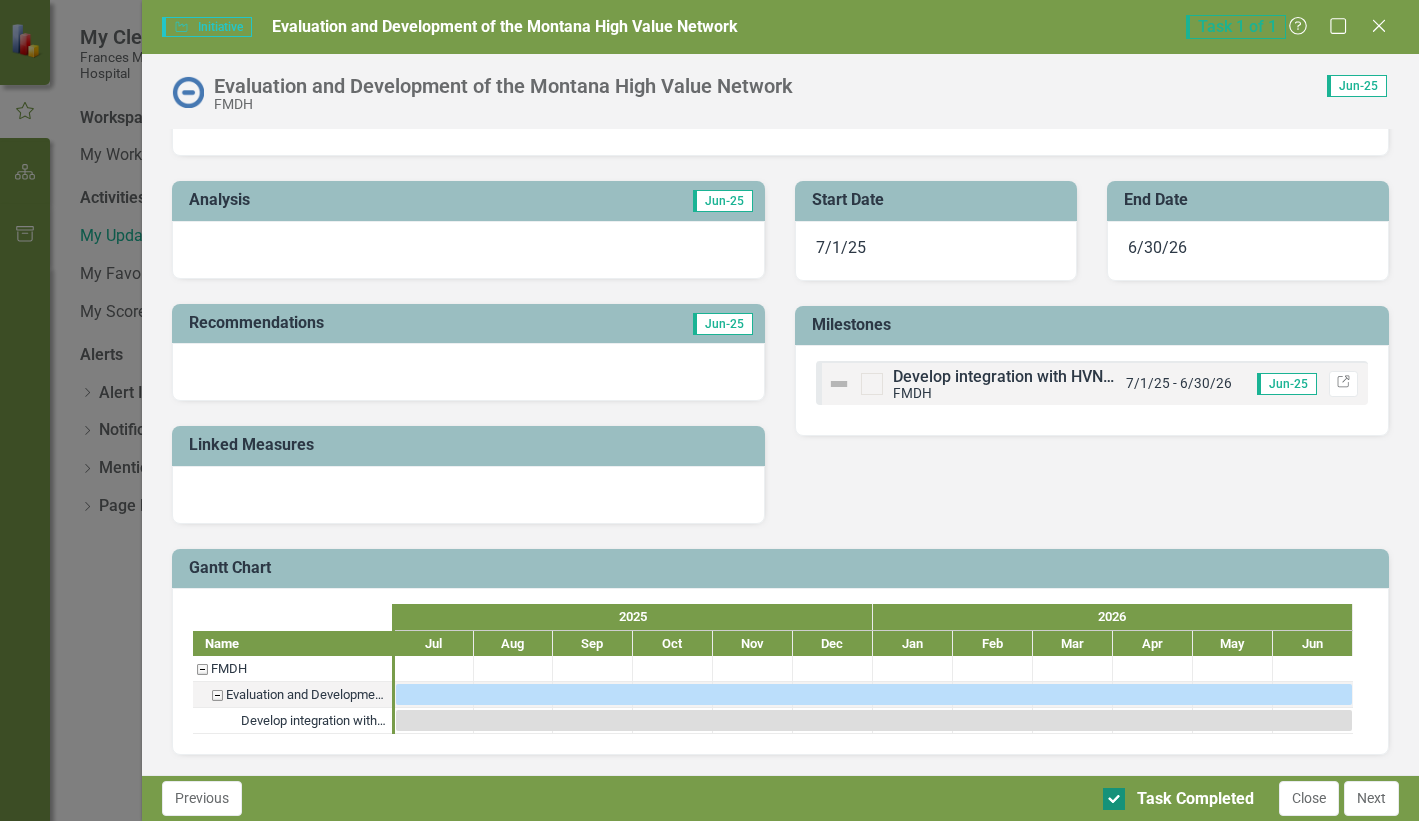 click at bounding box center [1114, 799] 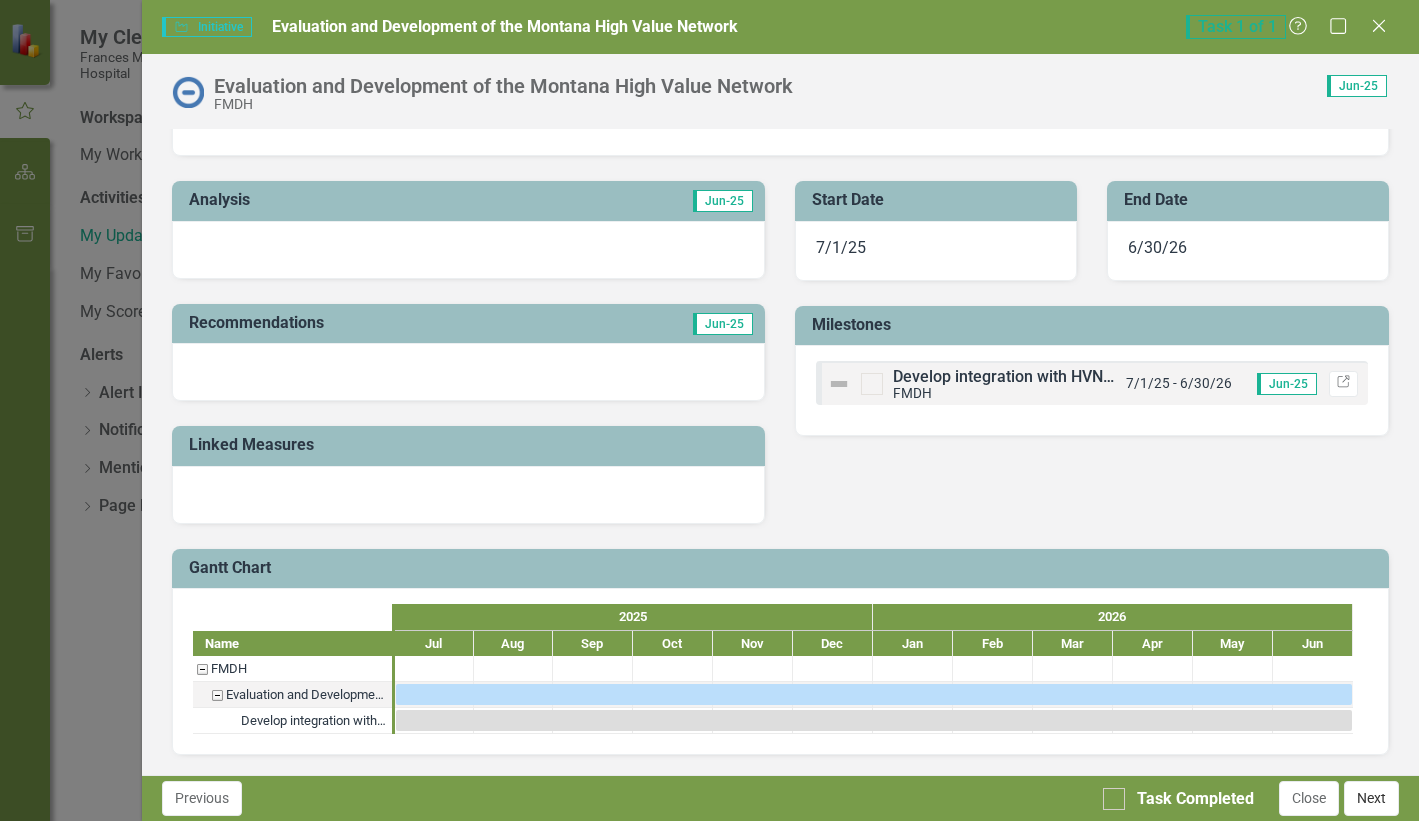 click on "Next" at bounding box center [1371, 798] 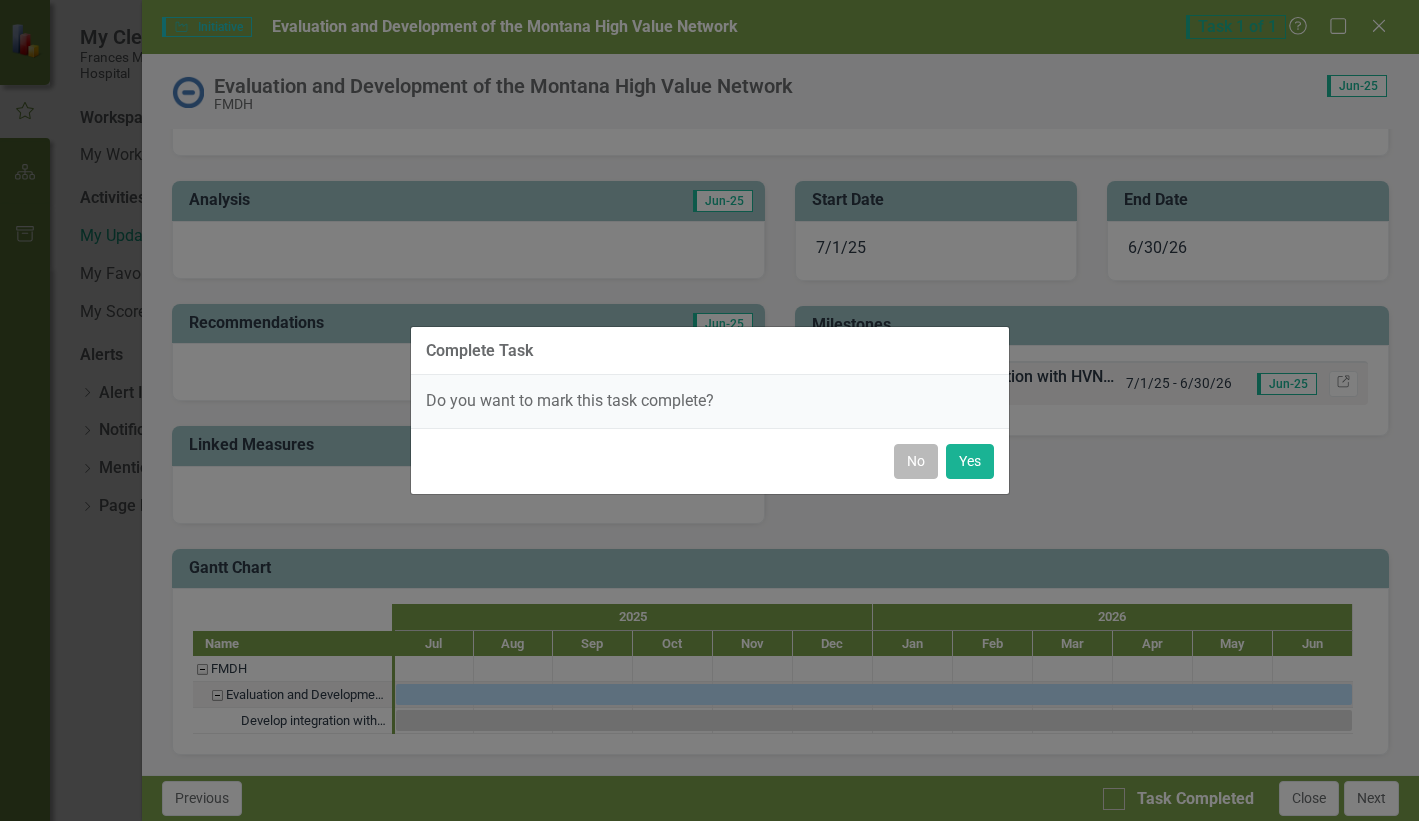 click on "No" at bounding box center (916, 461) 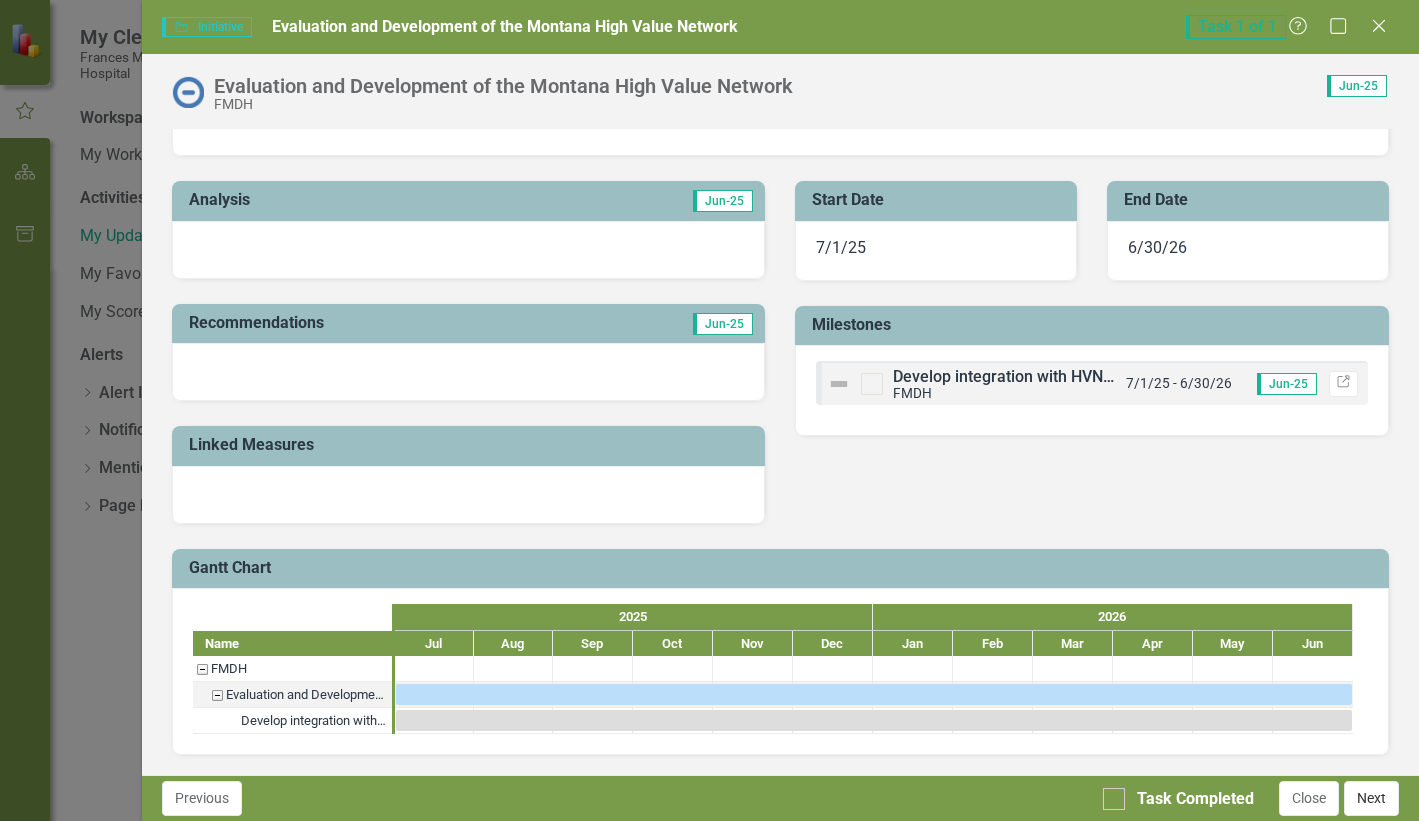 click on "Next" at bounding box center (1371, 798) 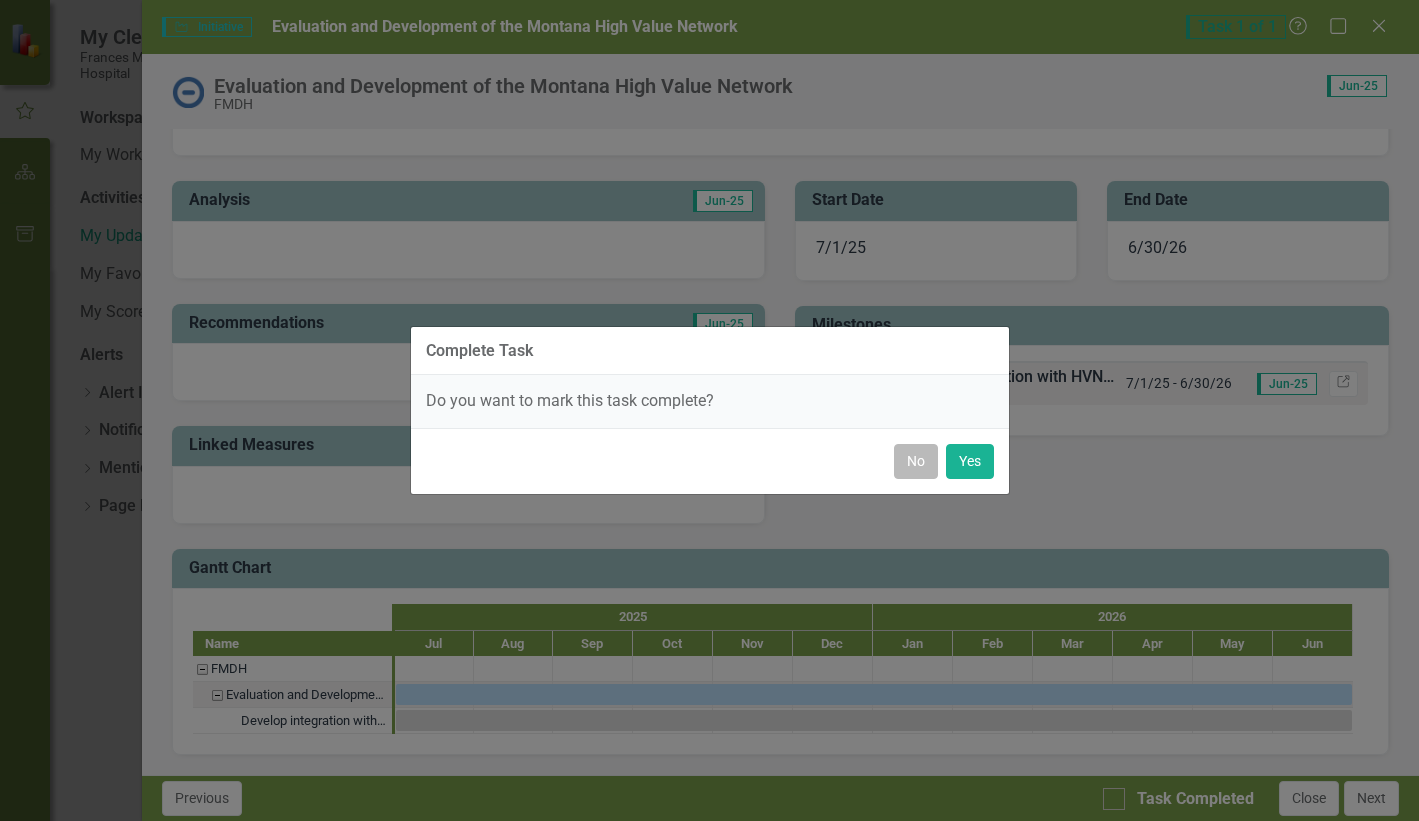 click on "No" at bounding box center (916, 461) 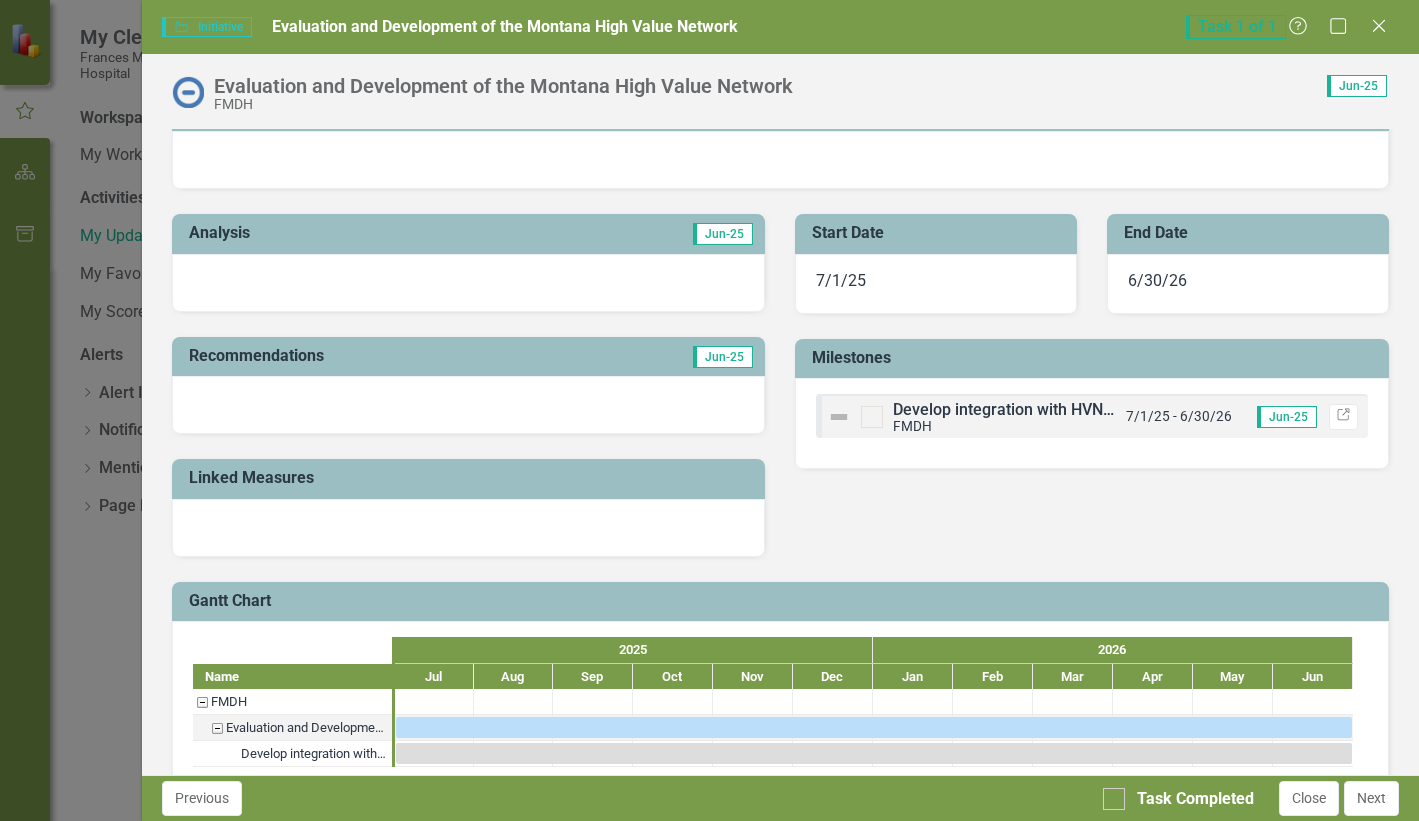 scroll, scrollTop: 442, scrollLeft: 0, axis: vertical 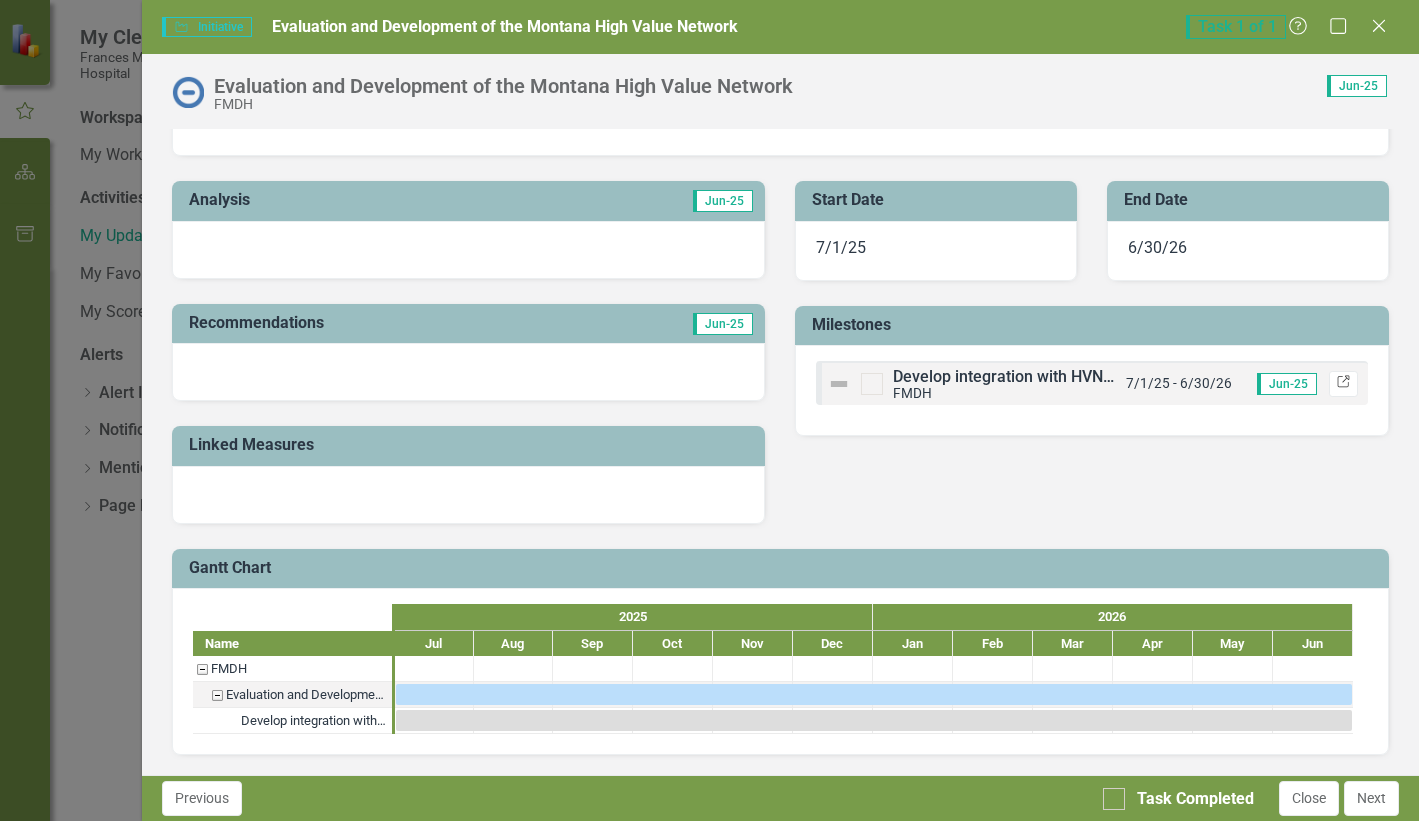 click on "Link" at bounding box center (1343, 383) 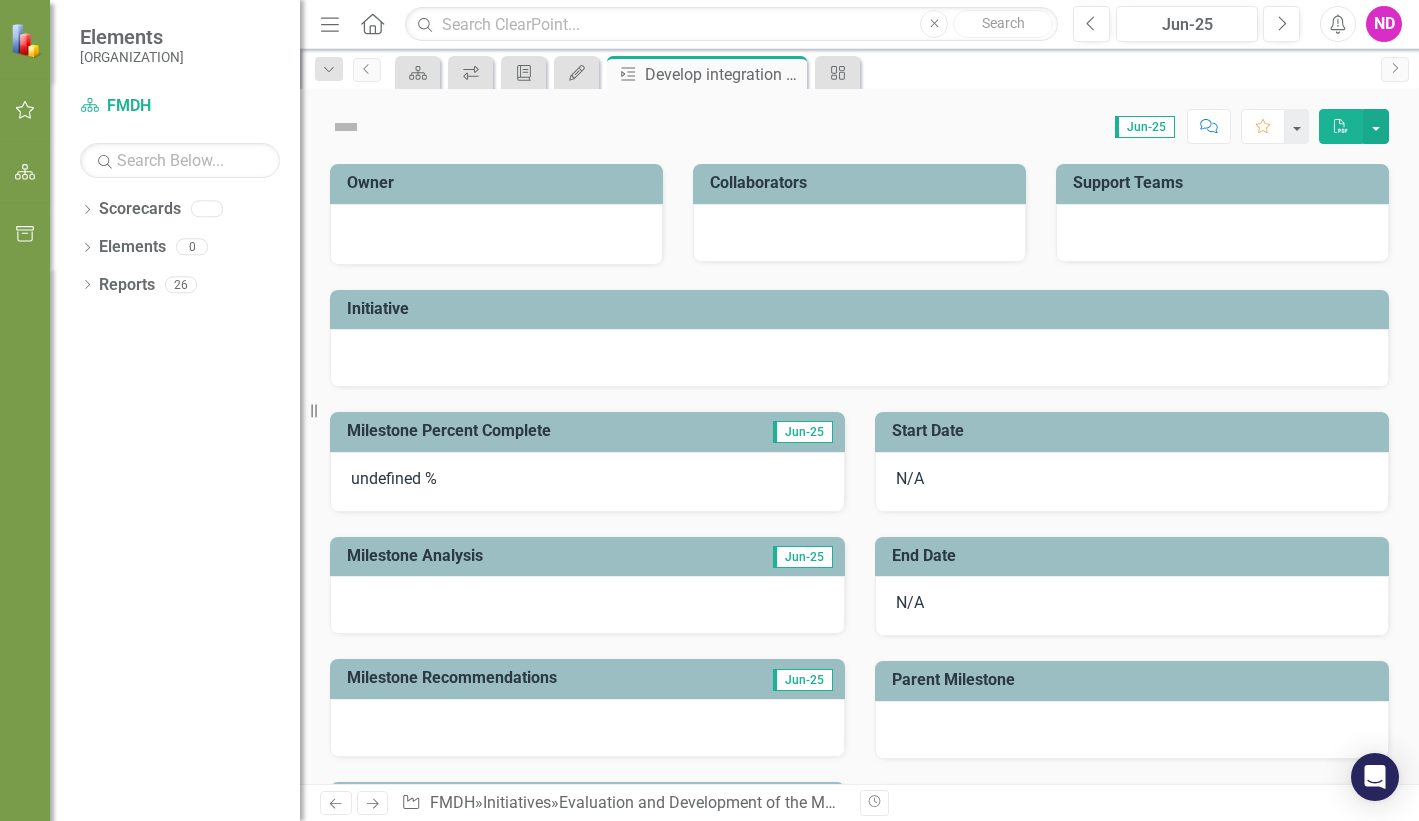 scroll, scrollTop: 0, scrollLeft: 0, axis: both 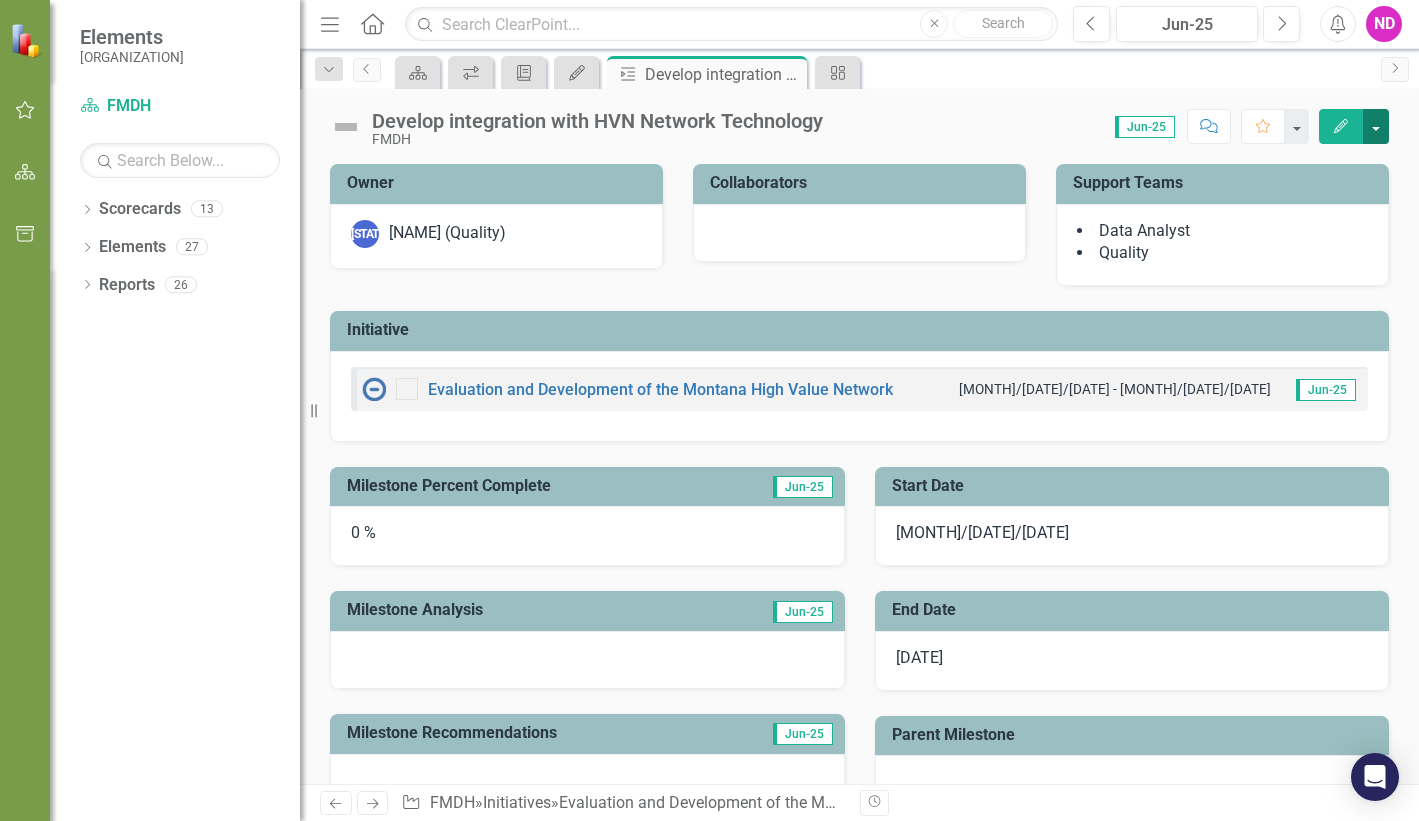click at bounding box center (1376, 126) 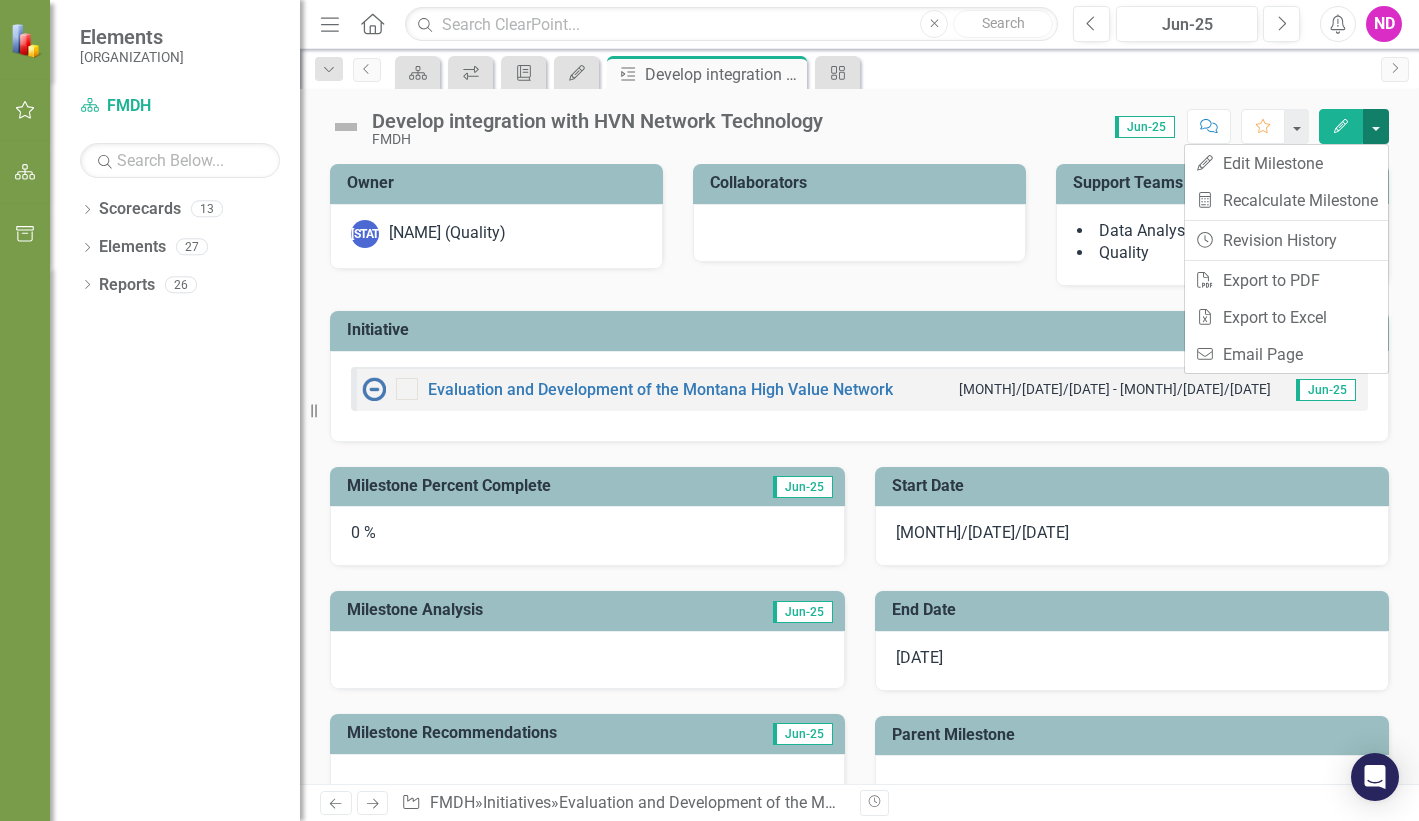 click at bounding box center [1376, 126] 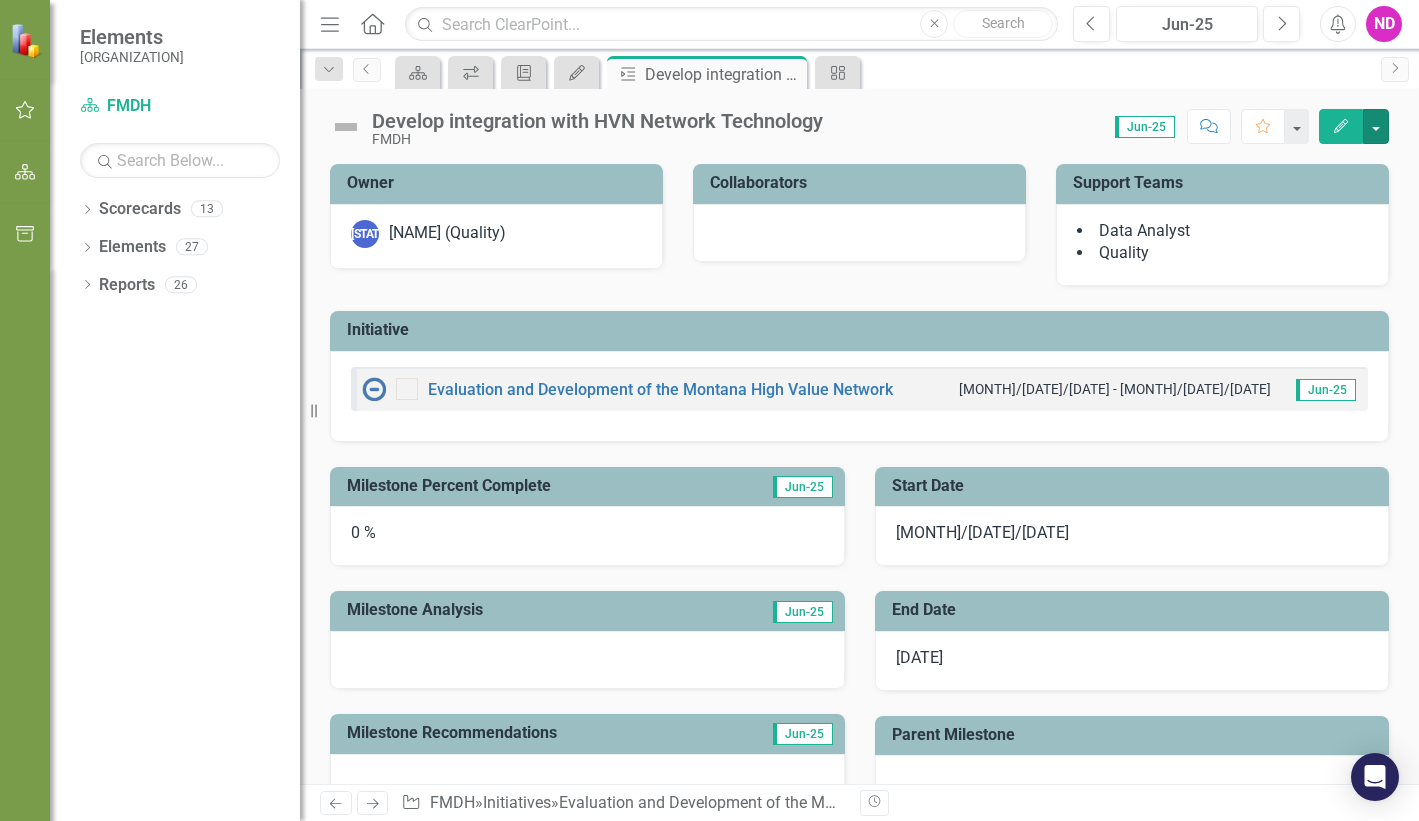 scroll, scrollTop: 172, scrollLeft: 0, axis: vertical 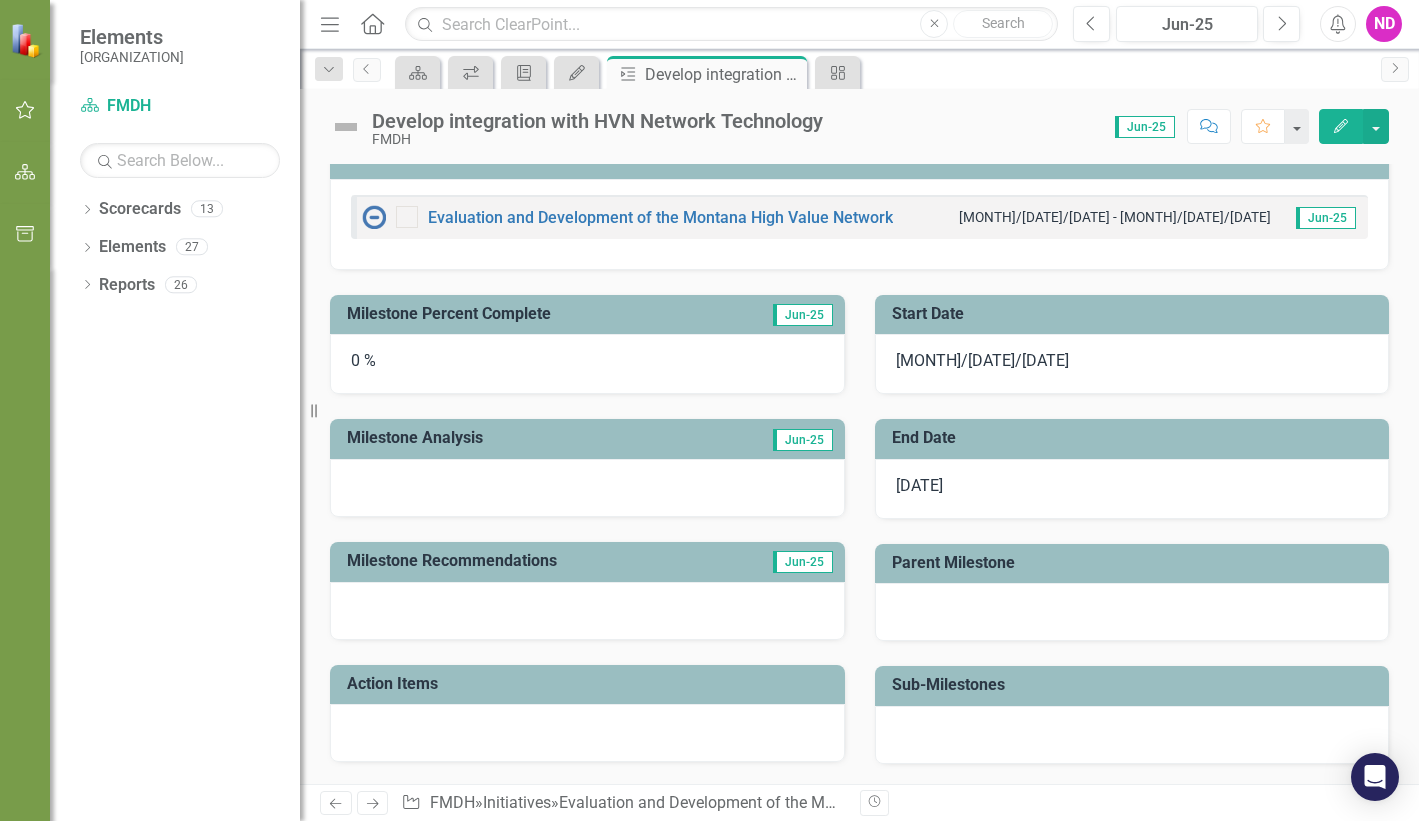 click at bounding box center [373, 804] 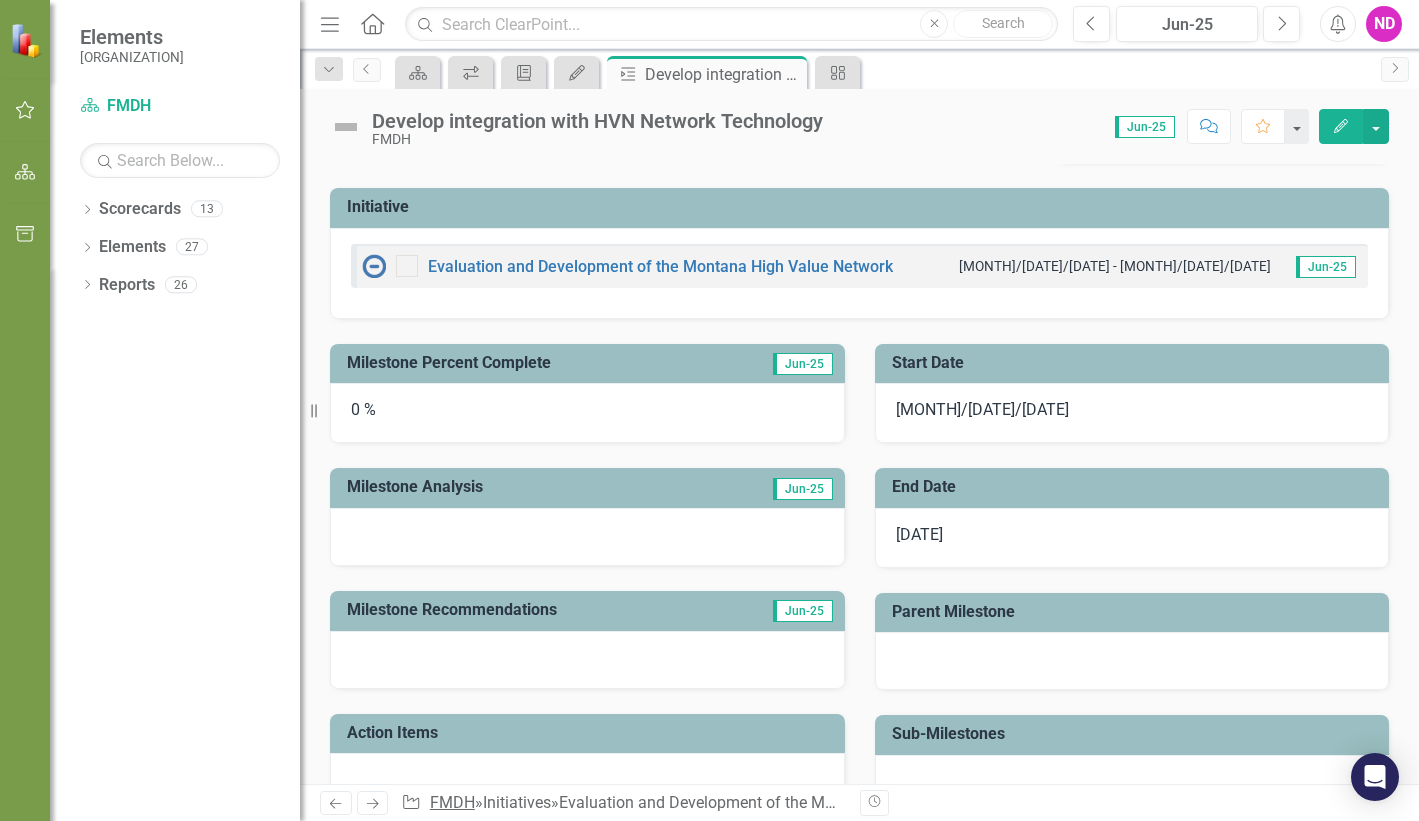 scroll, scrollTop: 172, scrollLeft: 0, axis: vertical 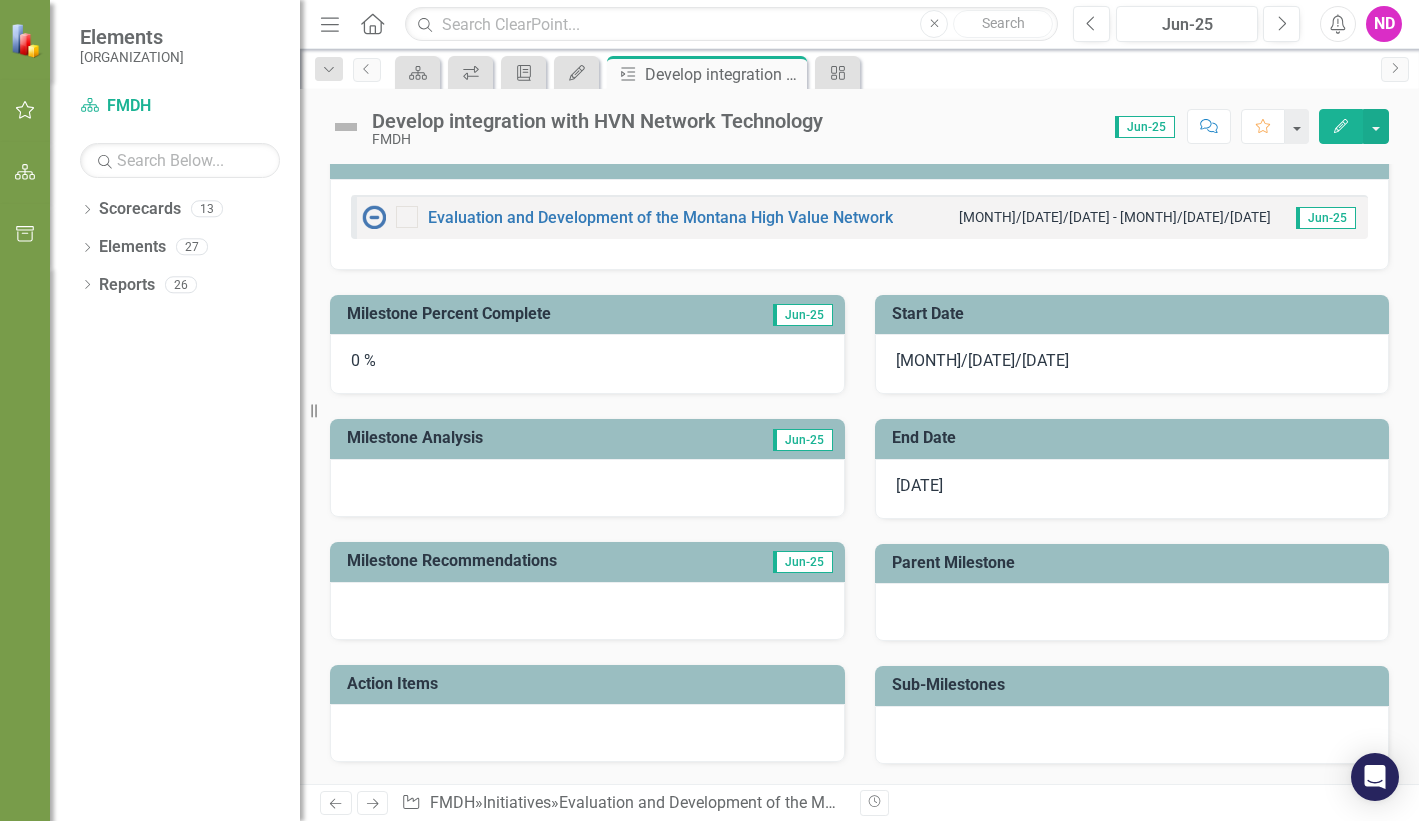 click at bounding box center (336, 804) 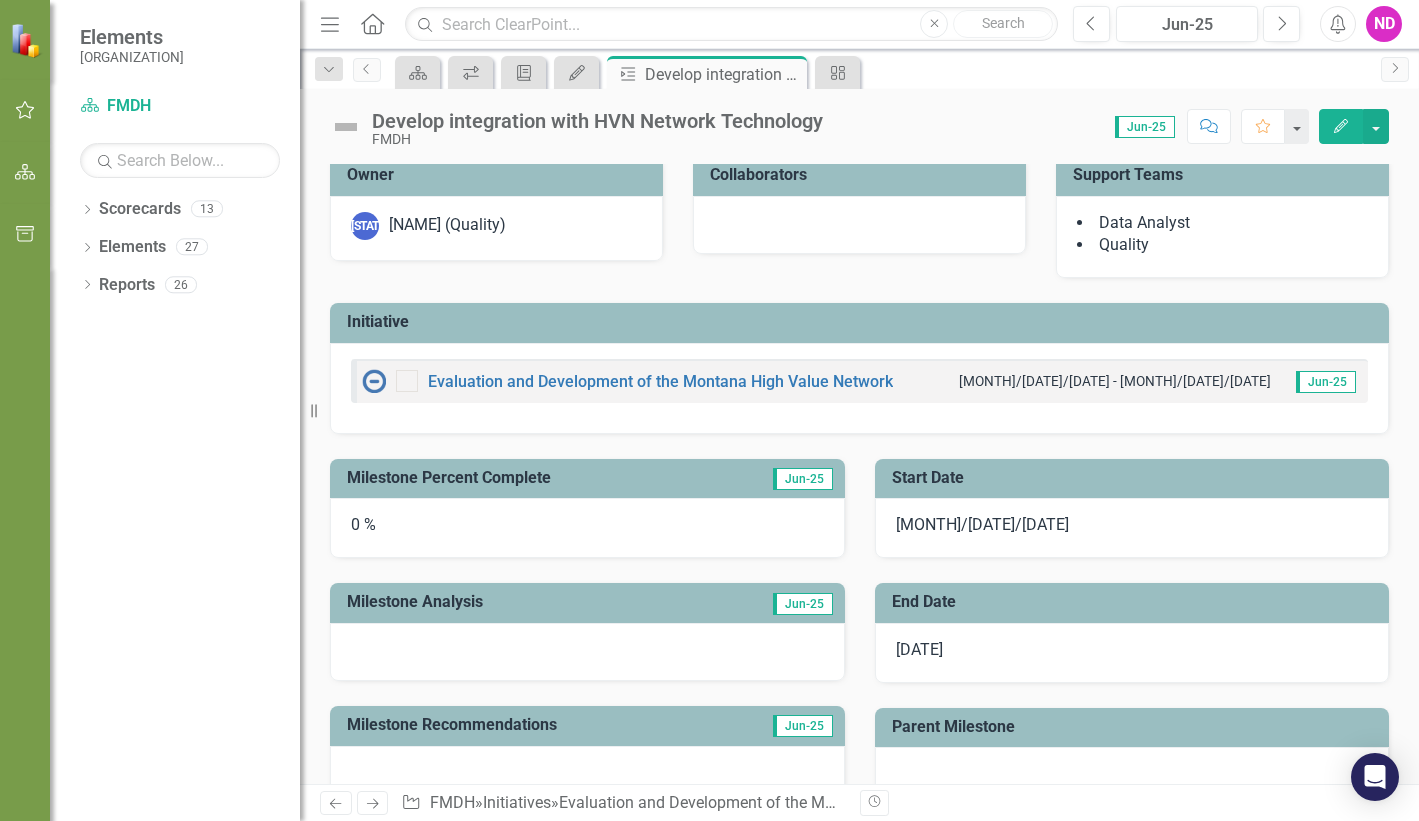 scroll, scrollTop: 0, scrollLeft: 0, axis: both 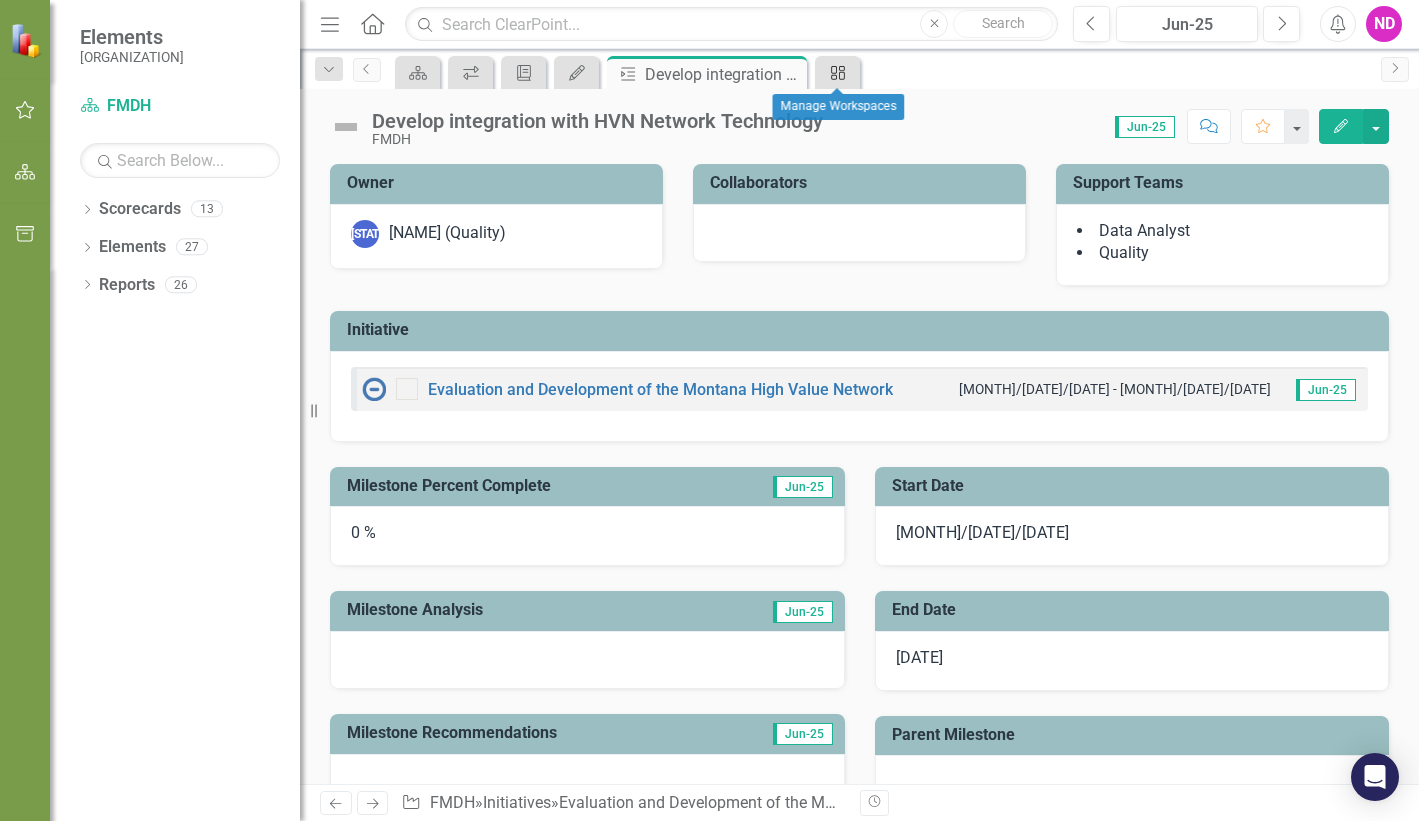 click on "icon.manageWorkspaces" at bounding box center [838, 73] 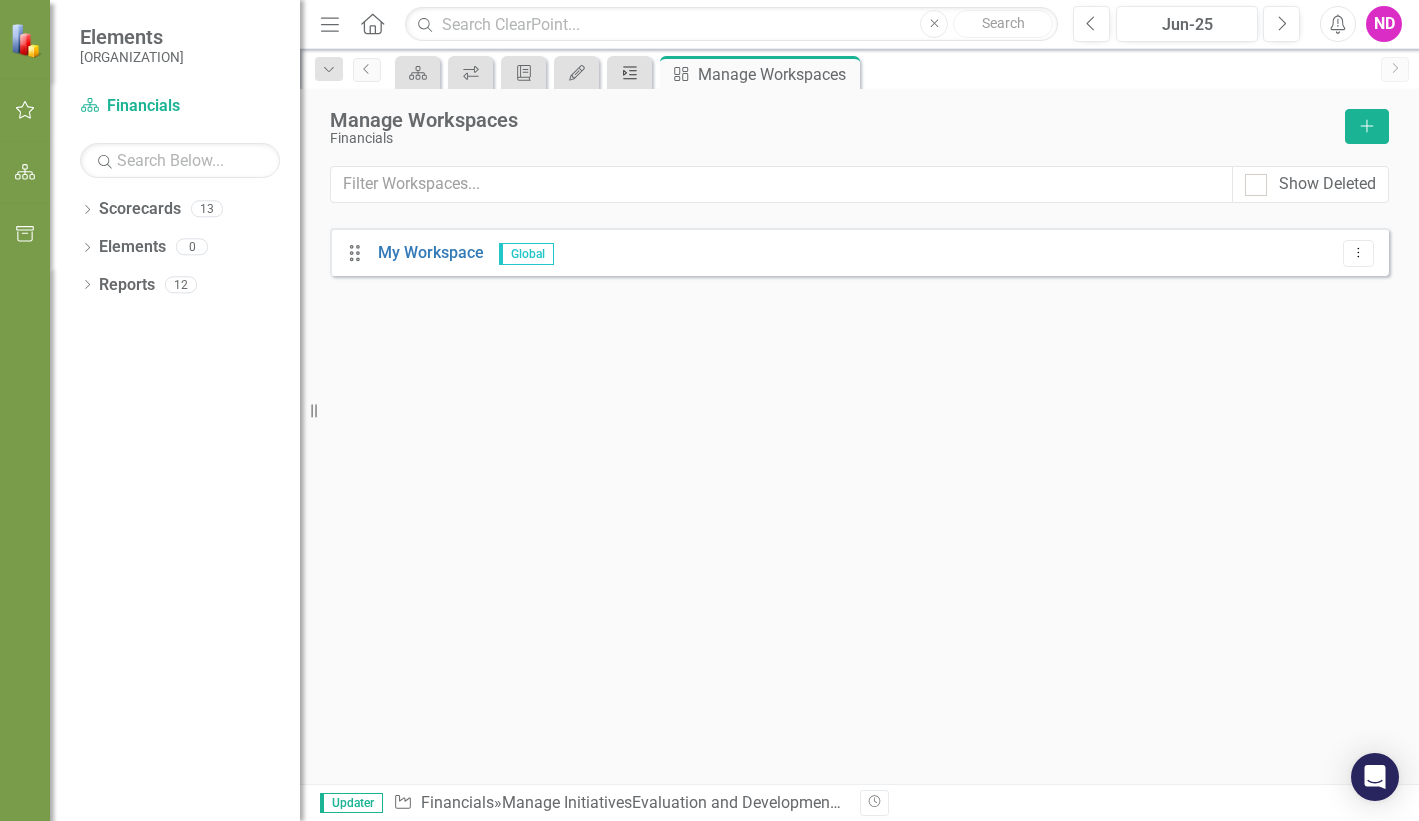 click on "Milestone" at bounding box center [630, 73] 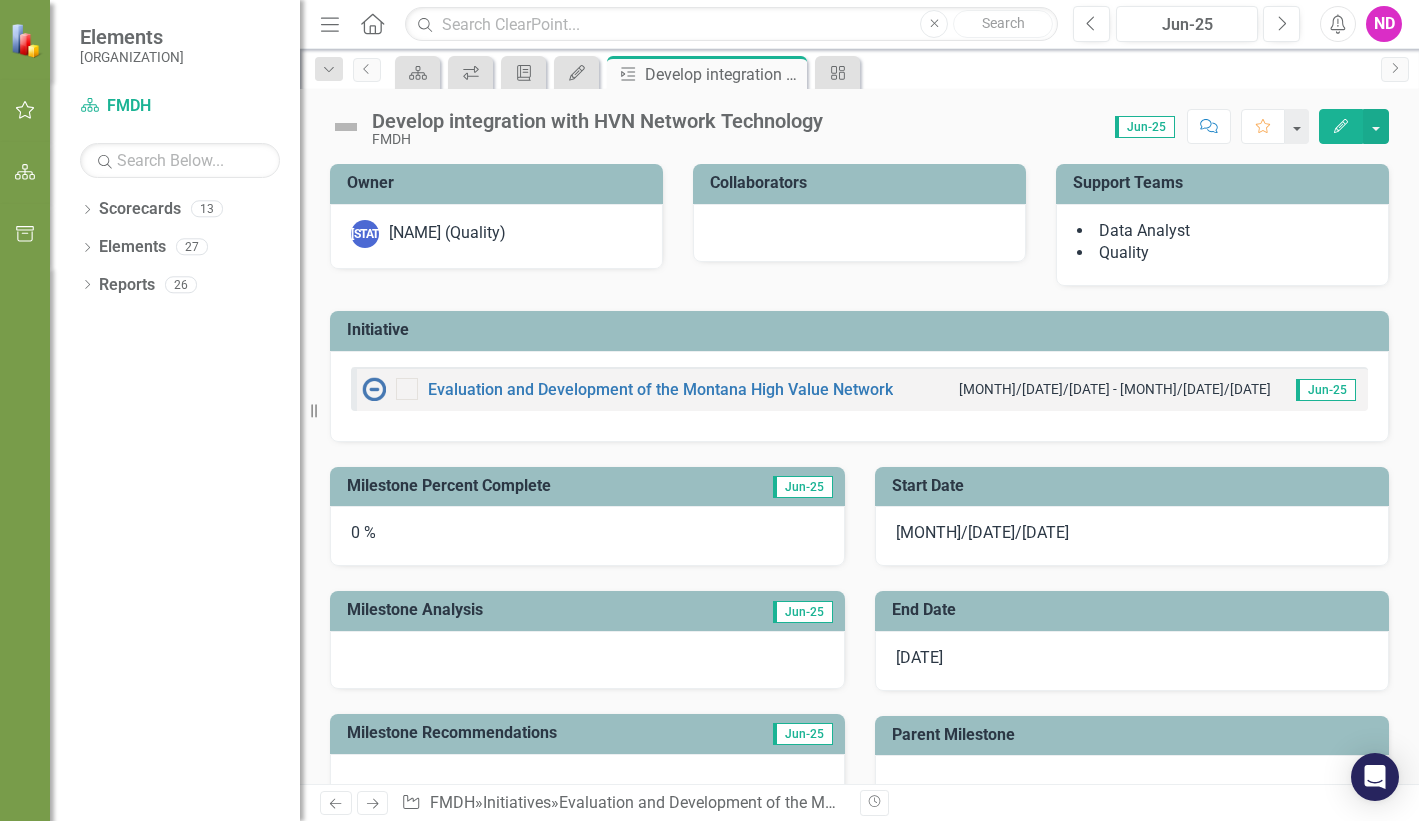 click on "Edit" at bounding box center [1341, 126] 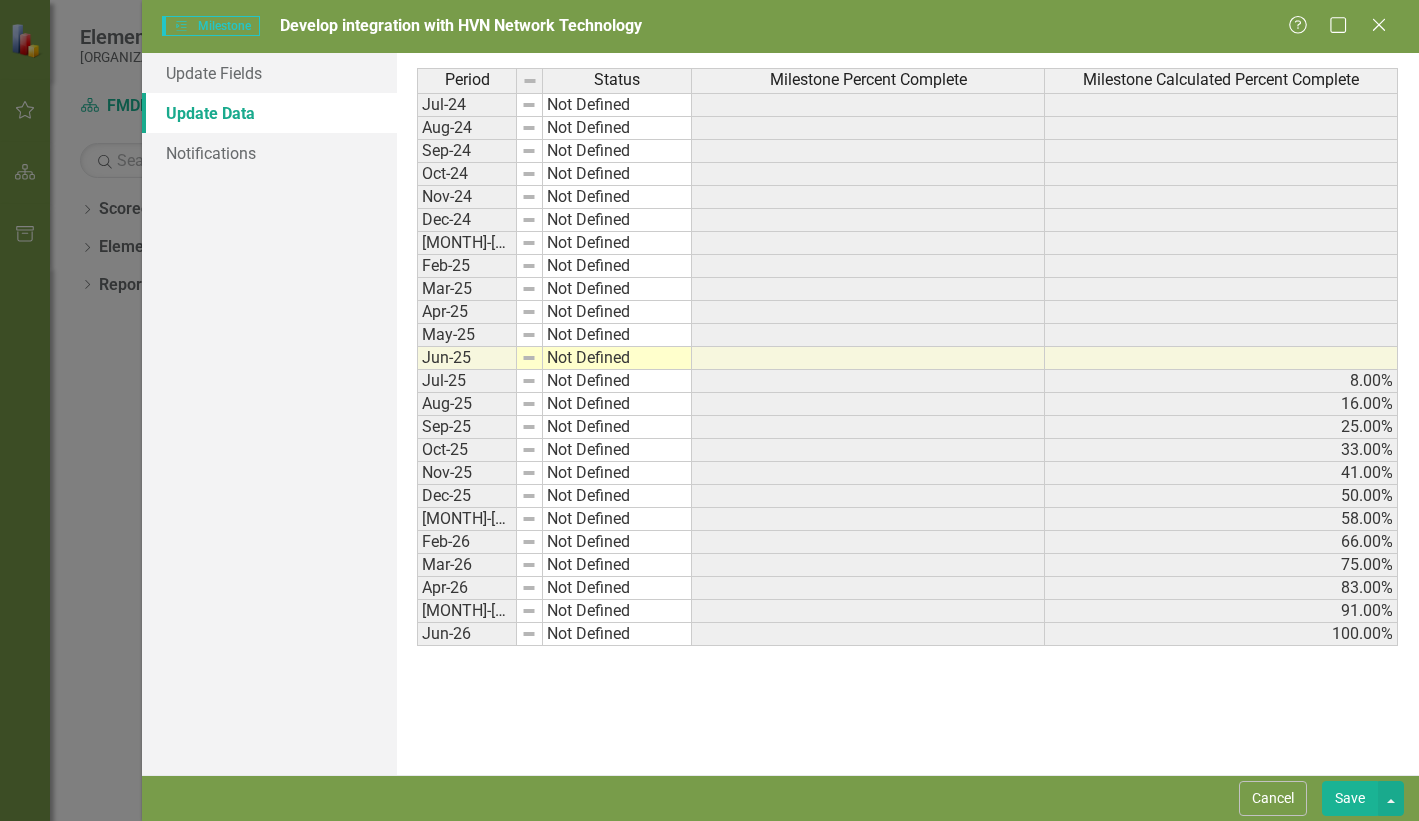 scroll, scrollTop: 0, scrollLeft: 0, axis: both 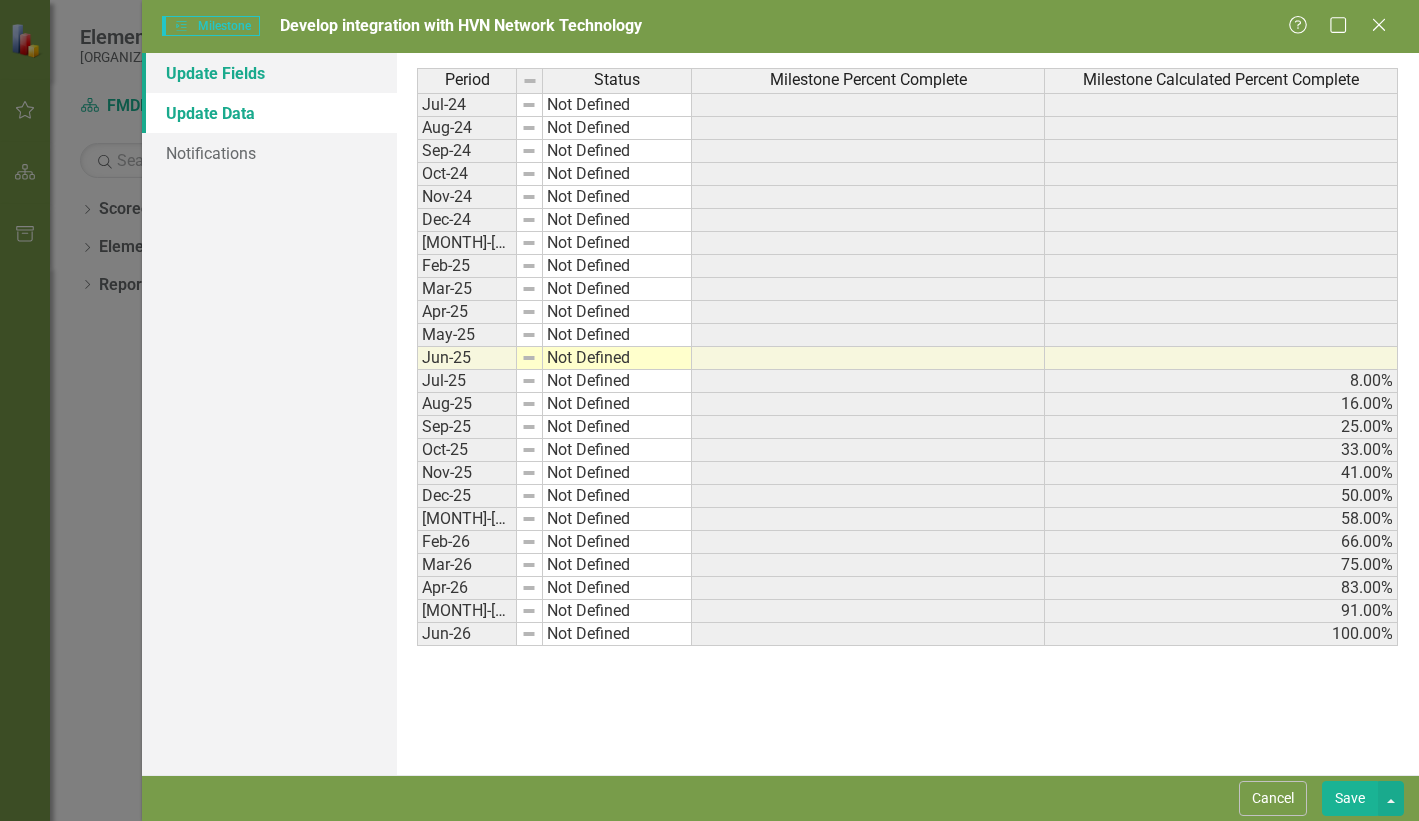 click on "Update Fields" at bounding box center [269, 73] 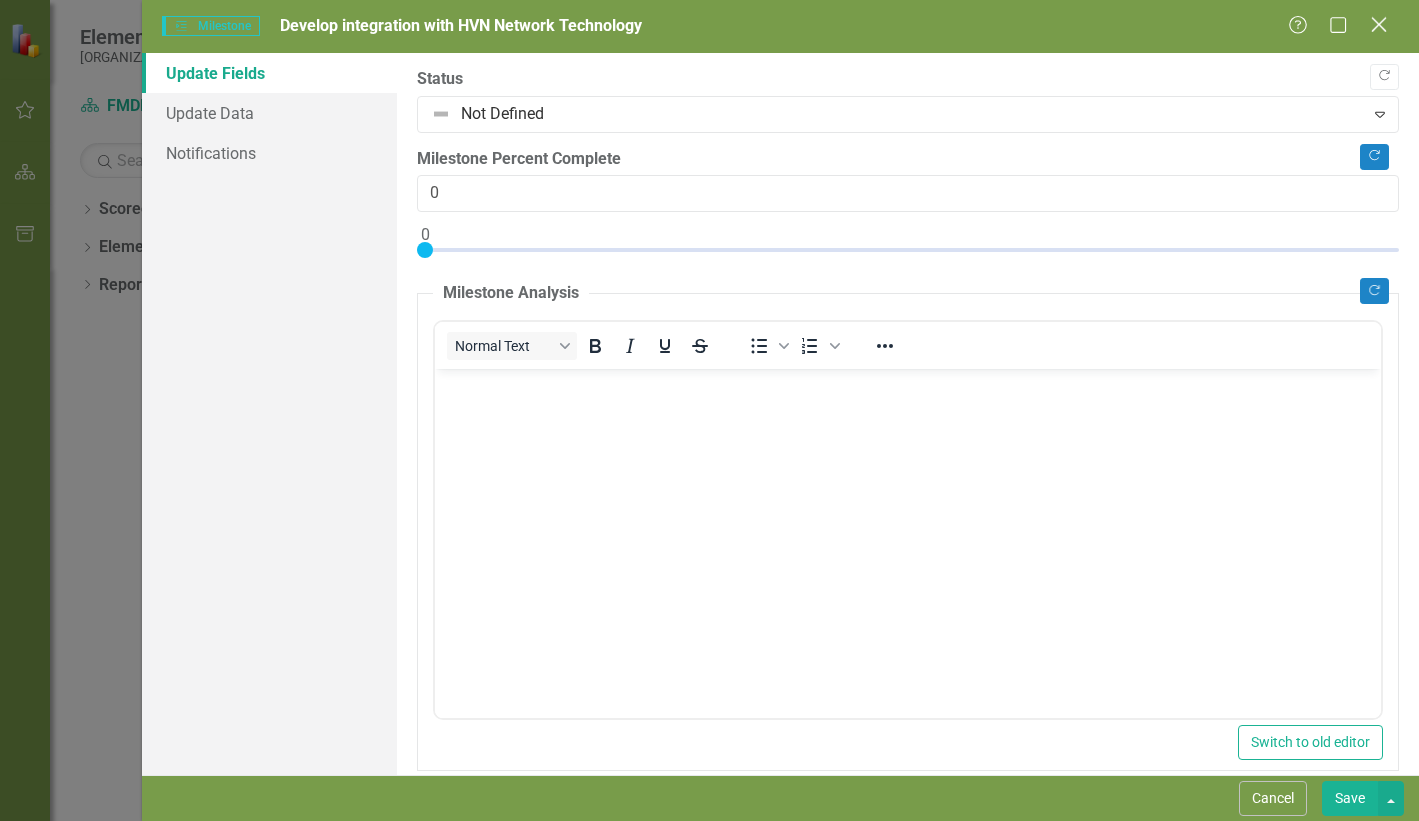 click on "Close" at bounding box center [1378, 24] 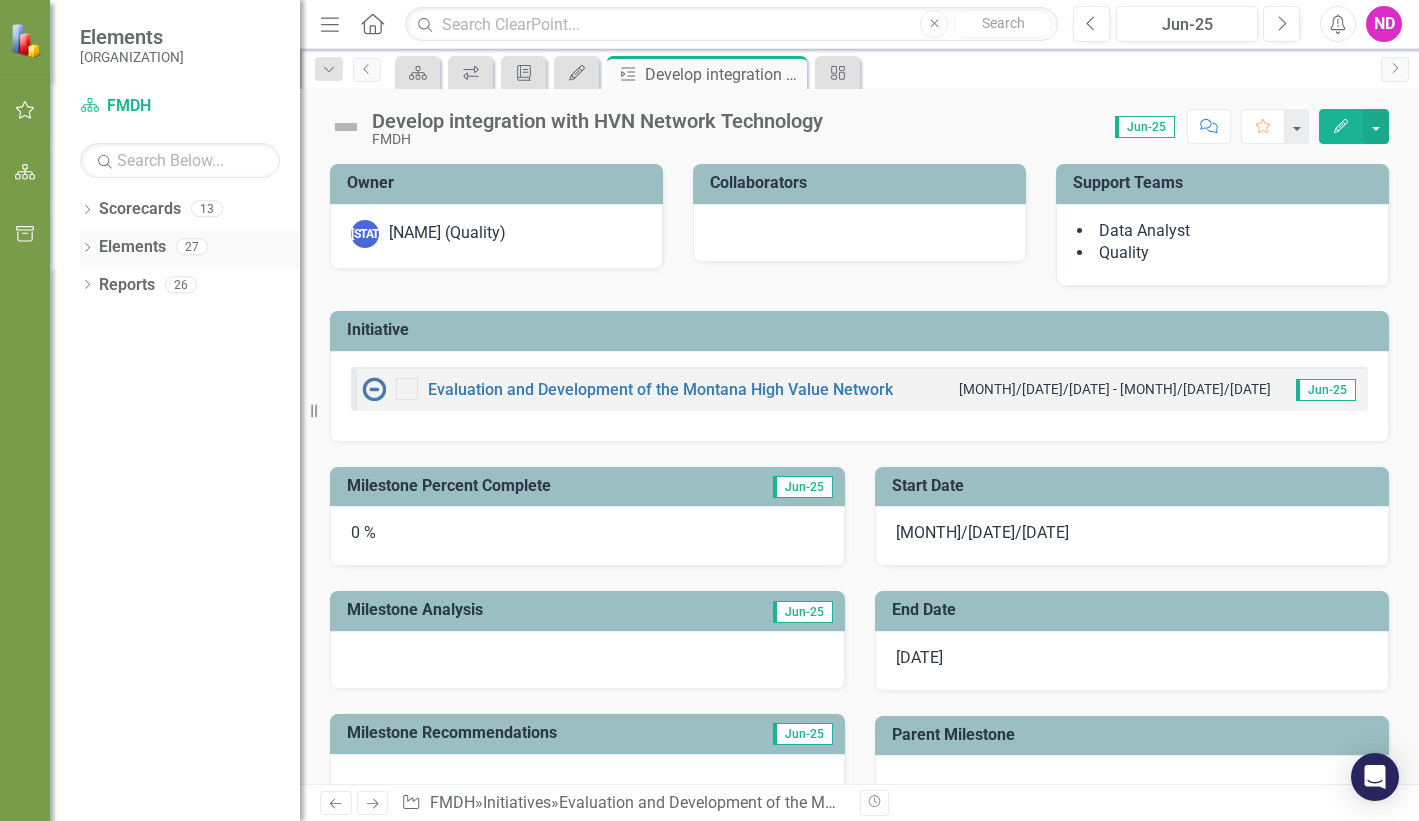 click on "Elements" at bounding box center (132, 247) 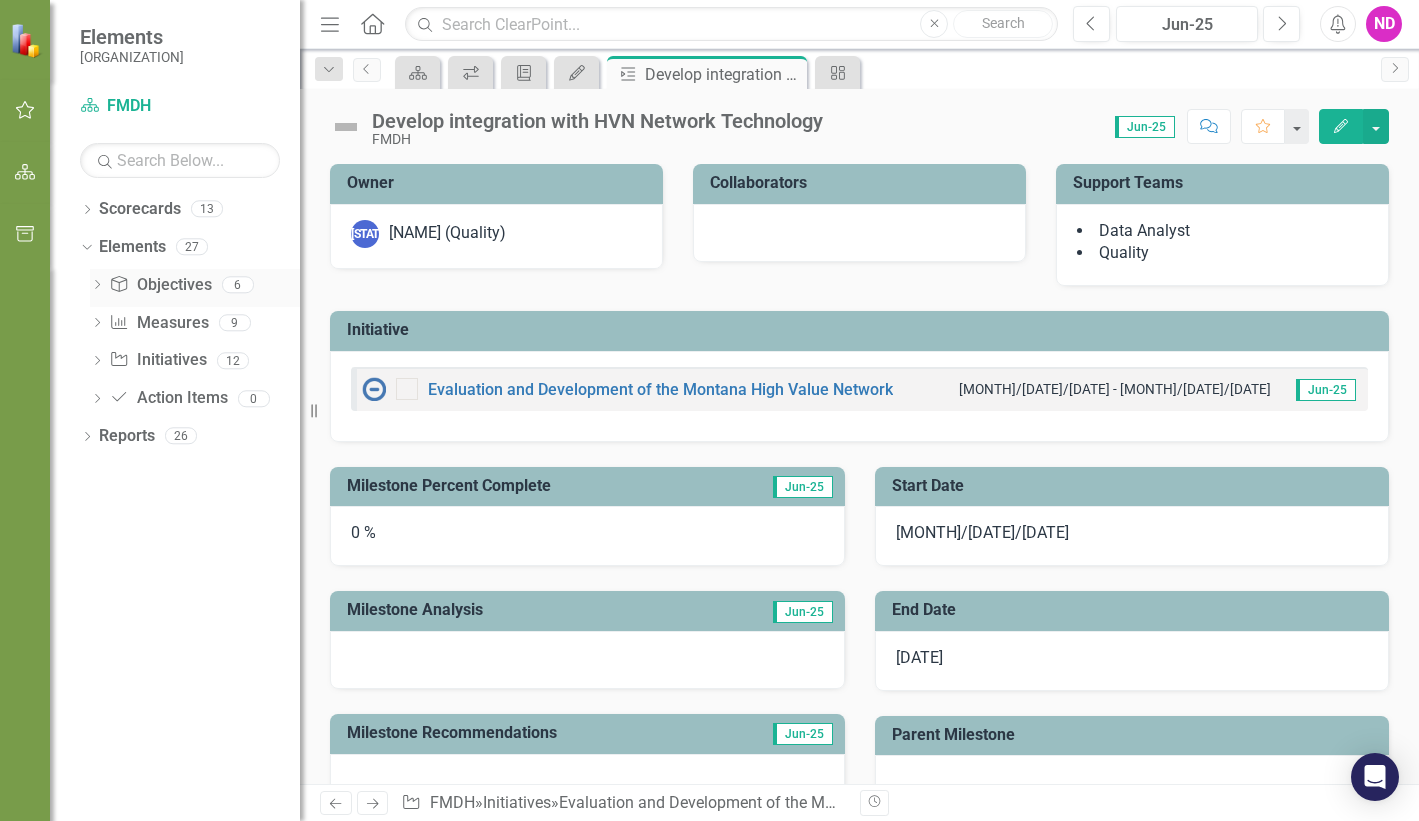 click on "Dropdown" at bounding box center [97, 287] 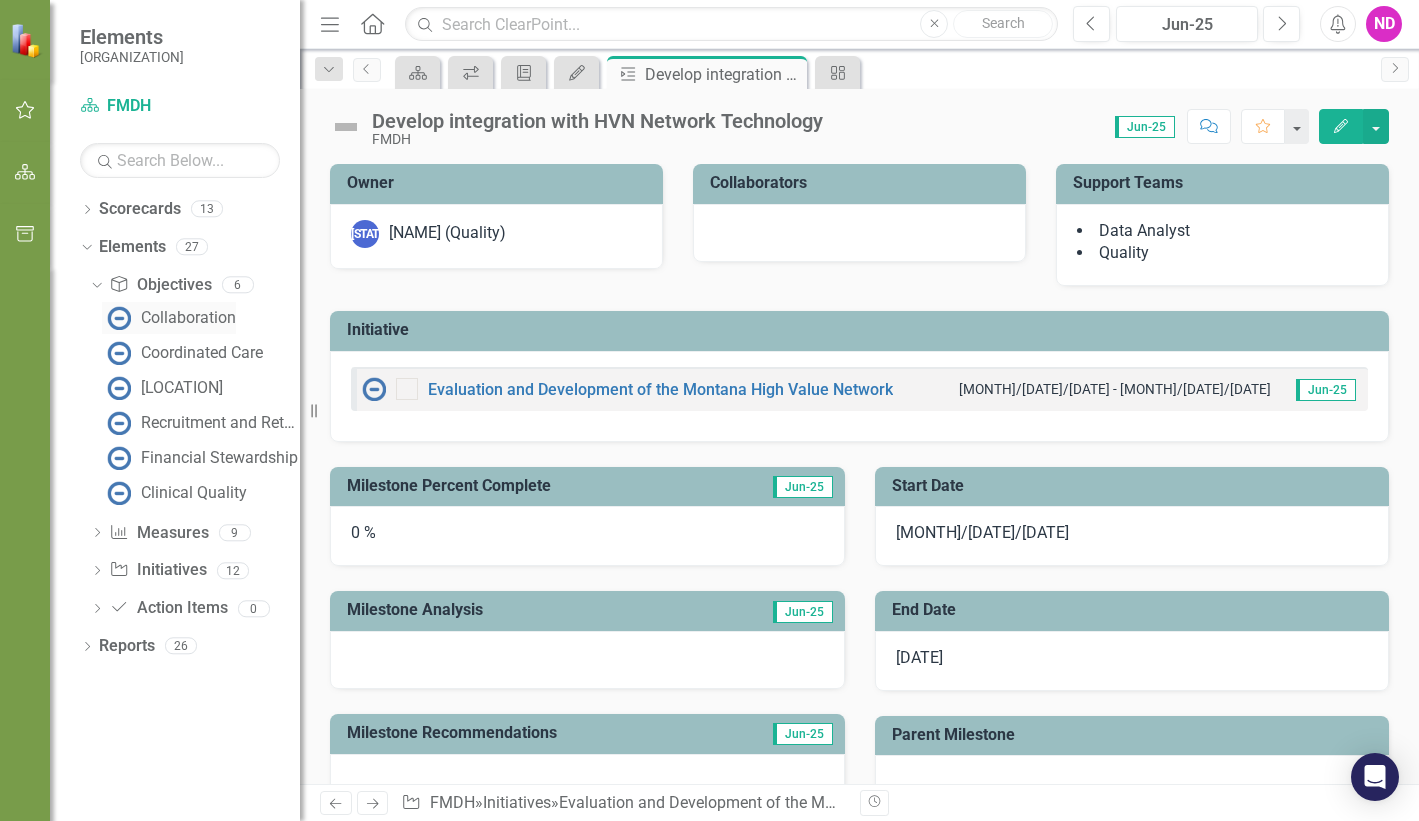 click on "Collaboration" at bounding box center (188, 318) 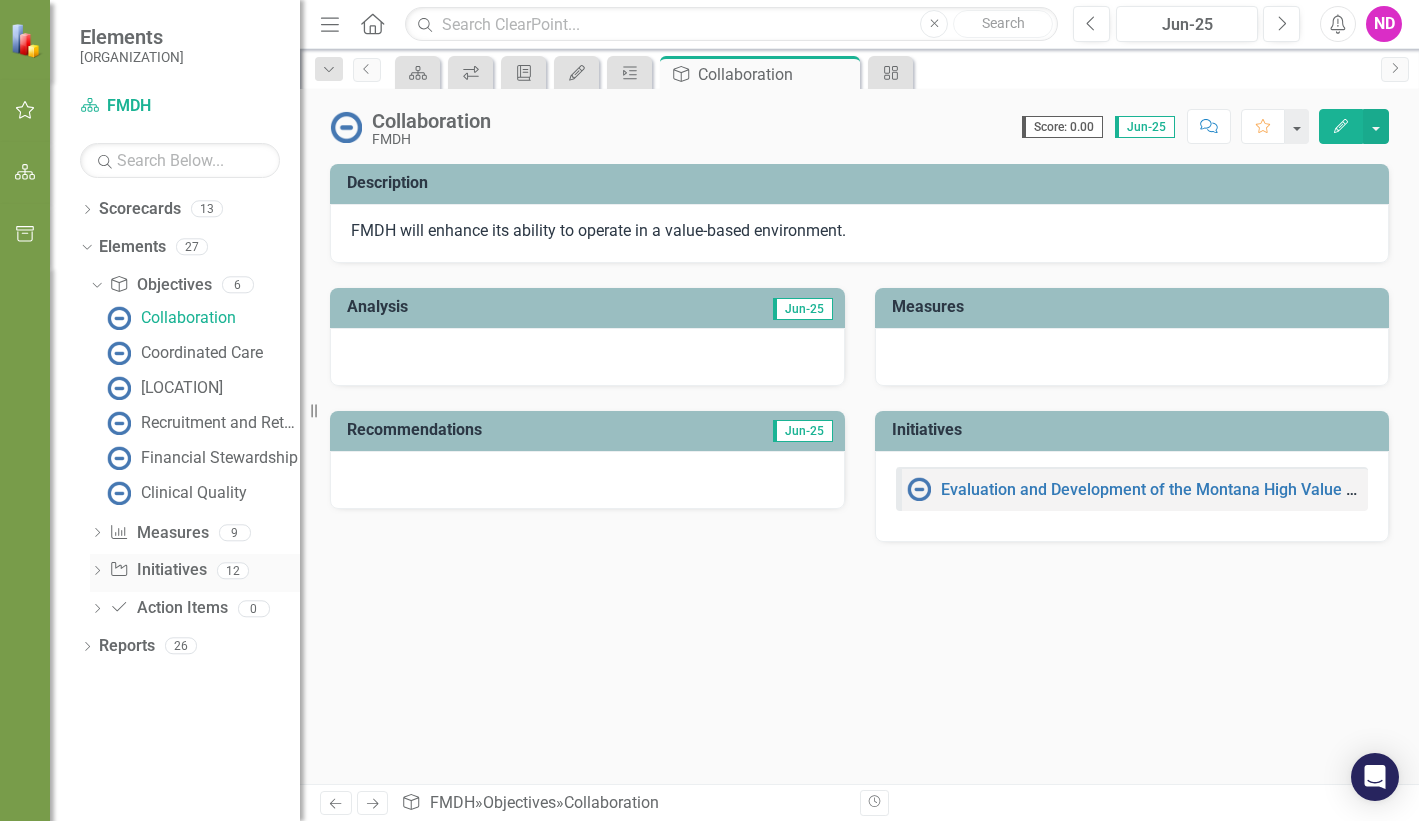 click on "Dropdown" at bounding box center (97, 573) 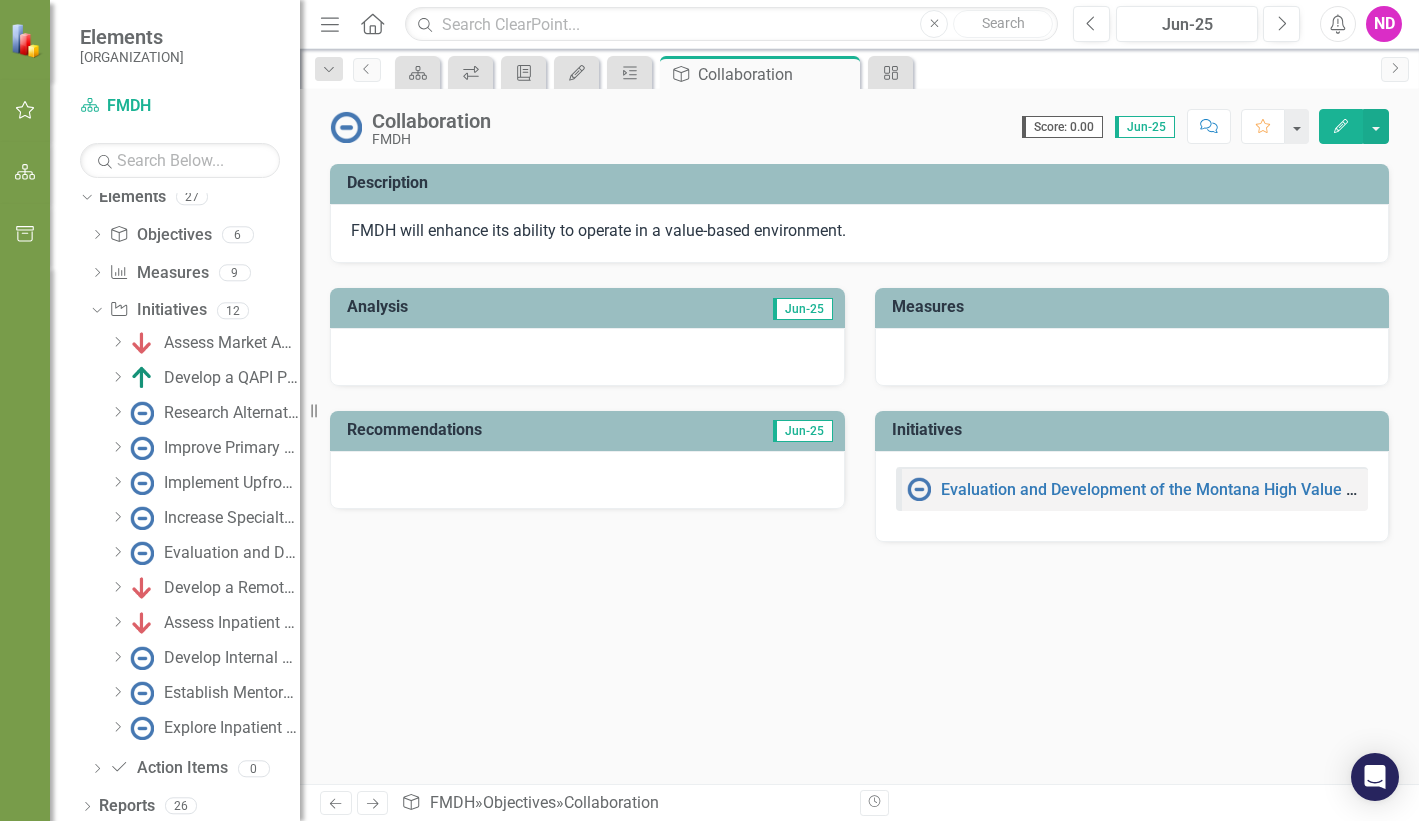 scroll, scrollTop: 73, scrollLeft: 0, axis: vertical 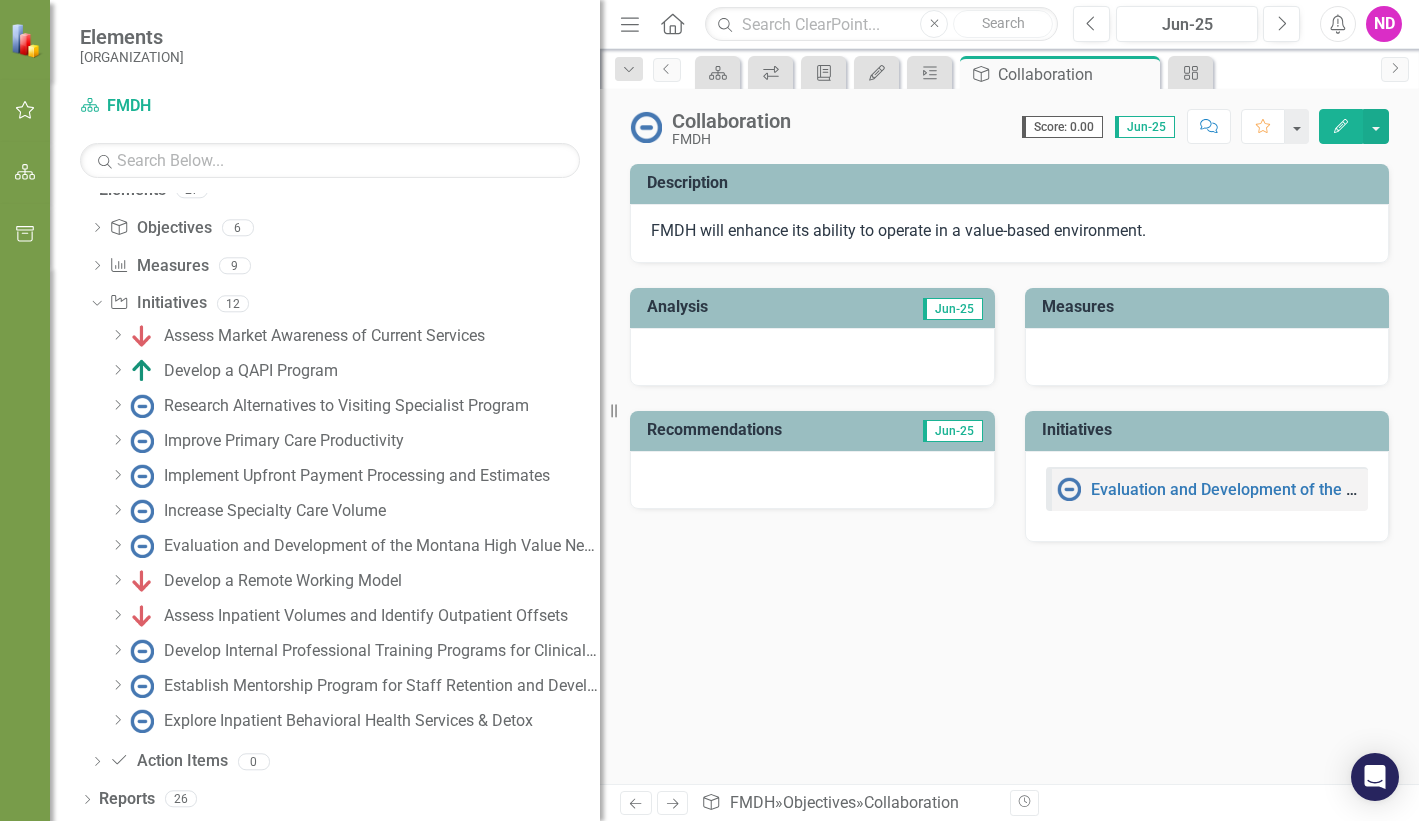 drag, startPoint x: 303, startPoint y: 707, endPoint x: 611, endPoint y: 720, distance: 308.27423 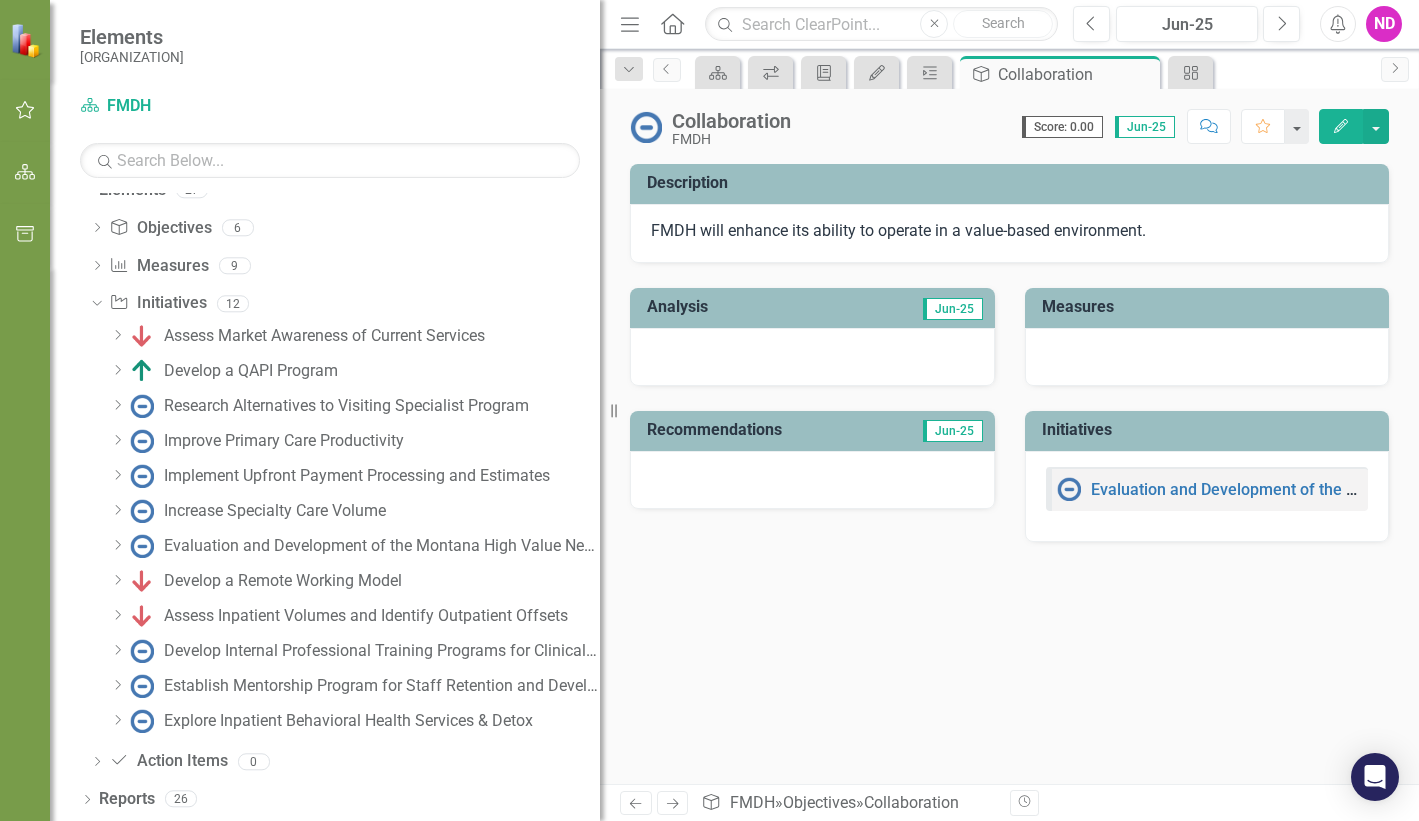 click on "Resize" at bounding box center (608, 410) 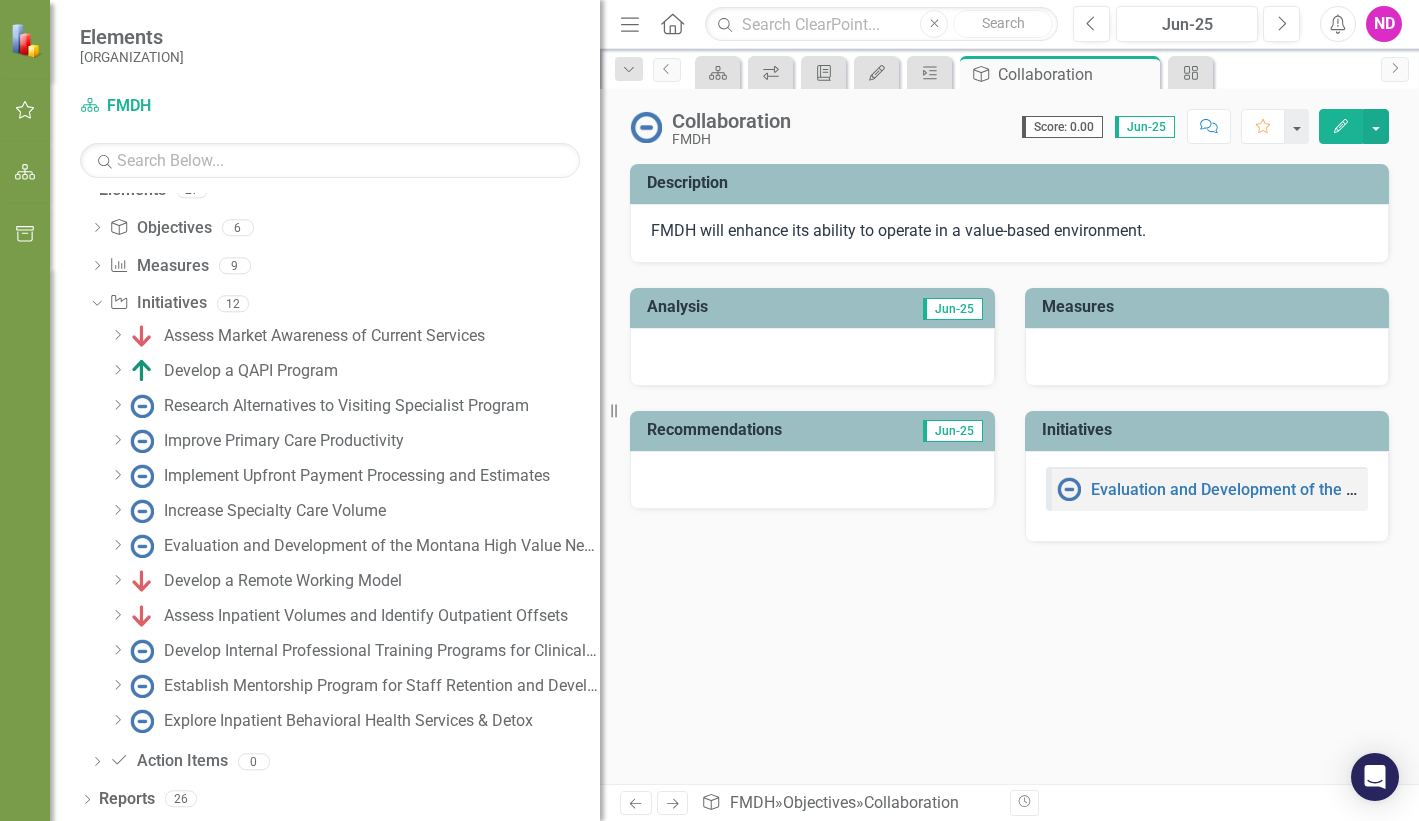 click on "Dropdown" at bounding box center (117, 545) 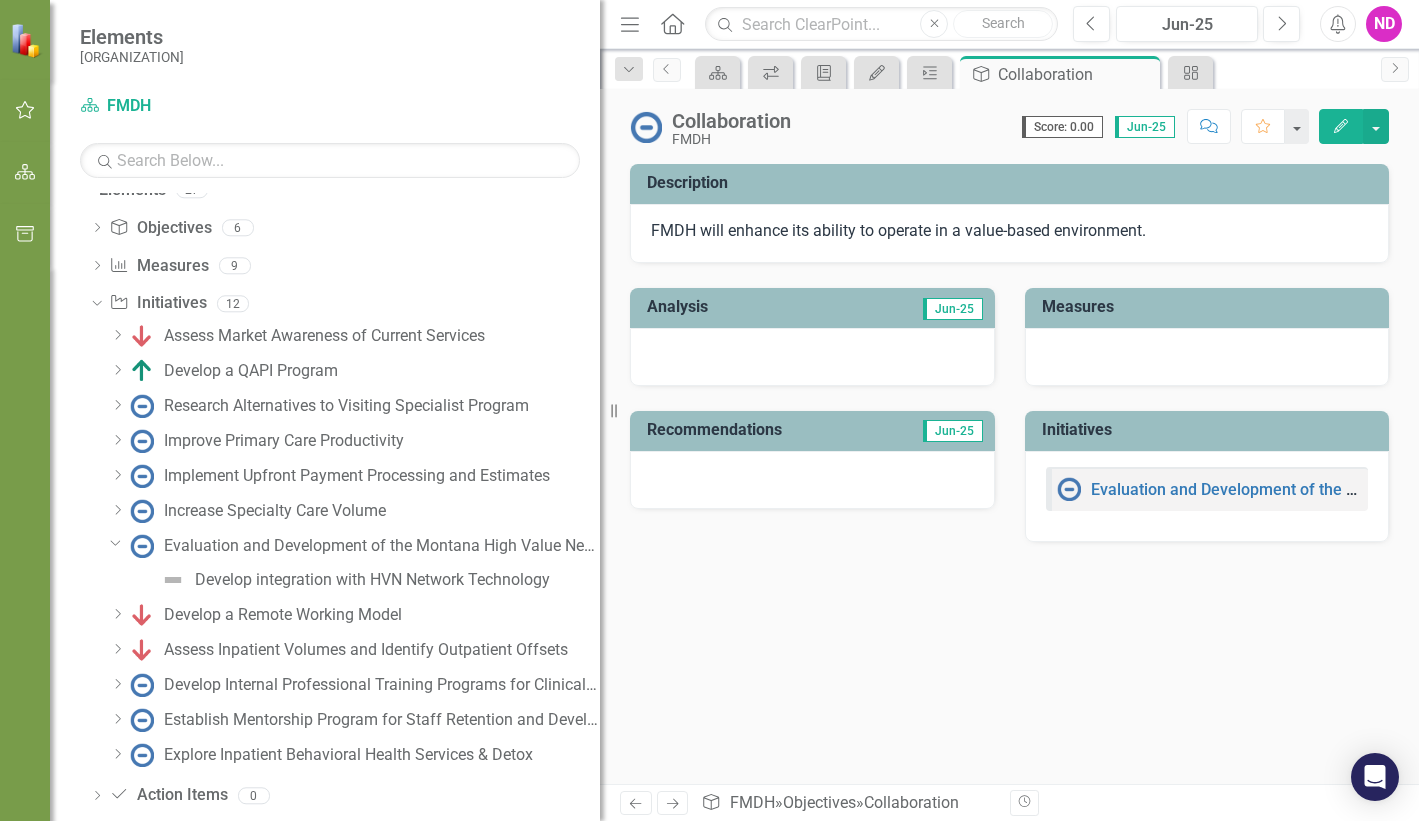 scroll, scrollTop: 73, scrollLeft: 0, axis: vertical 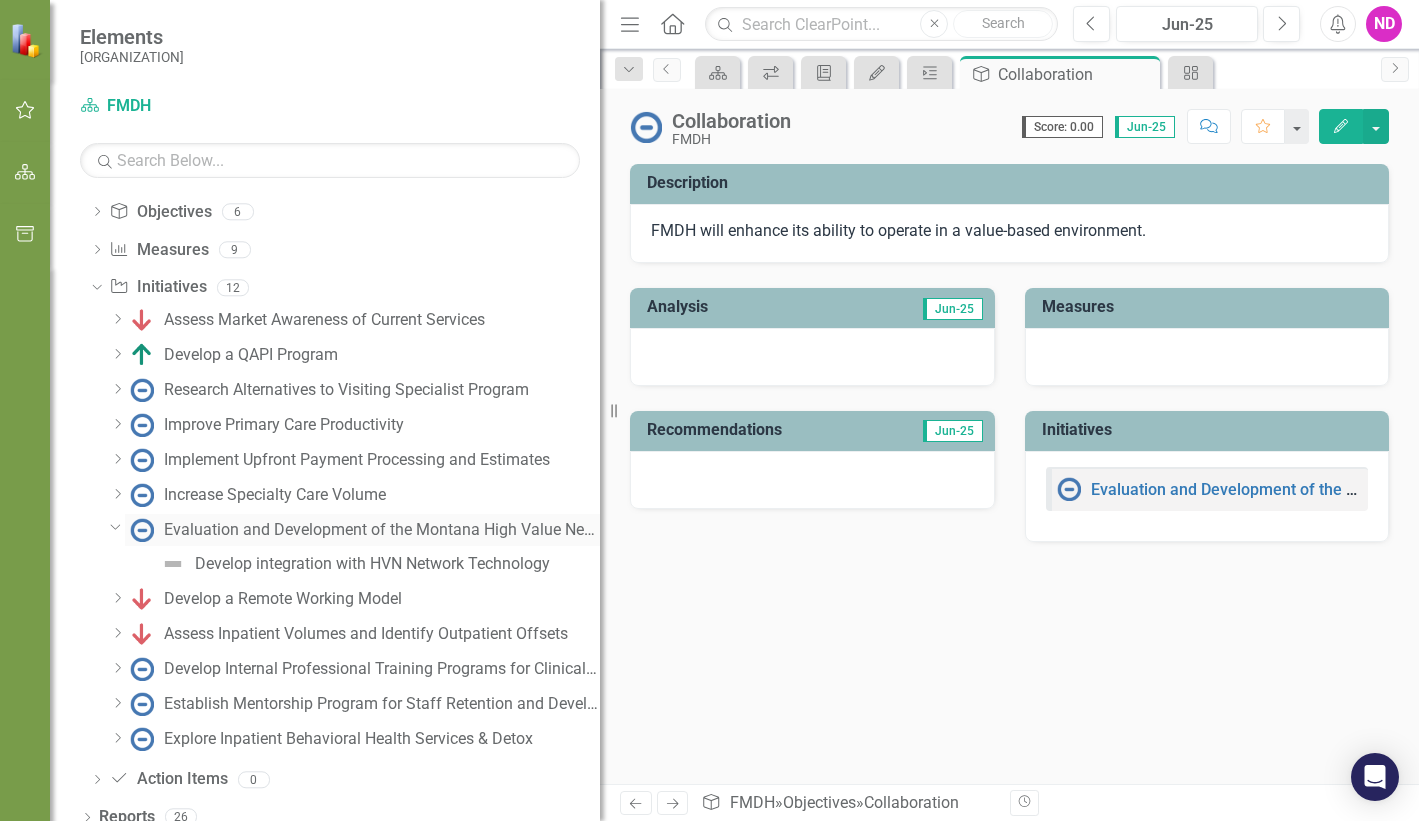 click on "Evaluation and Development of the Montana High Value Network" at bounding box center [382, 530] 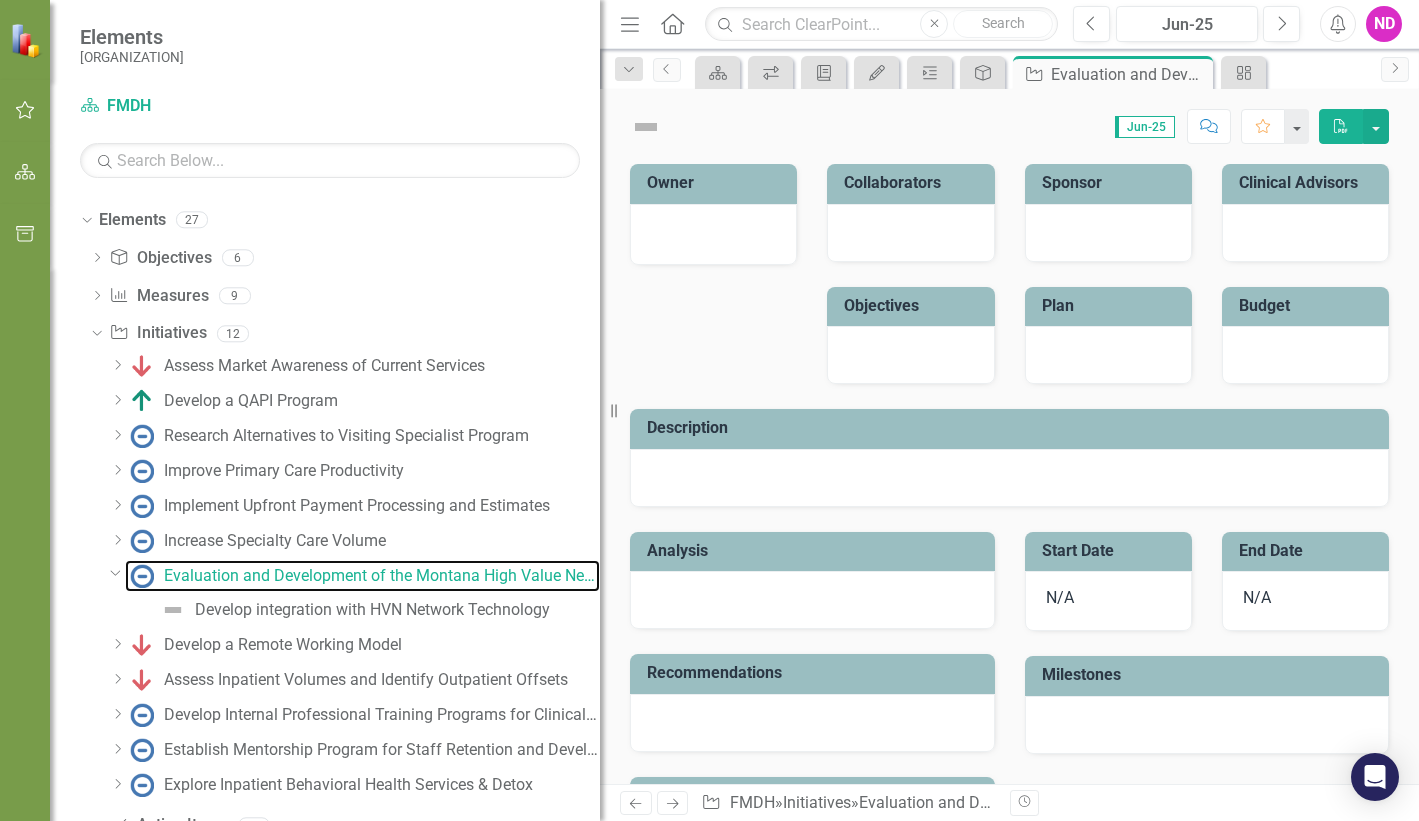scroll, scrollTop: 0, scrollLeft: 0, axis: both 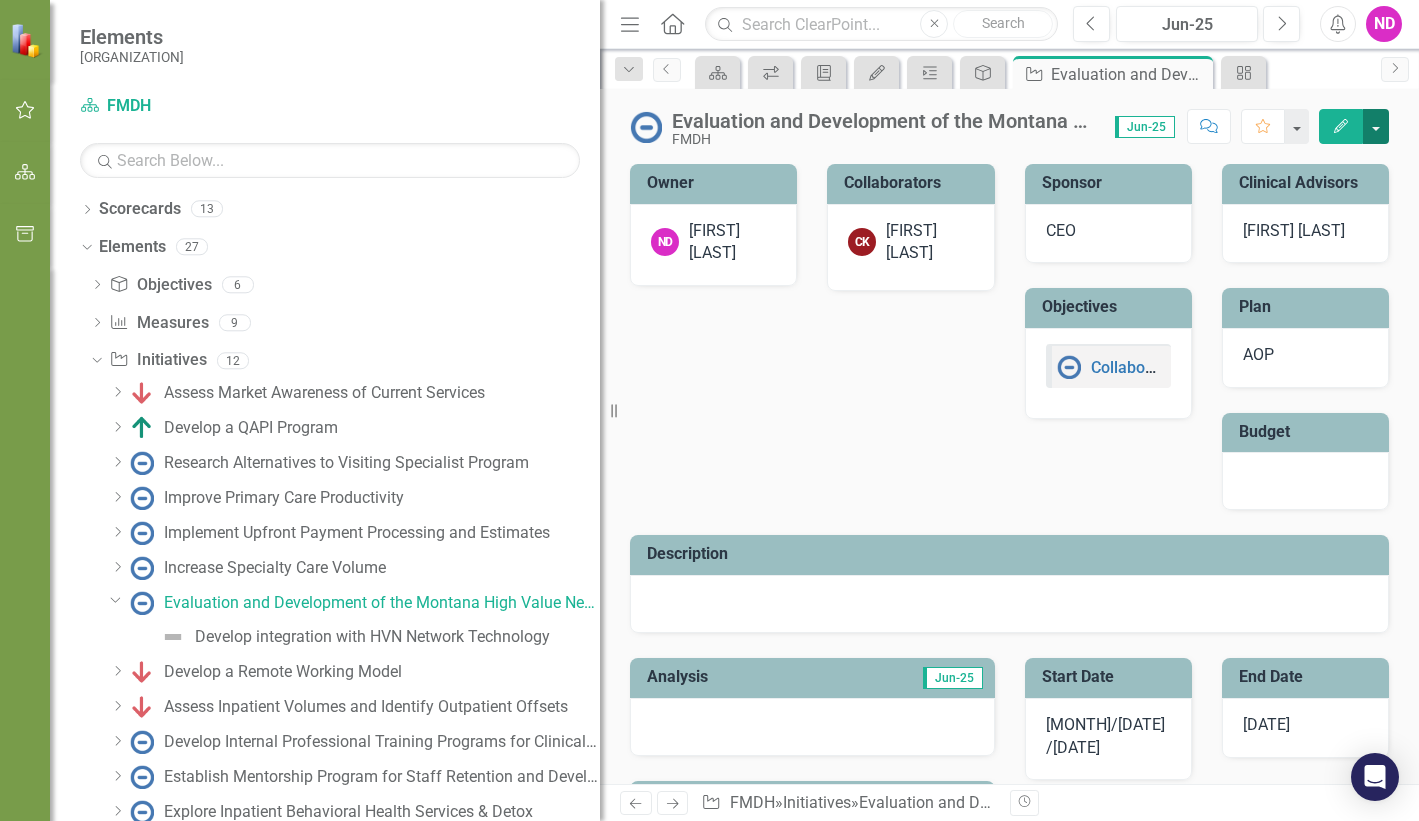 click at bounding box center [1376, 126] 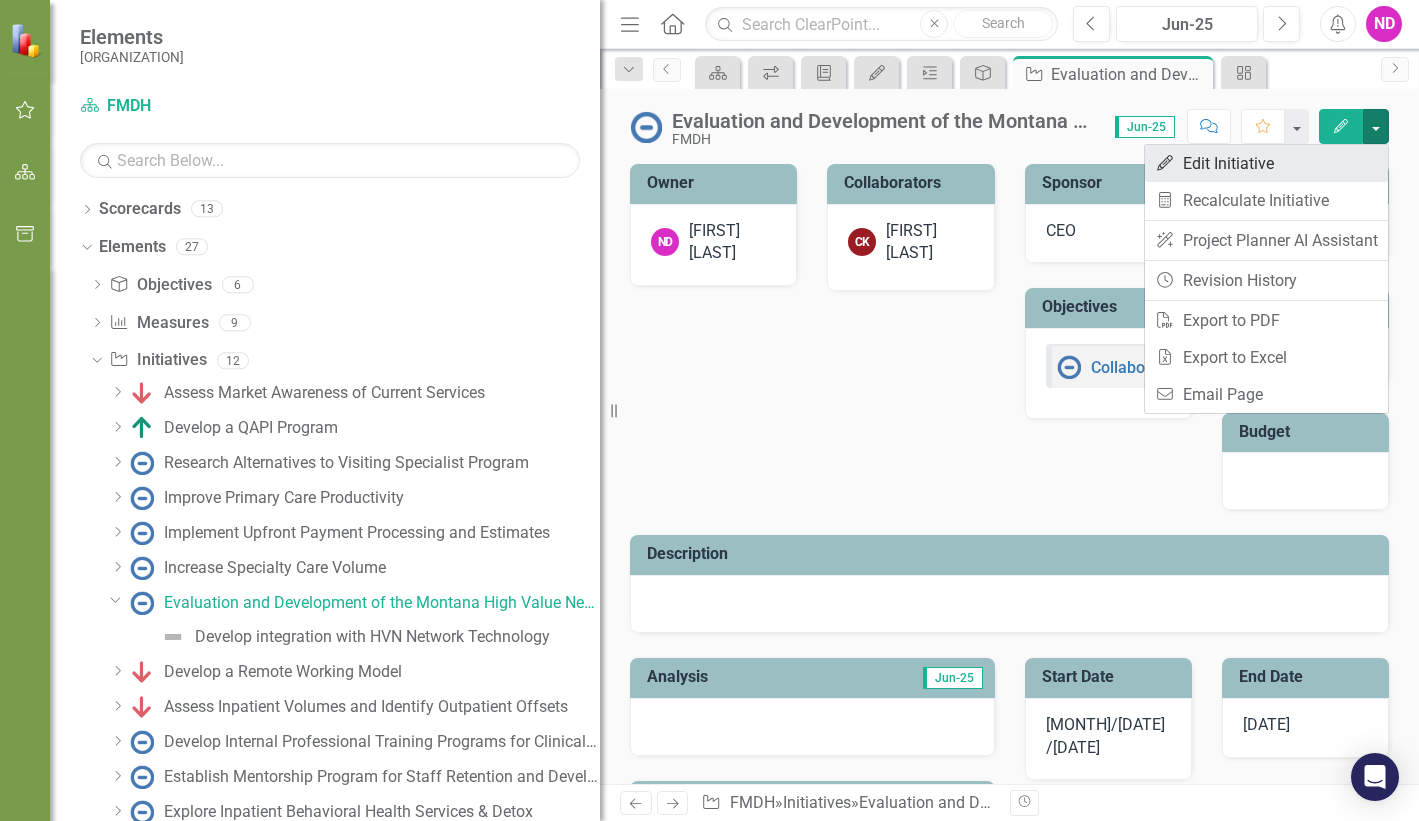 click on "Edit Edit Initiative" at bounding box center (1266, 163) 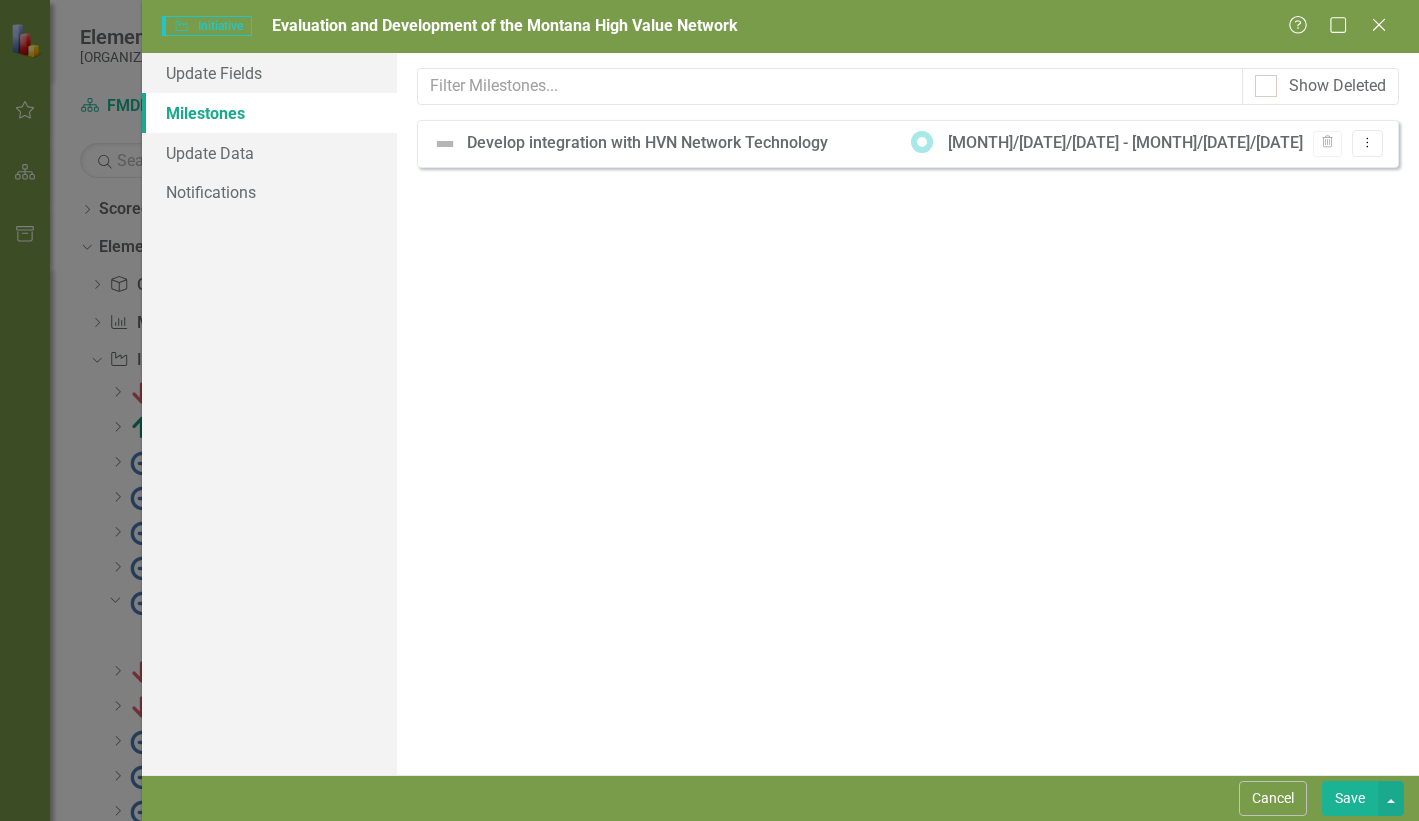 scroll, scrollTop: 0, scrollLeft: 0, axis: both 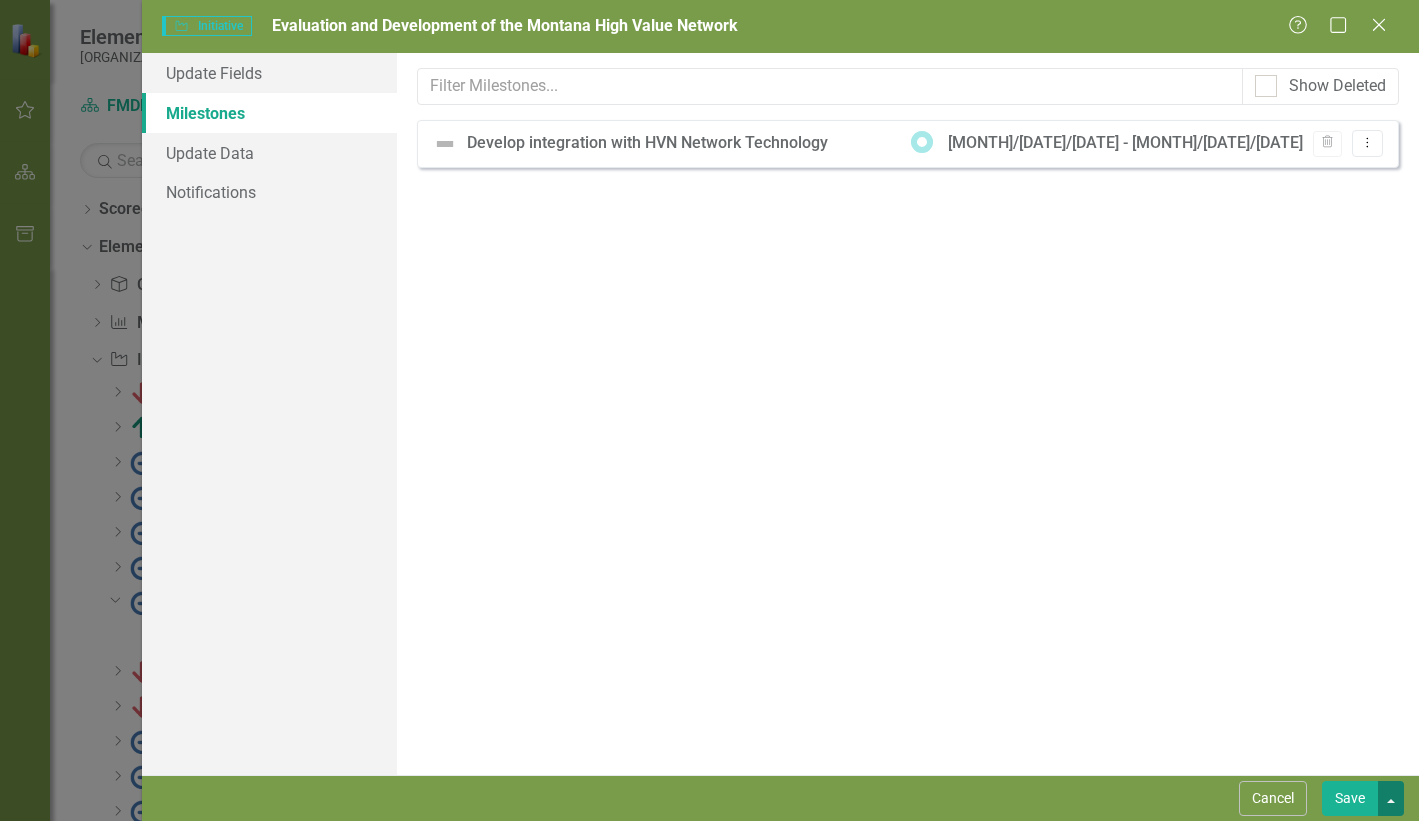 click at bounding box center [1391, 798] 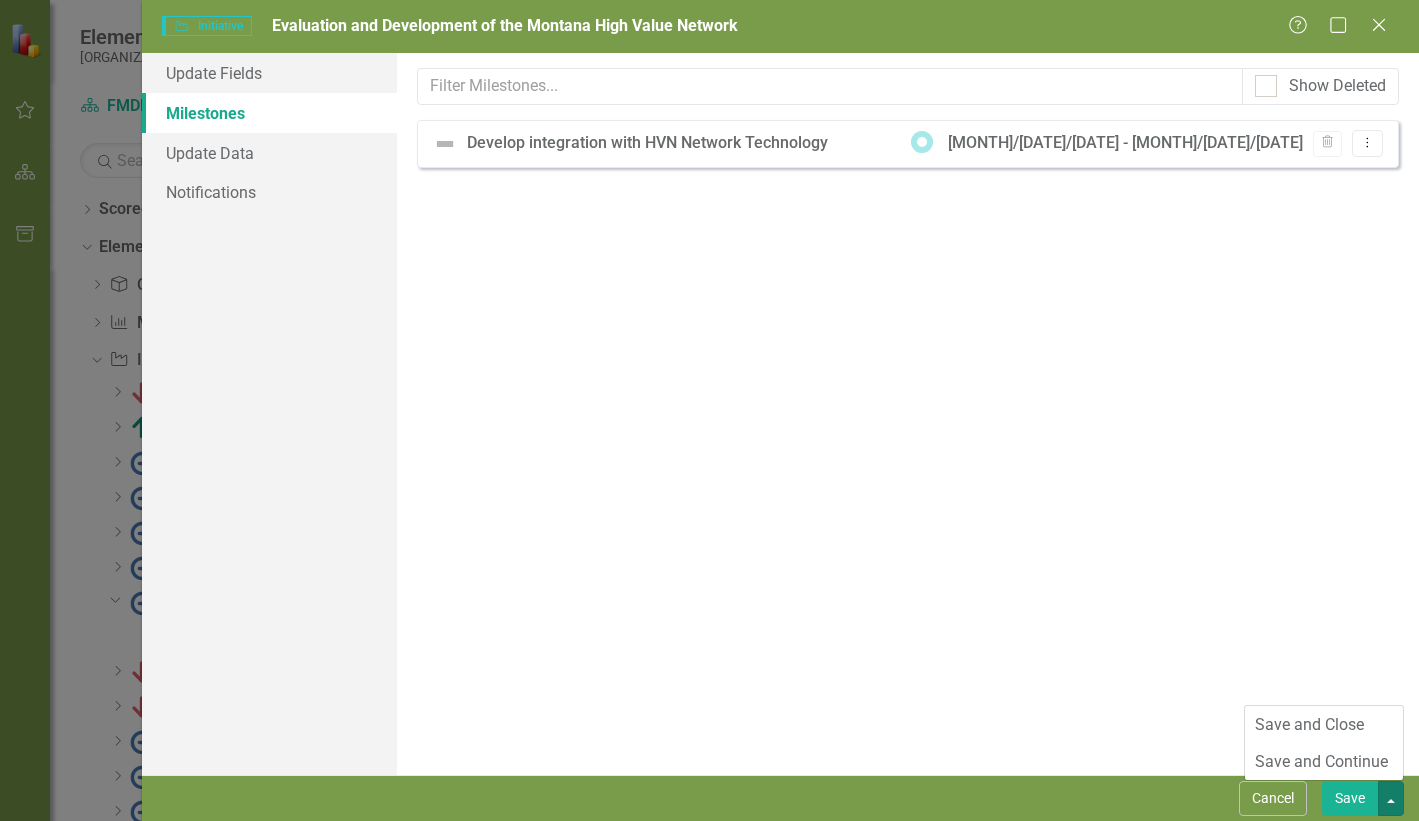 click on "Milestones allow you to break down your projects (or initiatives) into smaller steps. This is helpful when you want to show your plan (and progress) on a Gantt chart, or if you have multiple people responsible for a particular project and want to delegate authority. Milestones share the same reporting frequency as their parent initiative.    Learn more in the ClearPoint Support Center. Close Help Show Deleted Sorry, no results found. Develop integration with HVN Network Technology [DATE] - [DATE] Trash Dropdown Menu" at bounding box center (908, 414) 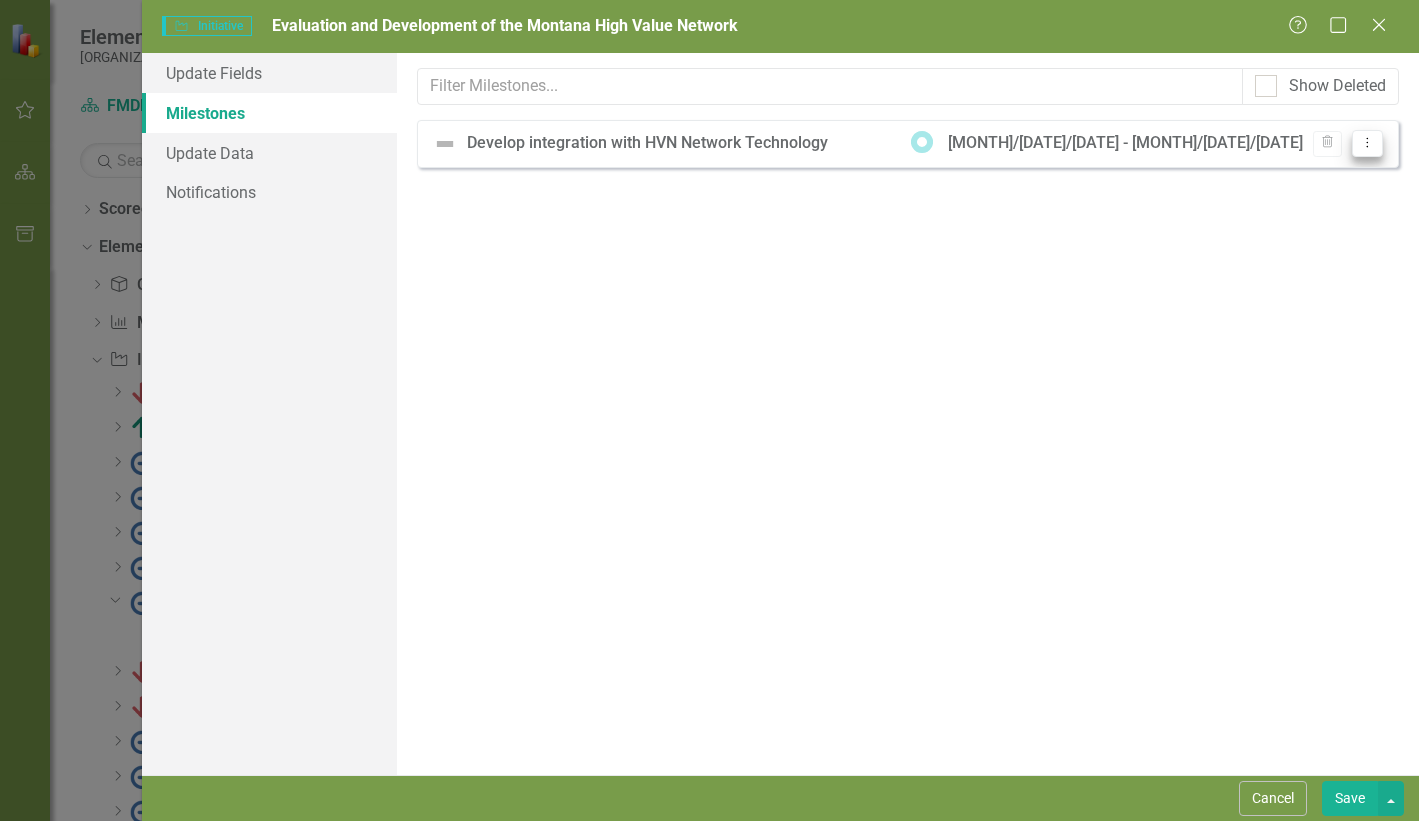 click on "Dropdown Menu" at bounding box center (1367, 142) 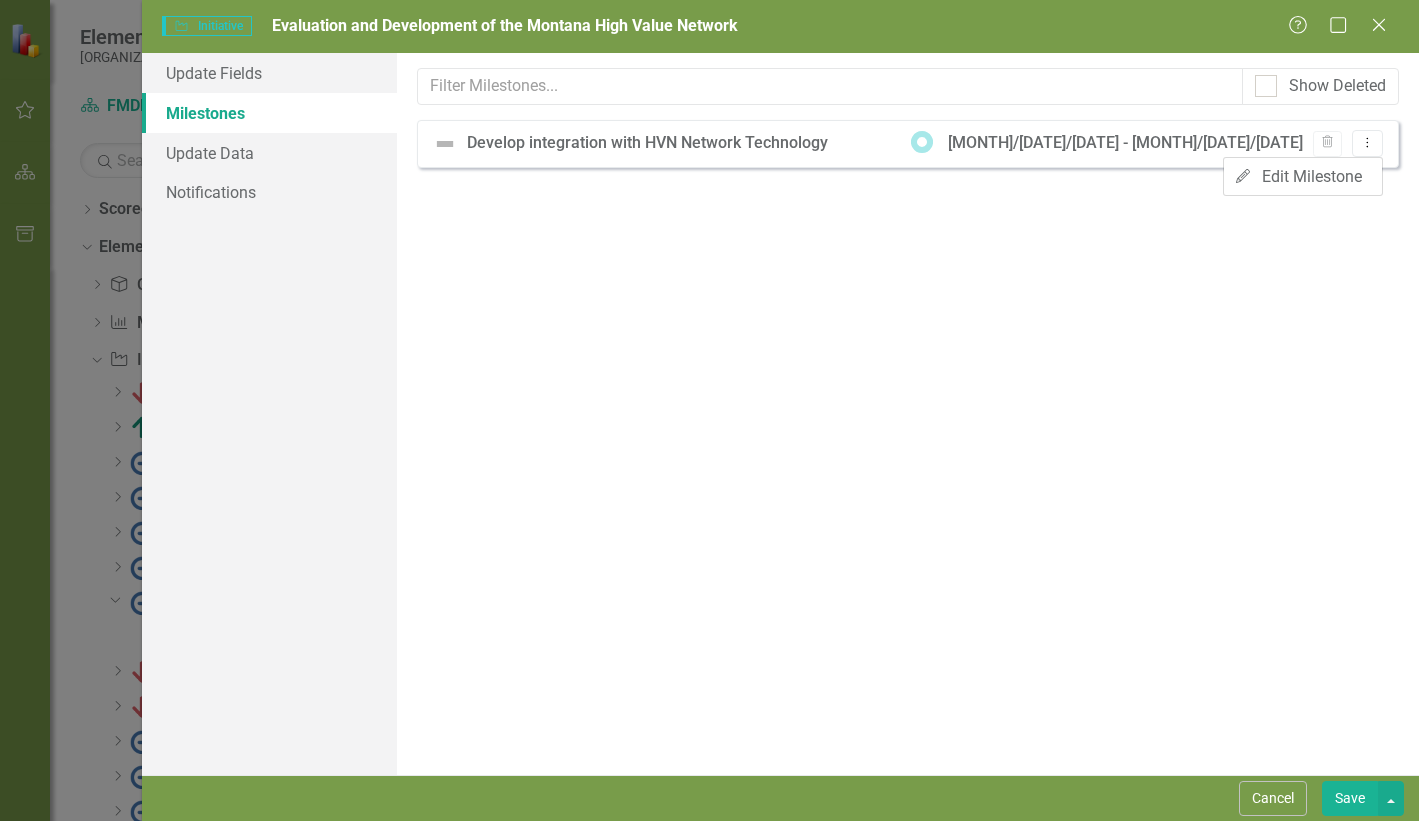 click on "Milestones allow you to break down your projects (or initiatives) into smaller steps. This is helpful when you want to show your plan (and progress) on a Gantt chart, or if you have multiple people responsible for a particular project and want to delegate authority. Milestones share the same reporting frequency as their parent initiative.    Learn more in the ClearPoint Support Center. Close Help Show Deleted Sorry, no results found. Develop integration with HVN Network Technology [DATE] - [DATE] Trash Dropdown Menu" at bounding box center [908, 414] 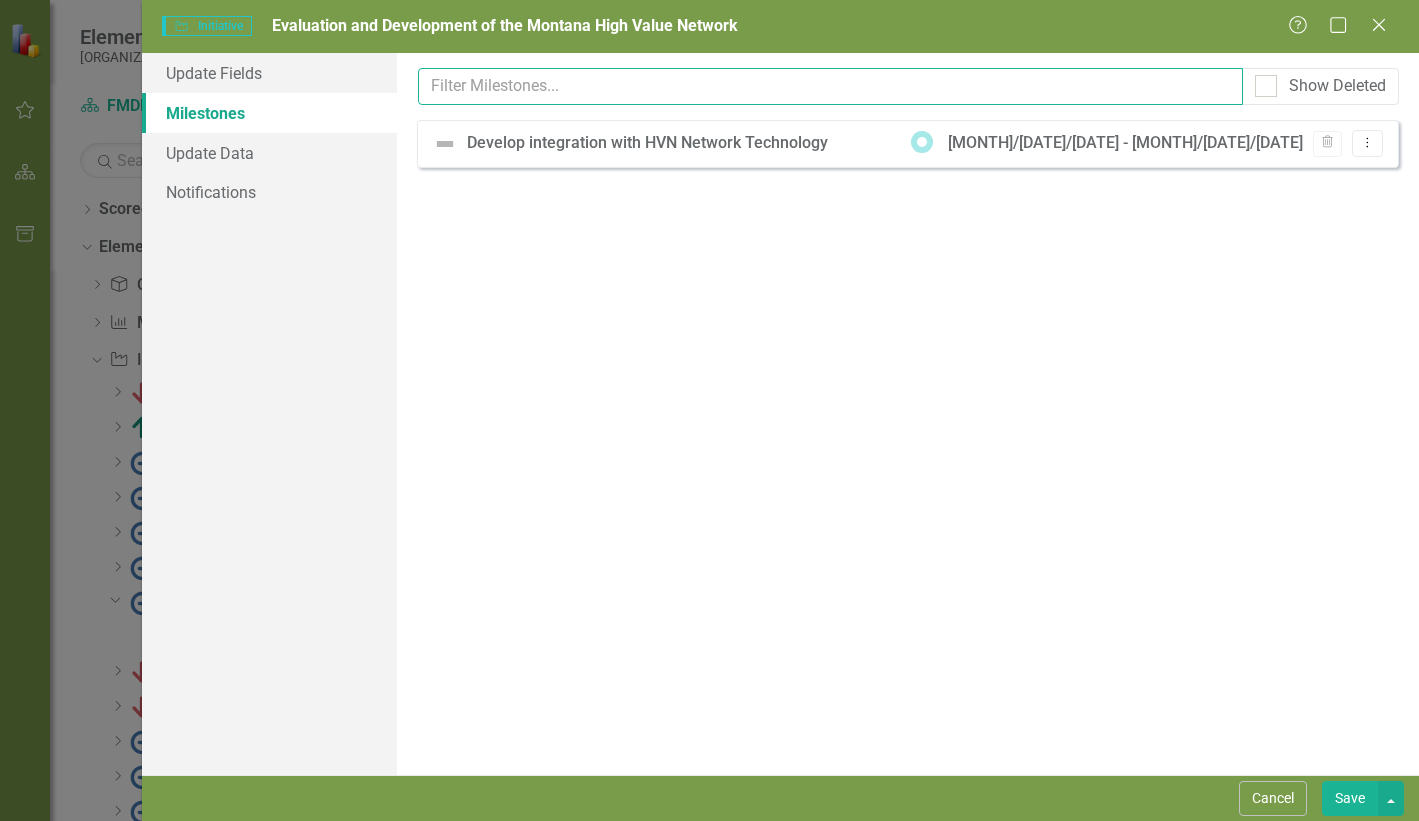 click at bounding box center [830, 86] 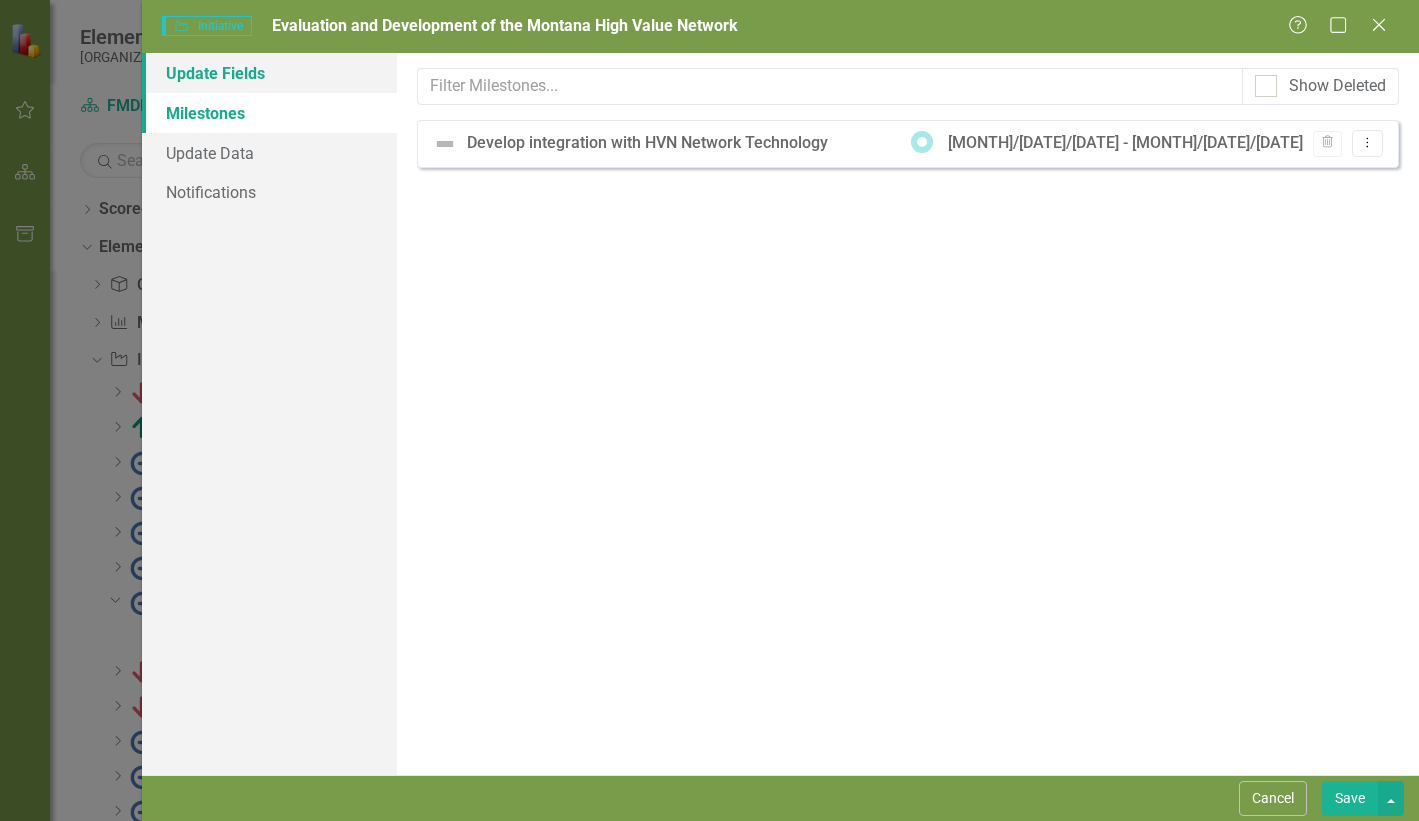 click on "Update Fields" at bounding box center [269, 73] 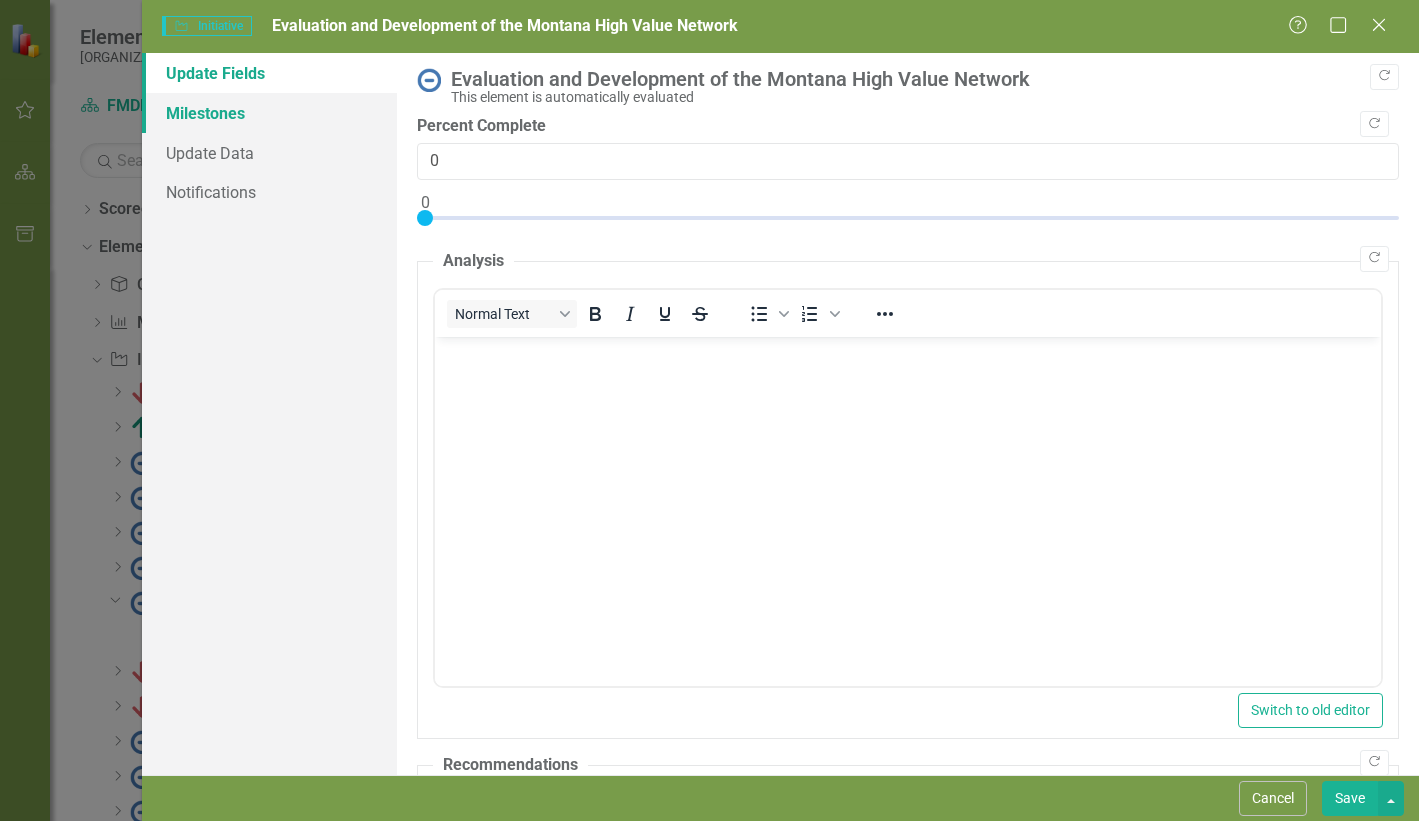 click on "Milestones" at bounding box center (269, 113) 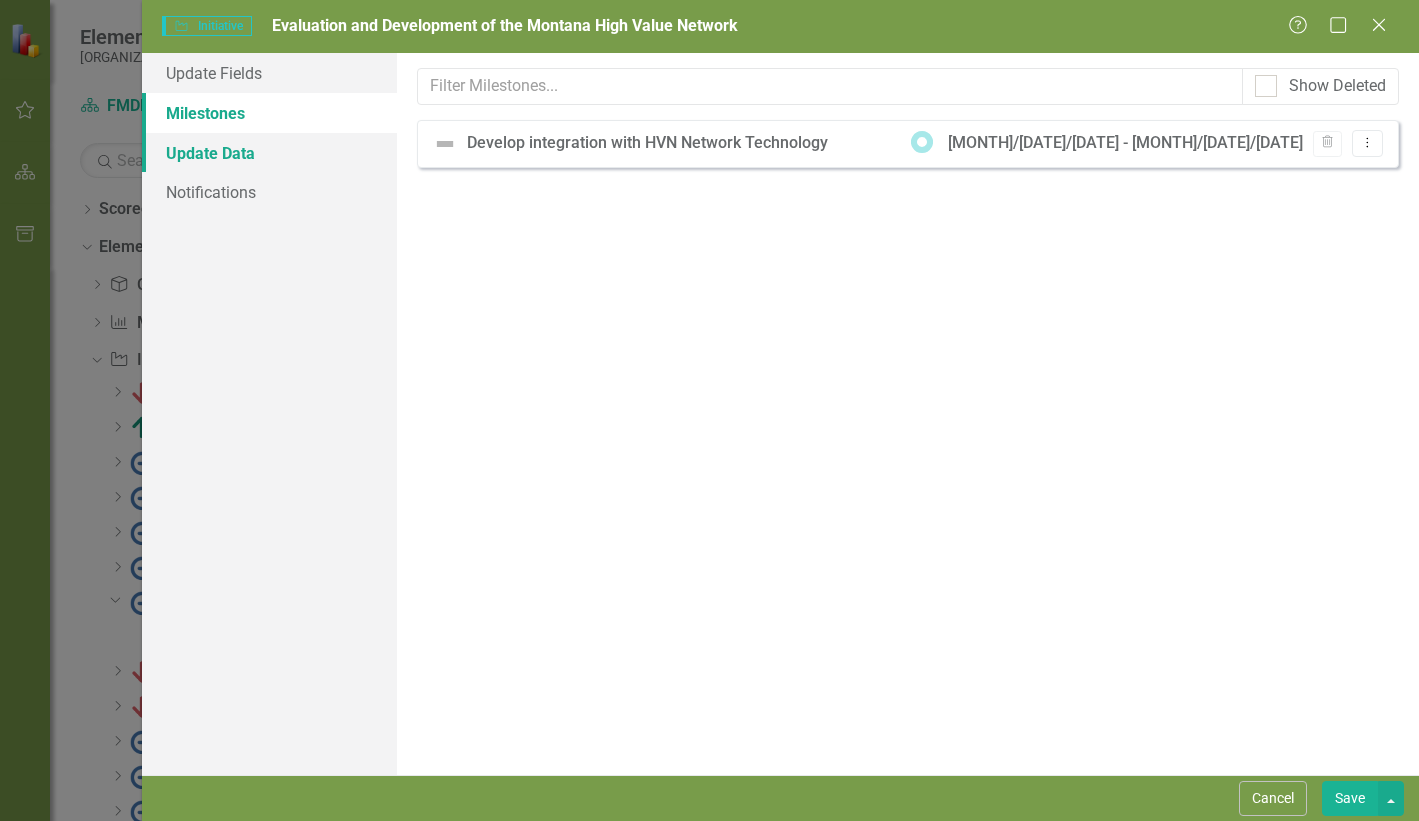 click on "Update  Data" at bounding box center (269, 153) 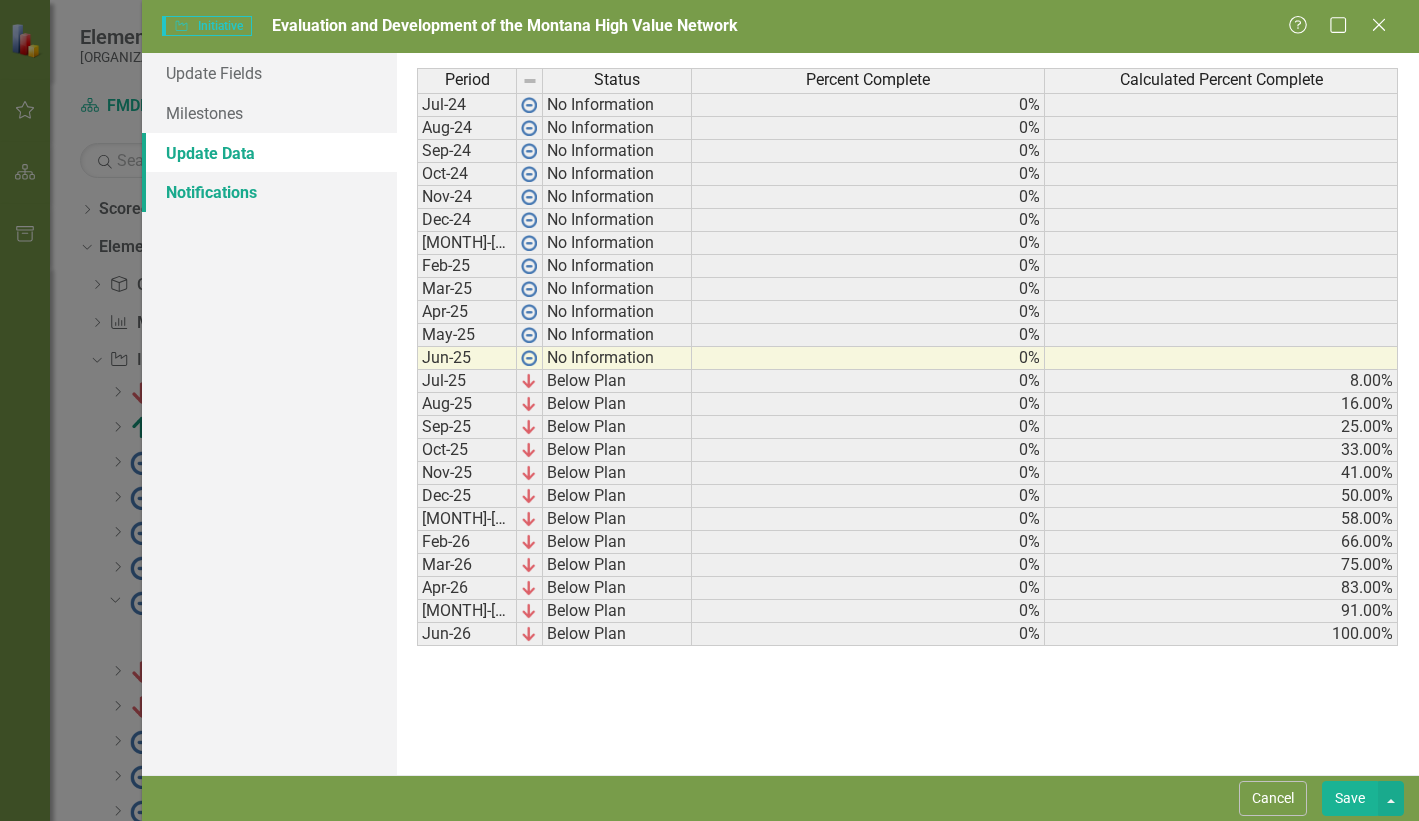click on "Notifications" at bounding box center (269, 192) 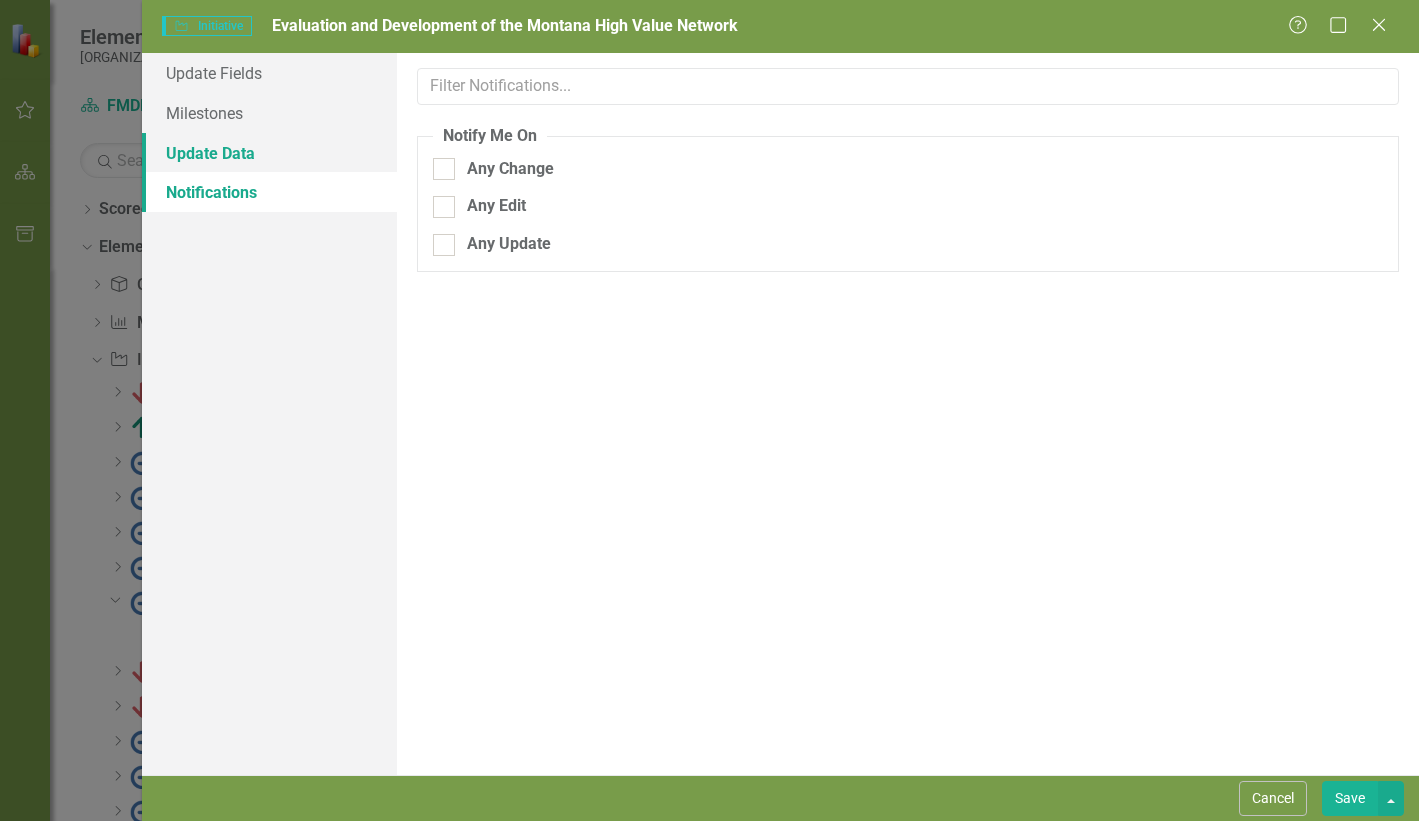 click on "Update  Data" at bounding box center [269, 153] 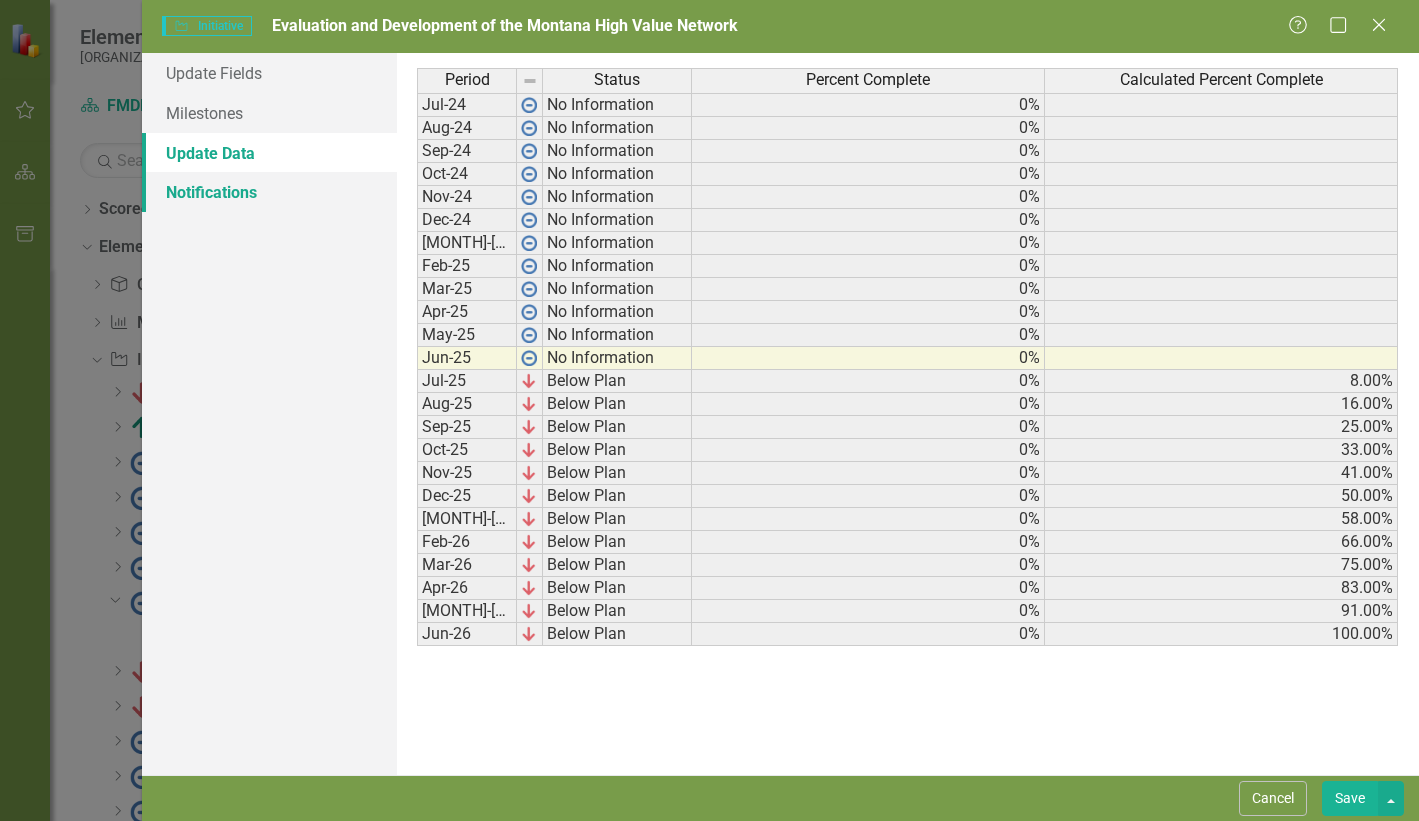 click on "Notifications" at bounding box center (269, 192) 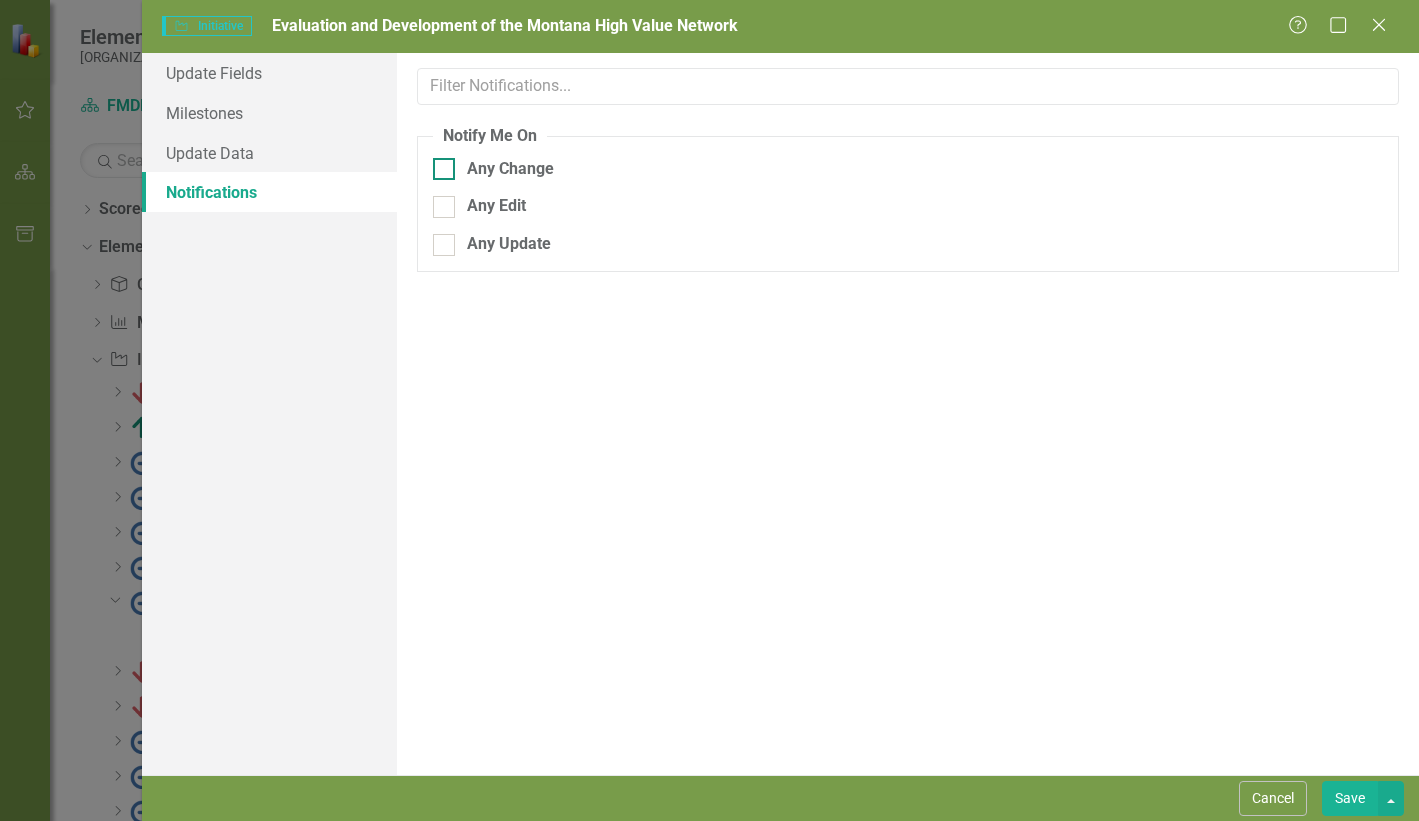 click on "Any Change" at bounding box center [439, 164] 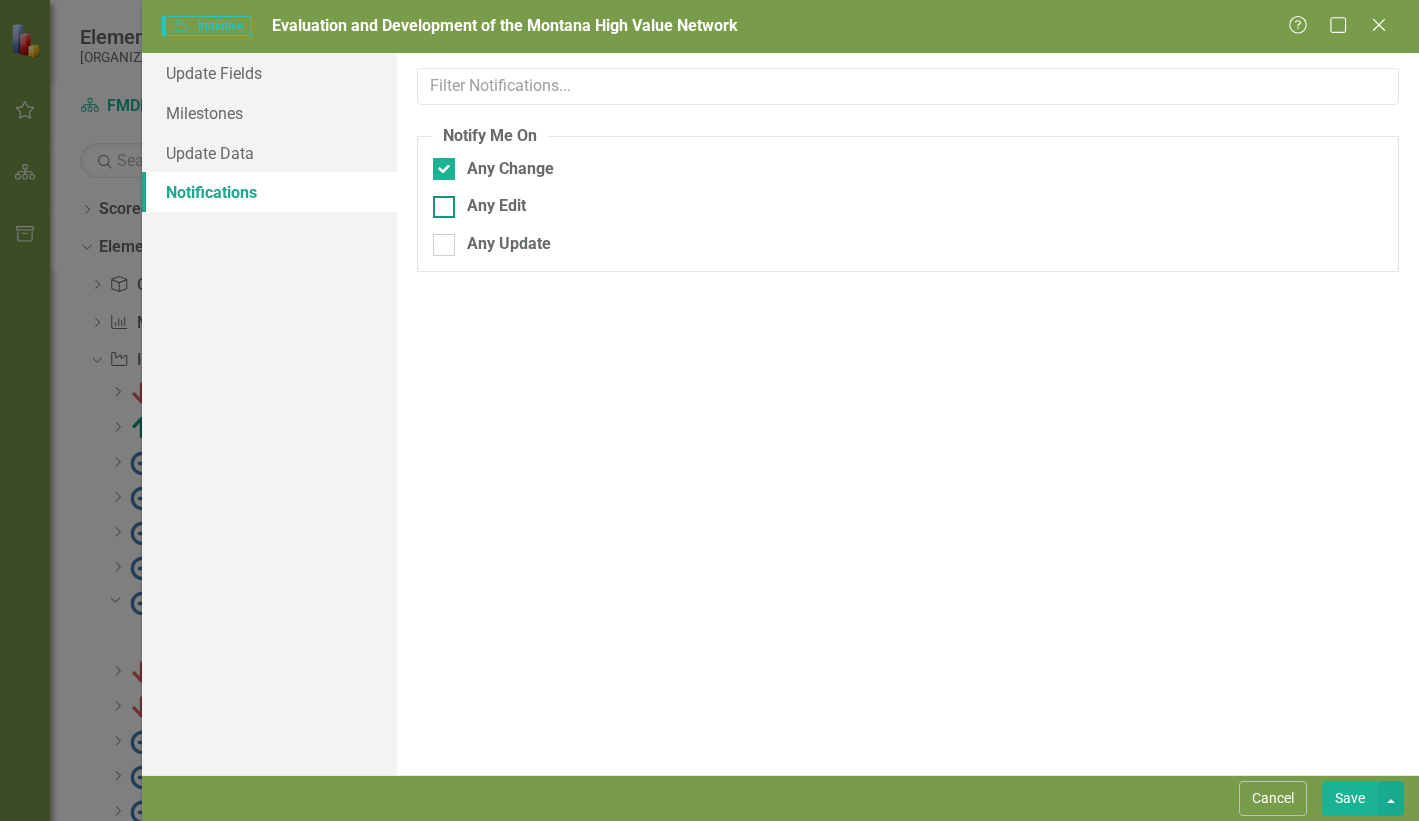 click on "Any Edit" at bounding box center [663, 169] 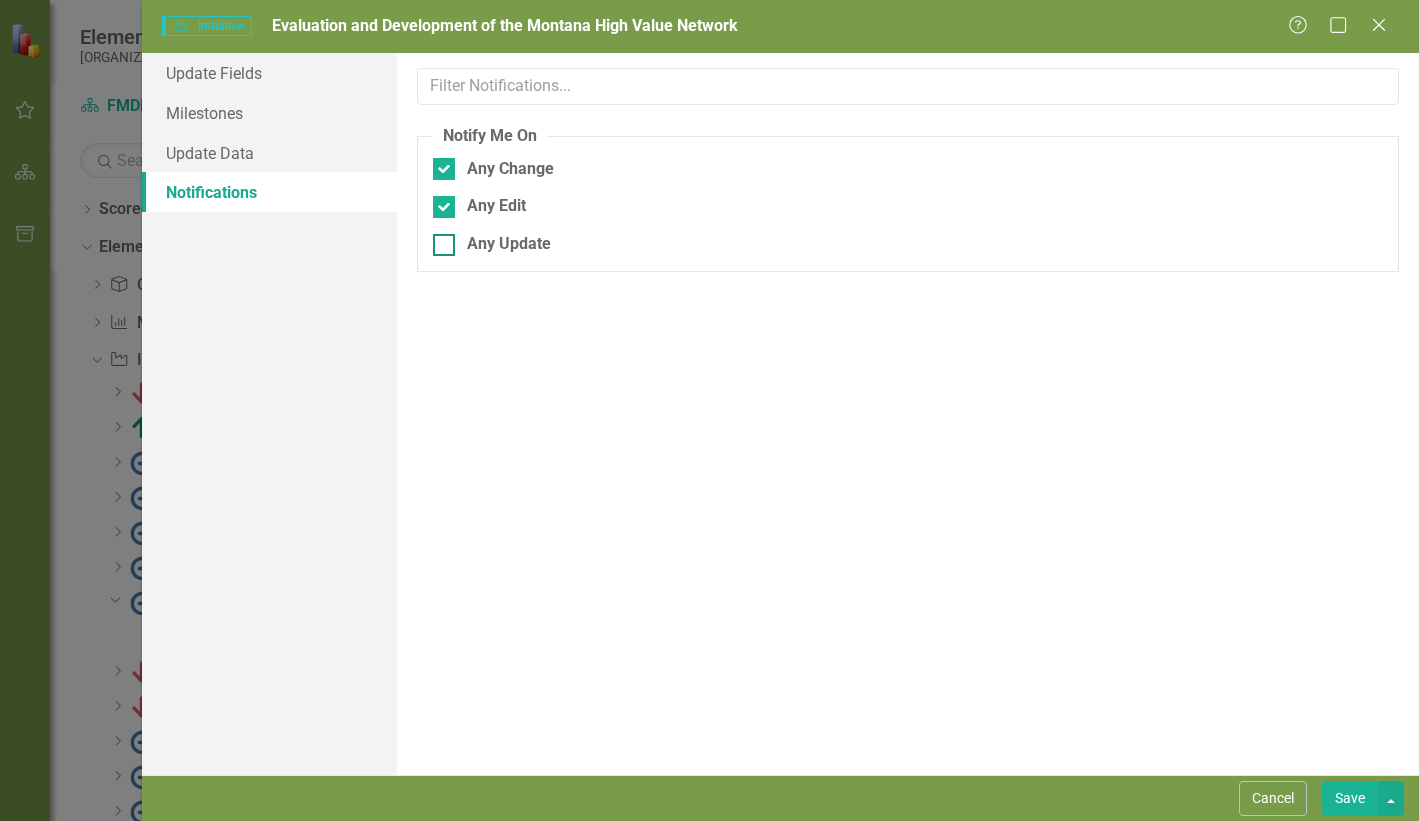 click at bounding box center (444, 169) 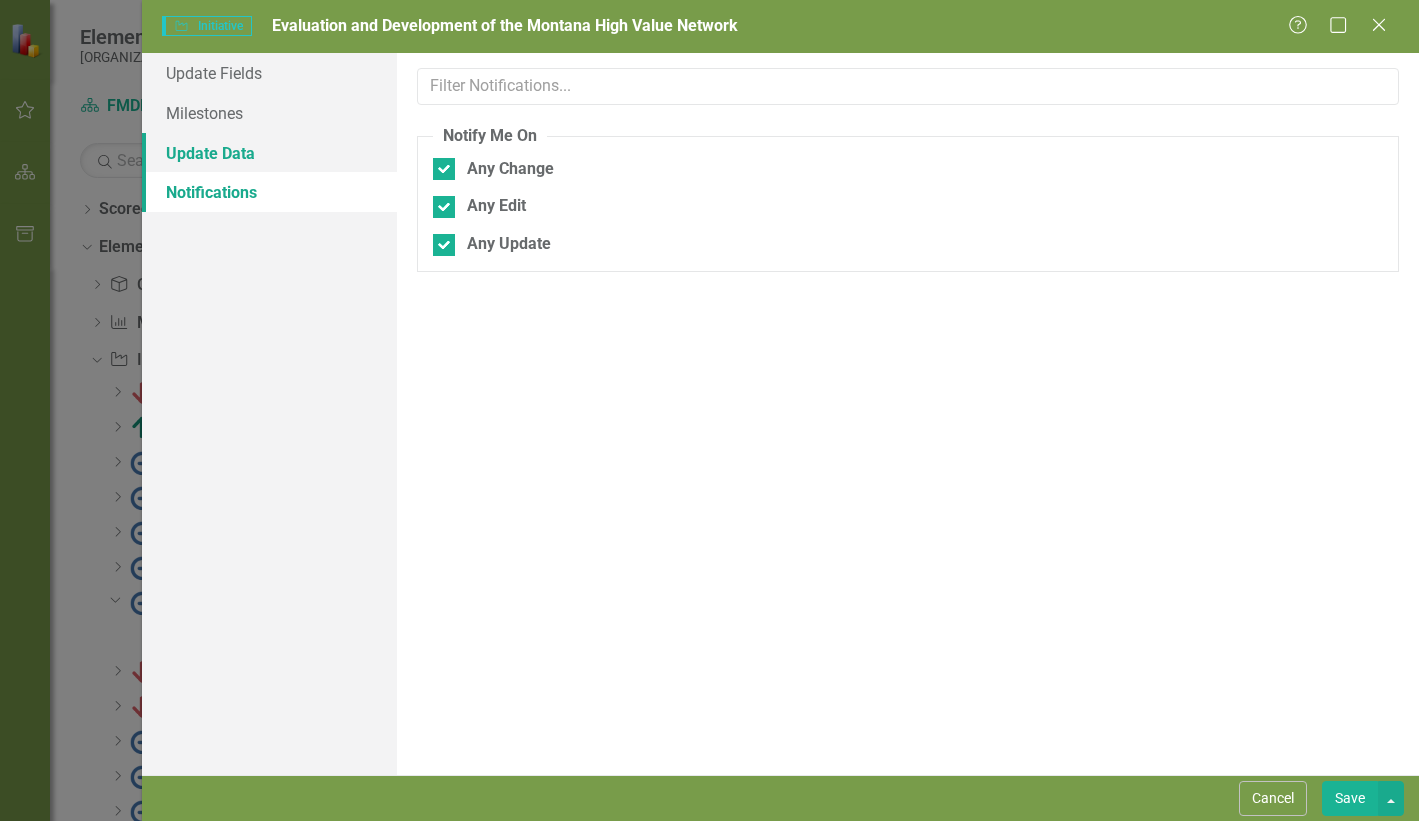 click on "Update  Data" at bounding box center (269, 153) 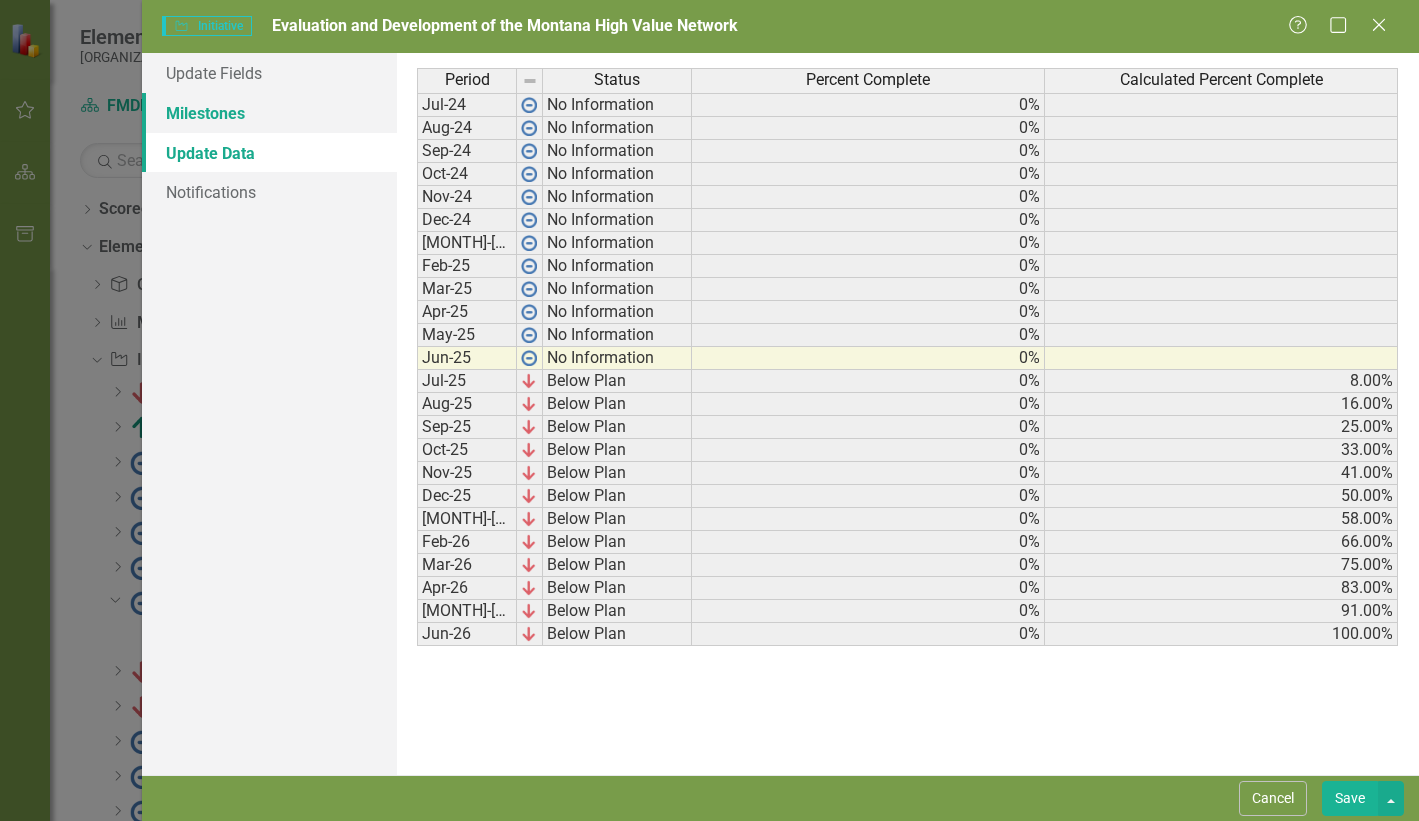 click on "Milestones" at bounding box center [269, 113] 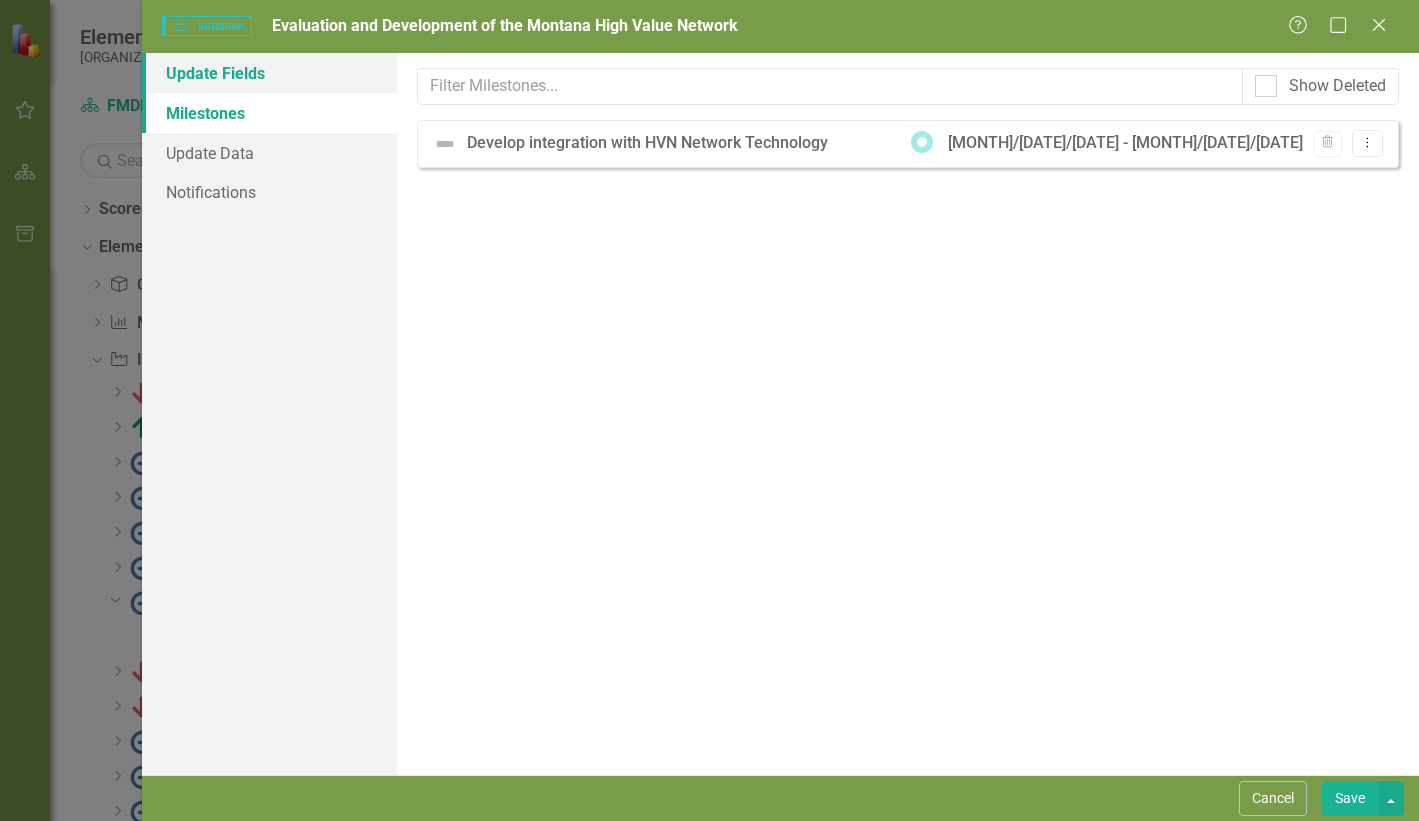click on "Update Fields" at bounding box center [269, 73] 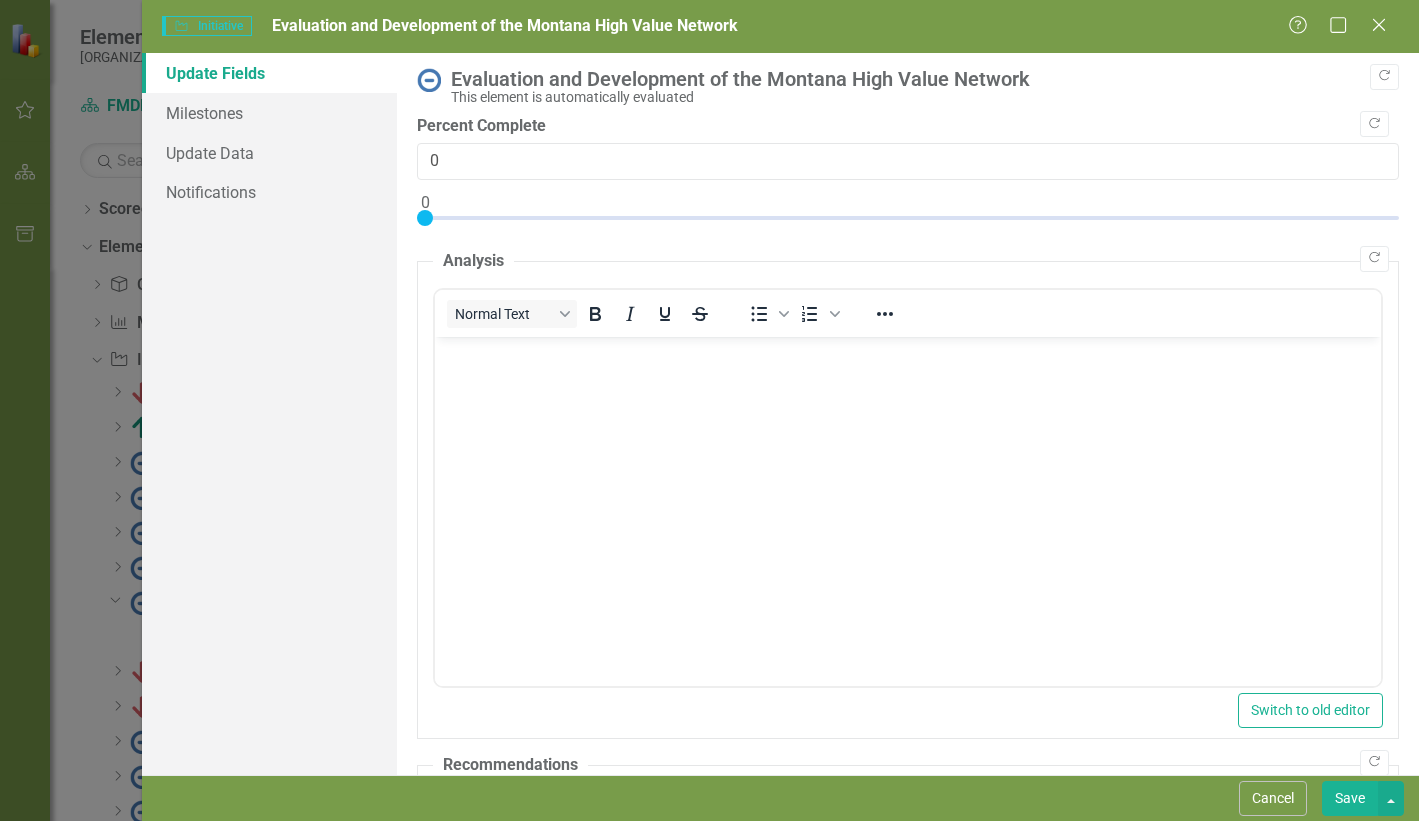 click on "Save" at bounding box center (1350, 798) 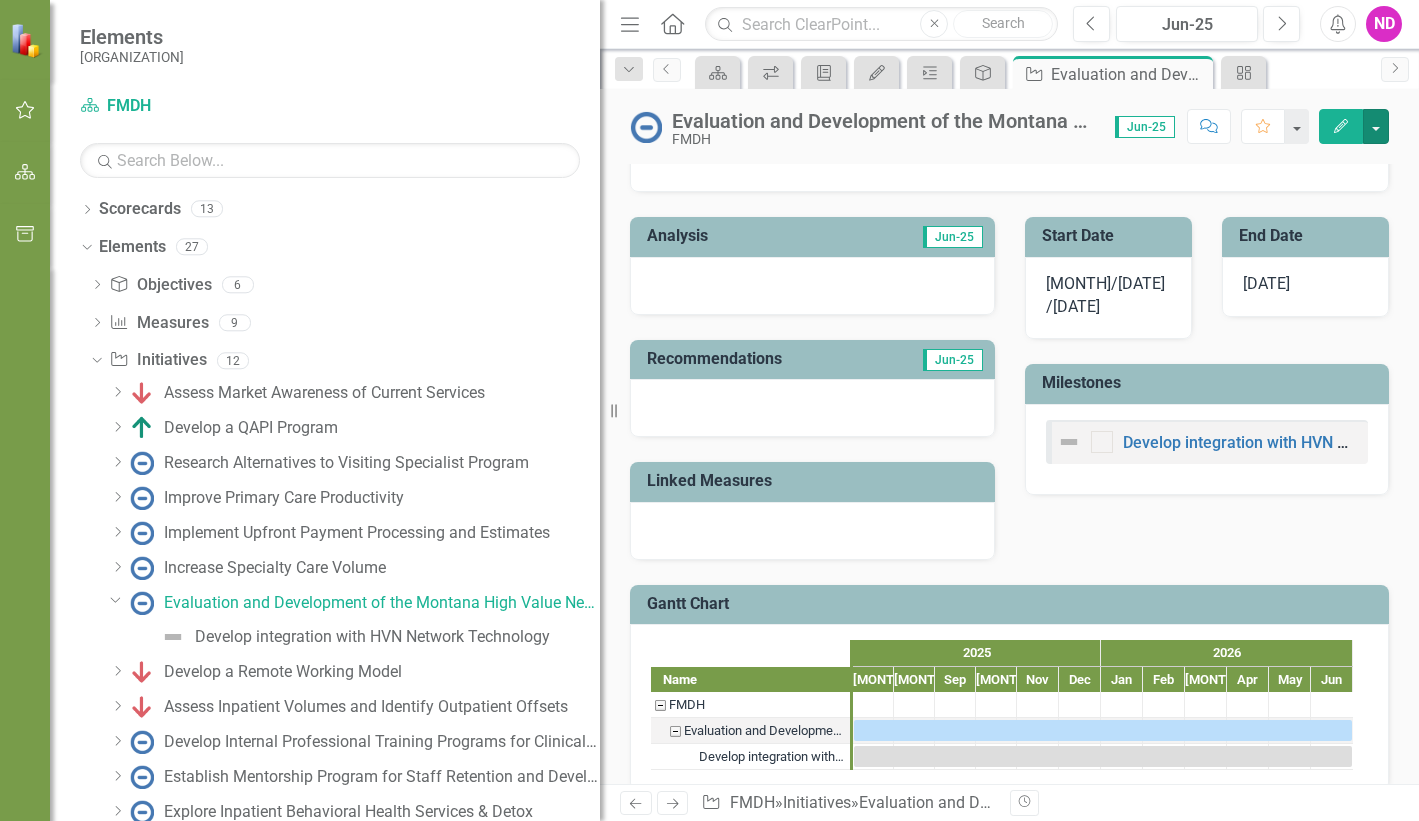 scroll, scrollTop: 468, scrollLeft: 0, axis: vertical 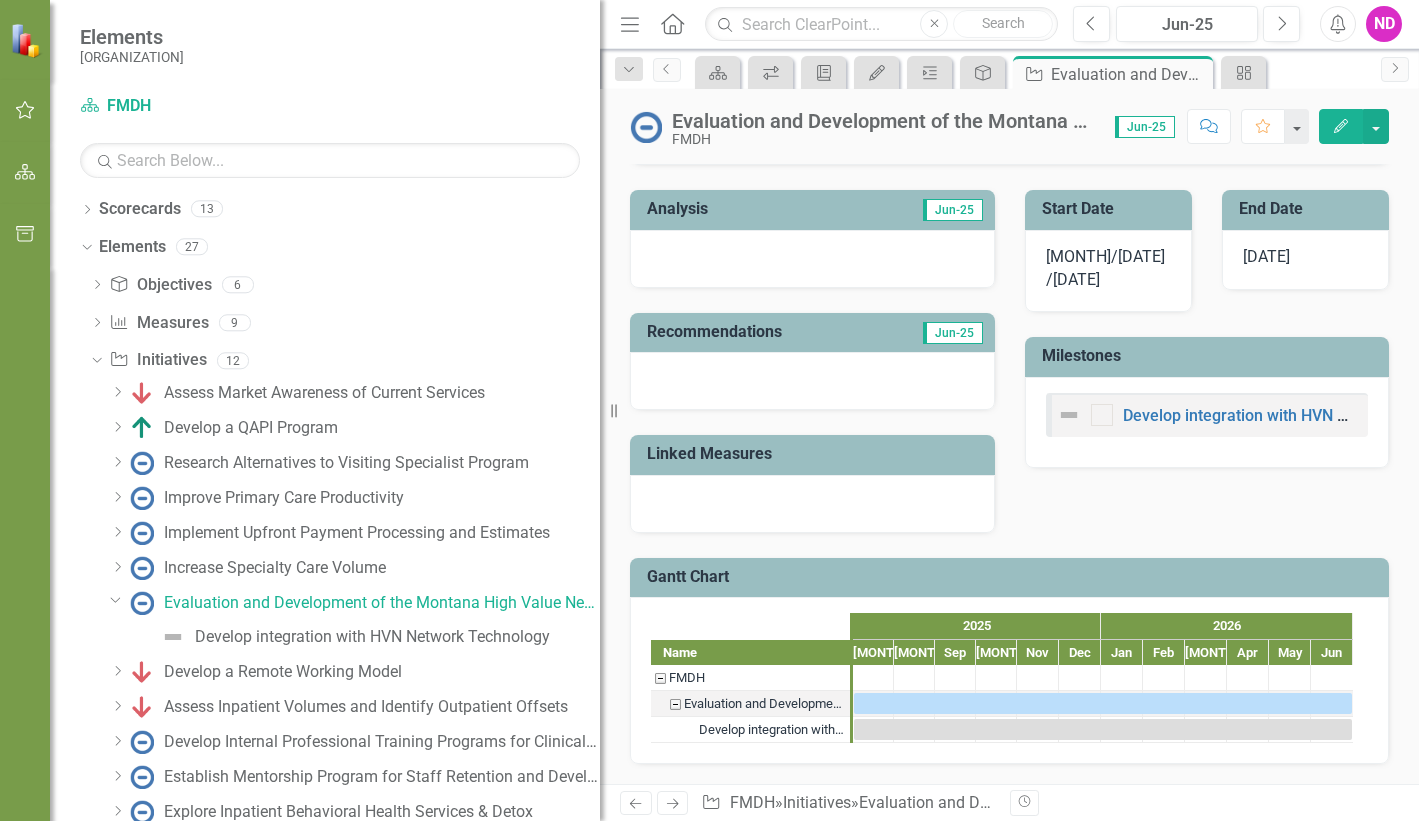 click on "Revision History" at bounding box center [1024, 802] 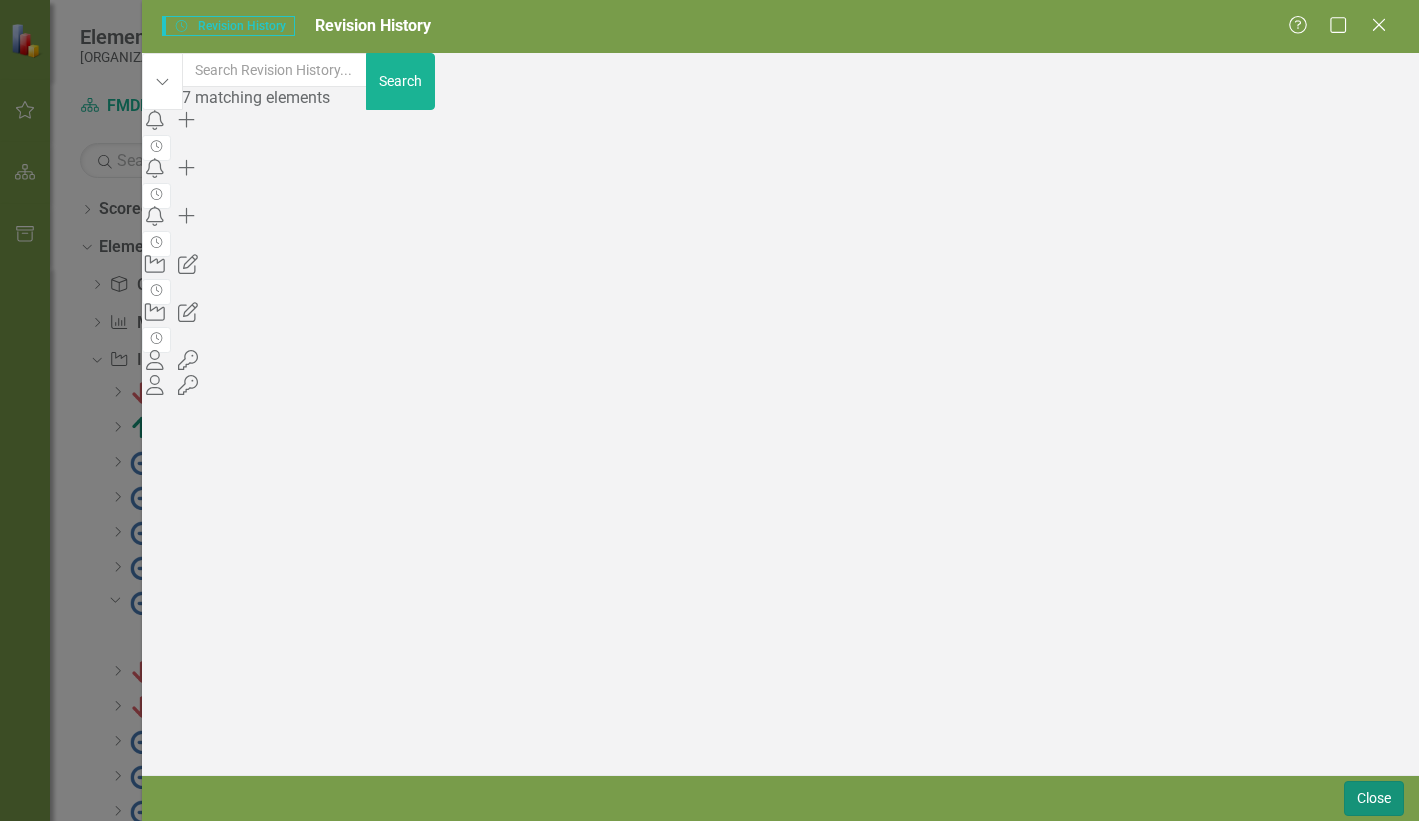 click on "Close" at bounding box center (1374, 798) 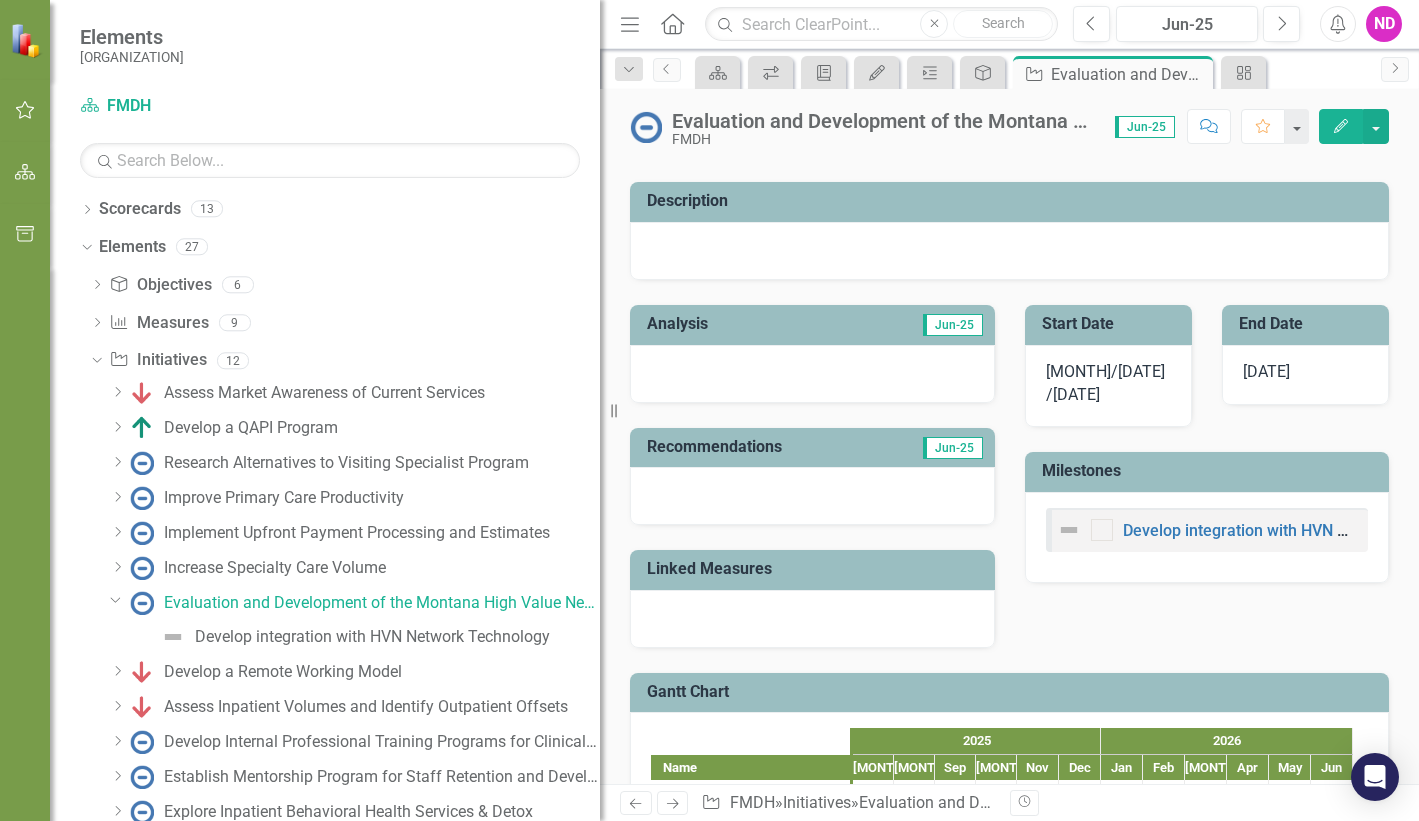 scroll, scrollTop: 168, scrollLeft: 0, axis: vertical 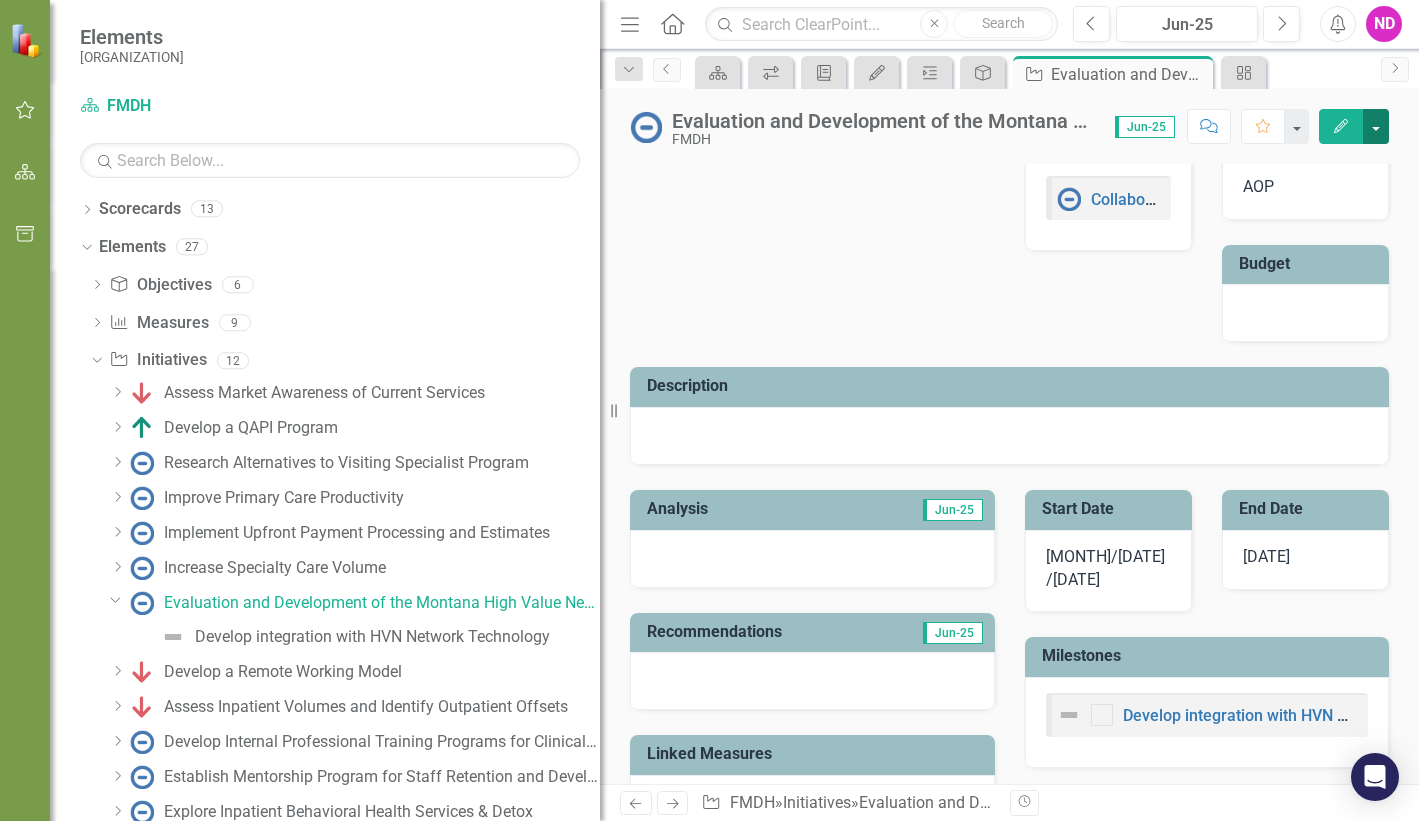 click at bounding box center [1376, 126] 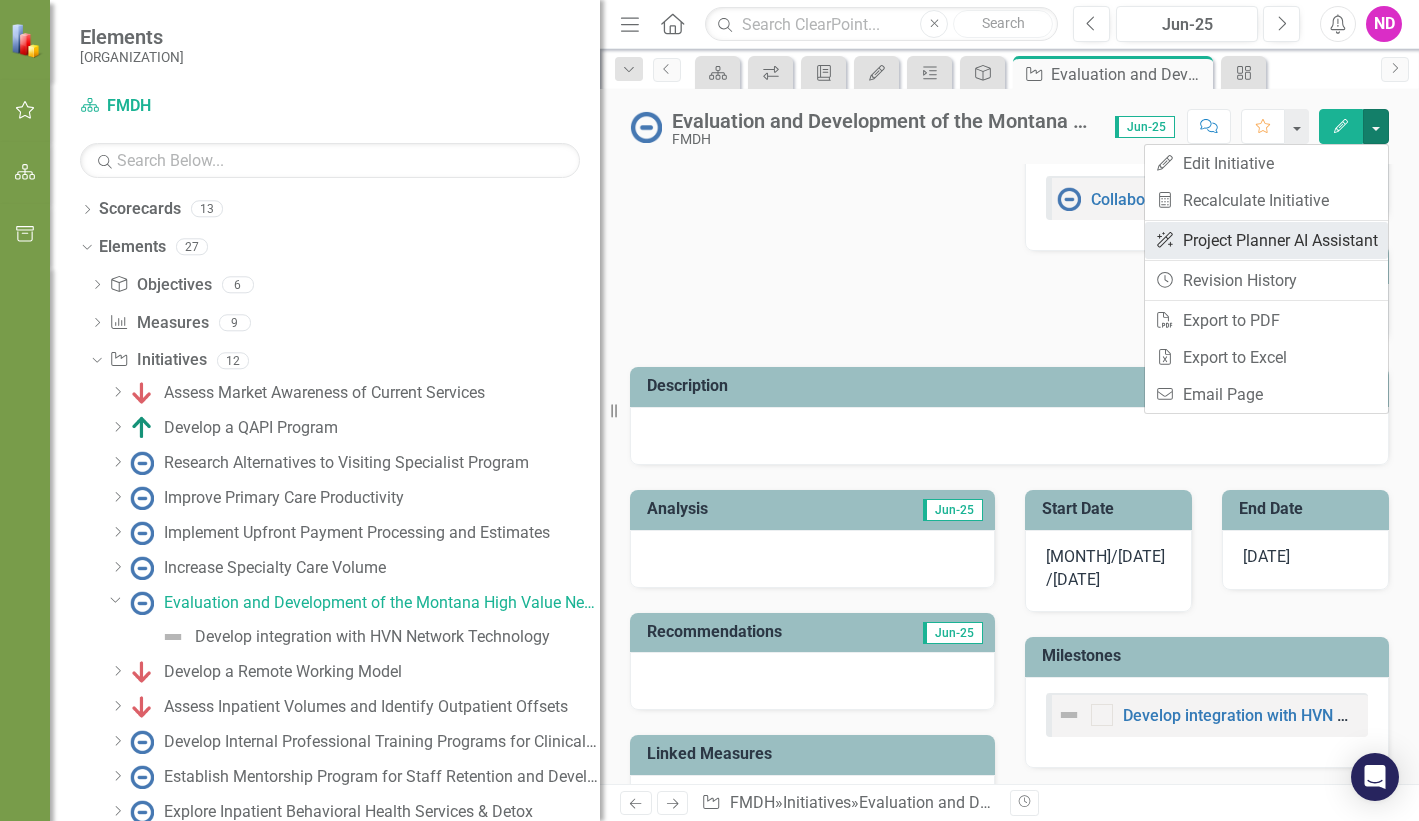 click on "ClearPoint AI Project Planner AI Assistant" at bounding box center (1266, 240) 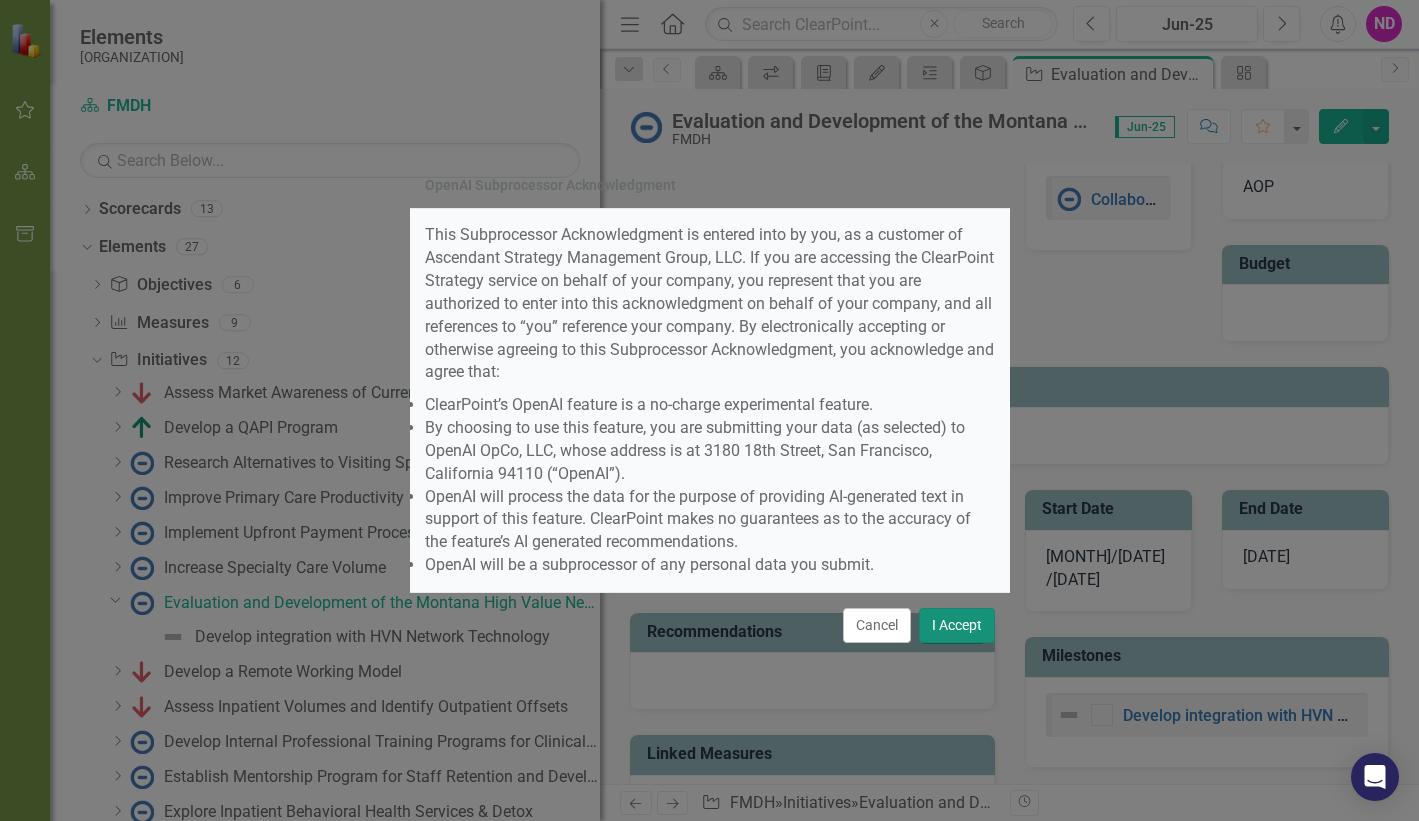 click on "I Accept" at bounding box center [957, 625] 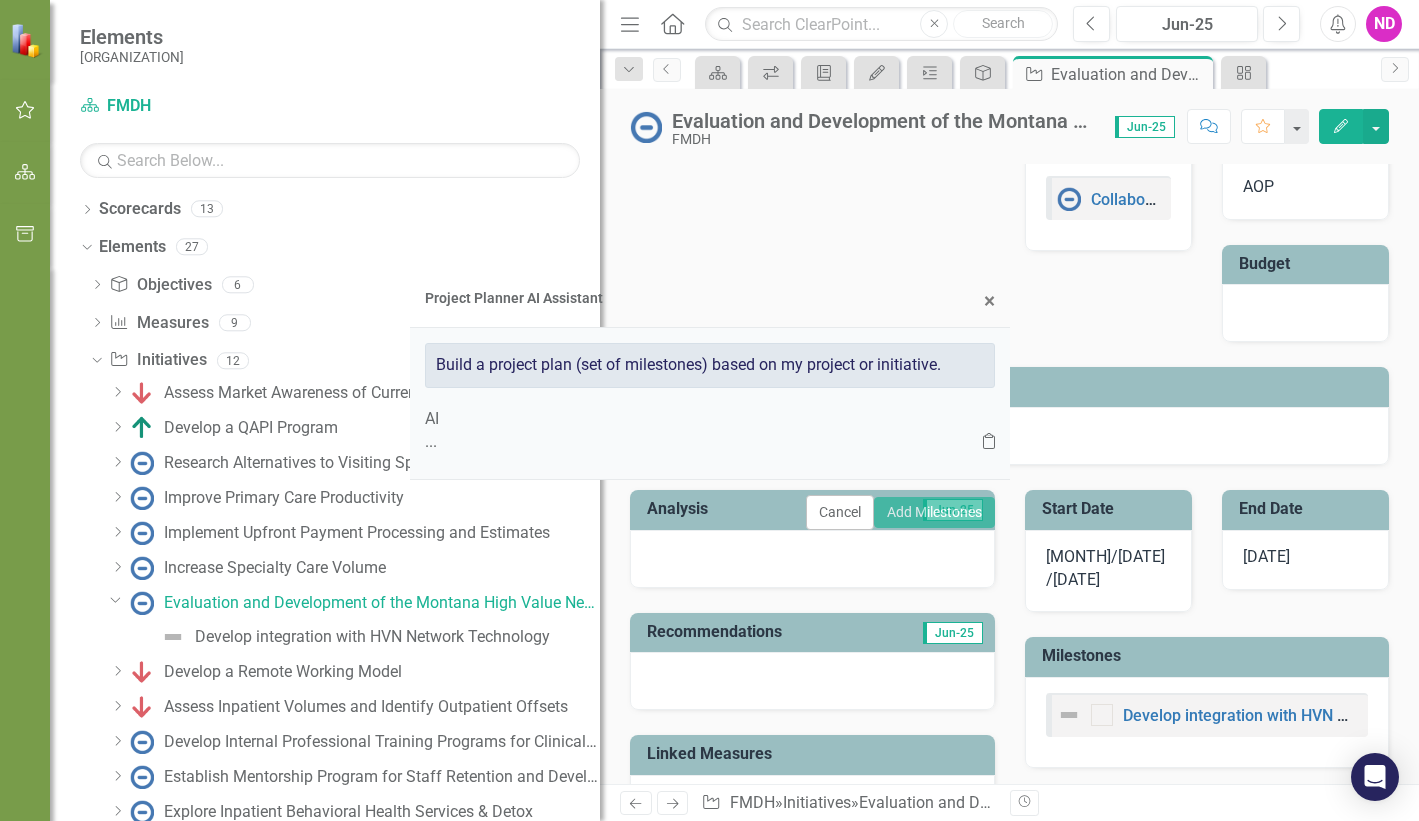 scroll, scrollTop: 0, scrollLeft: 0, axis: both 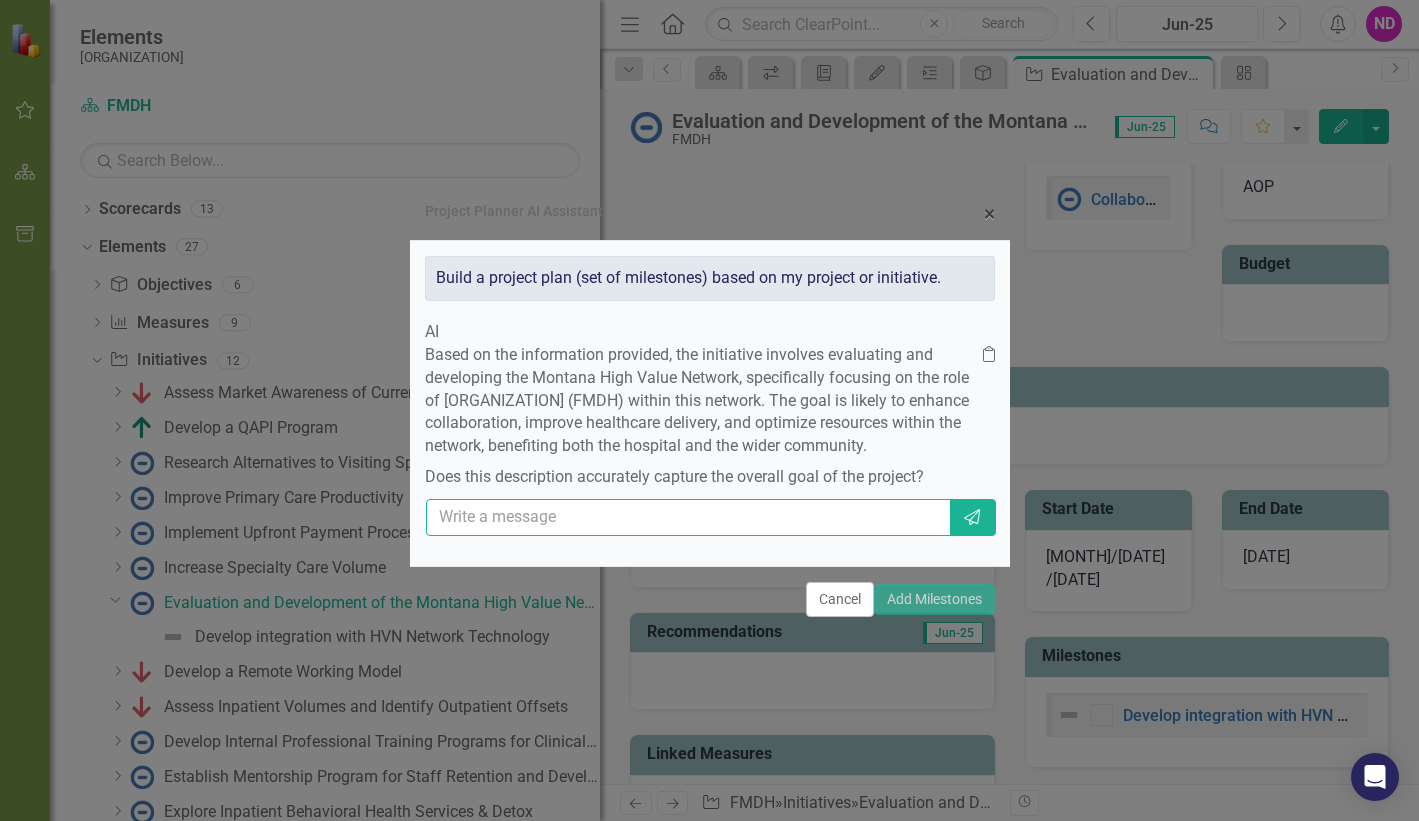 click at bounding box center (689, 517) 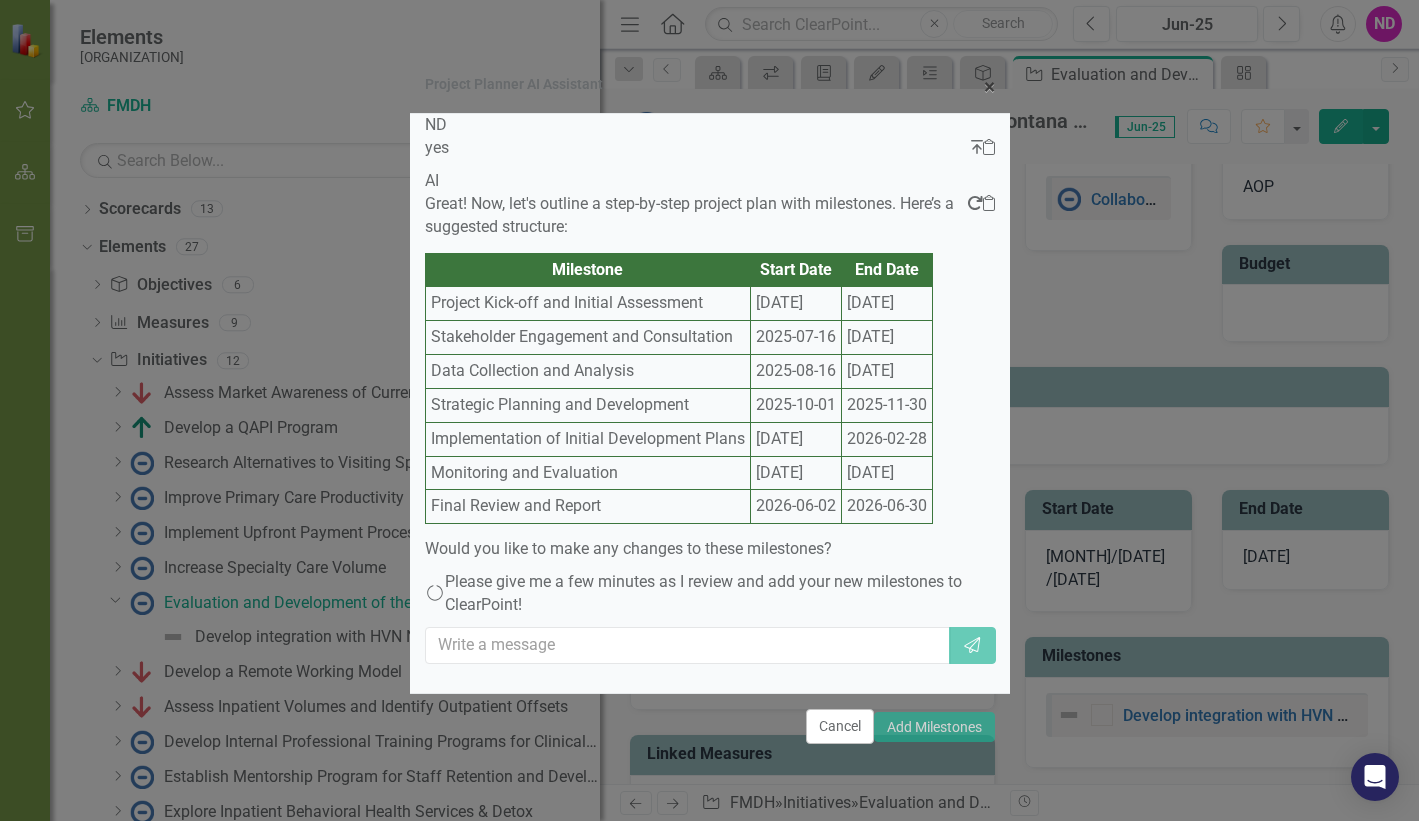 scroll, scrollTop: 547, scrollLeft: 0, axis: vertical 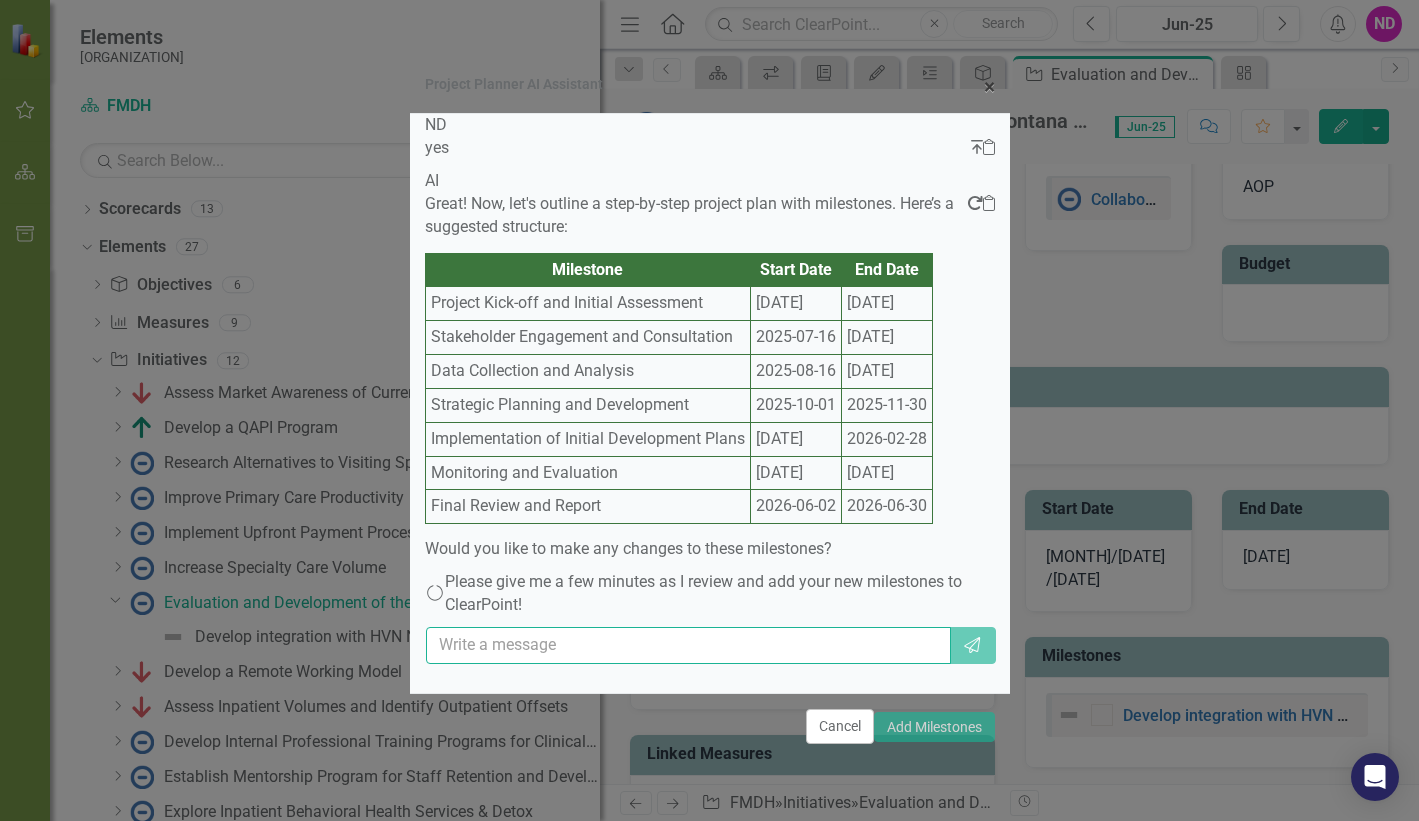 click at bounding box center [689, 645] 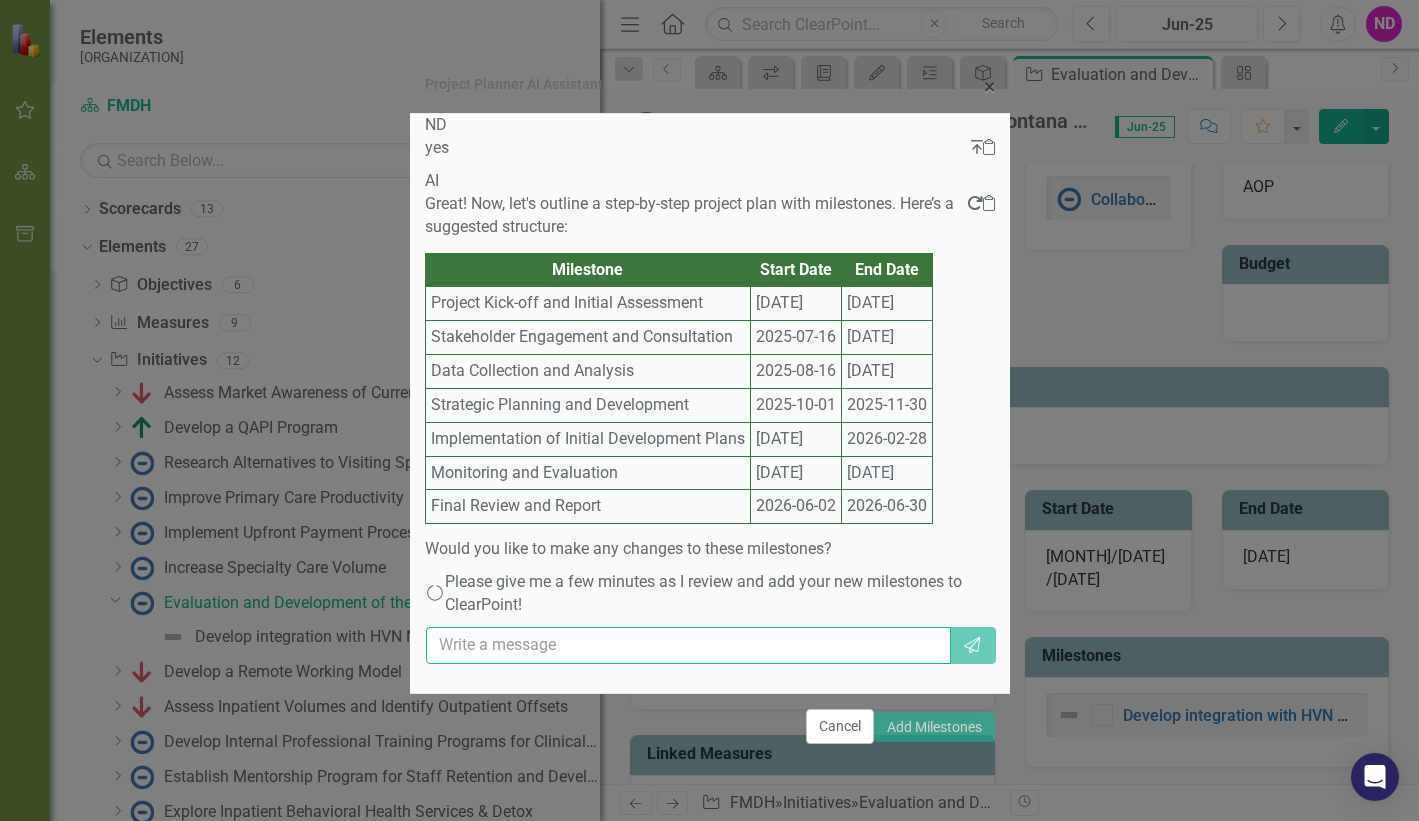 click at bounding box center [689, 645] 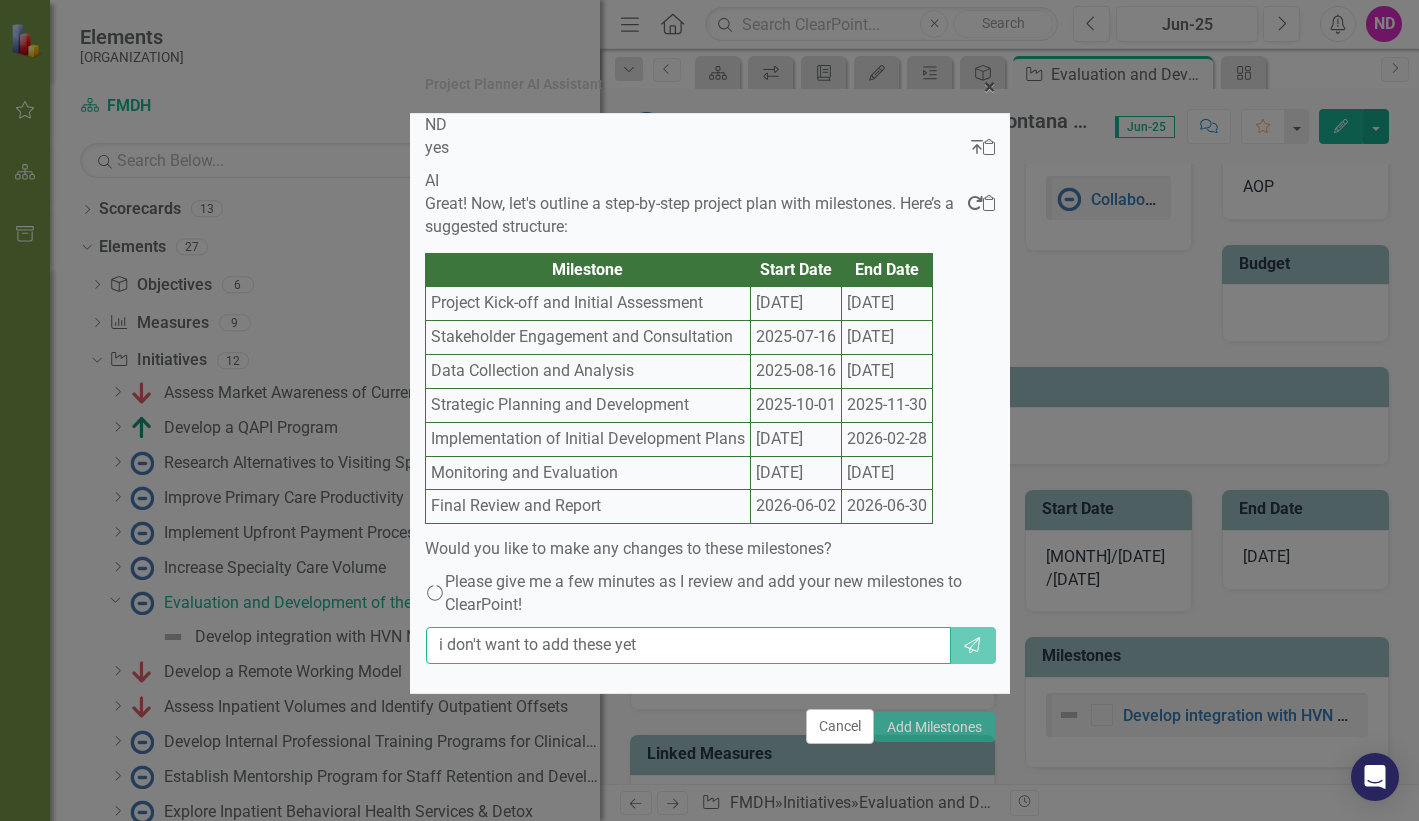 type on "i don't want to add these yet" 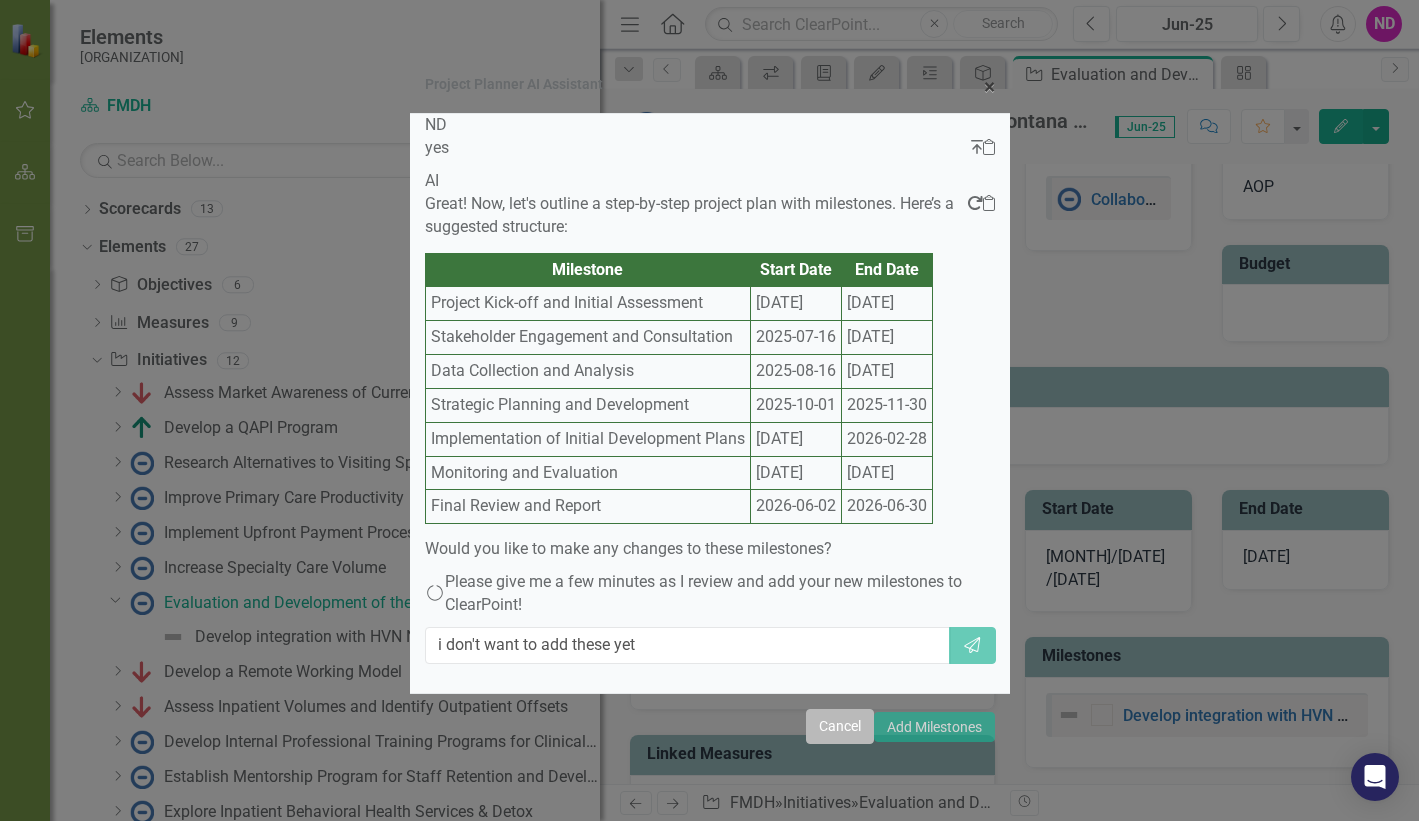click on "Cancel" at bounding box center (840, 726) 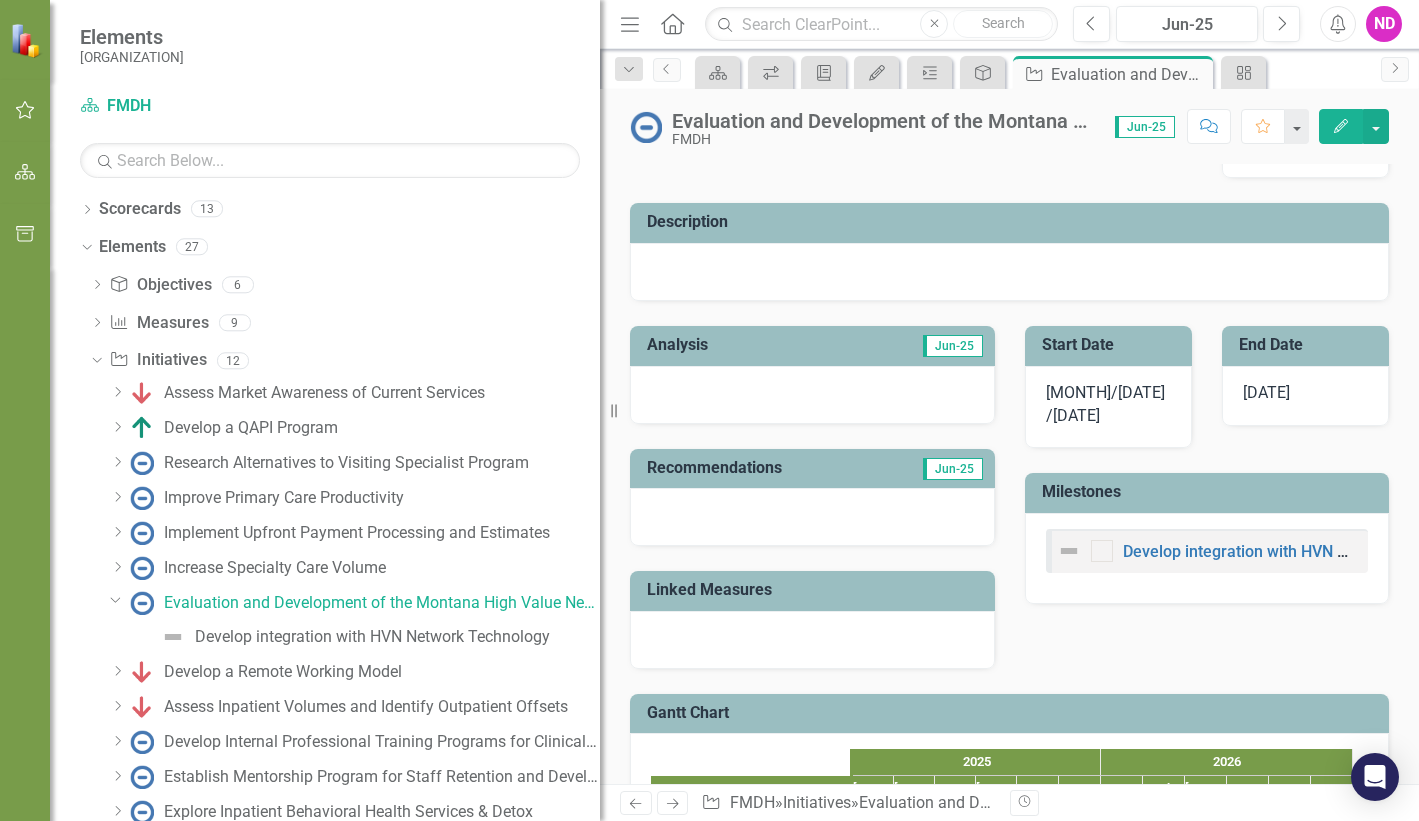 scroll, scrollTop: 468, scrollLeft: 0, axis: vertical 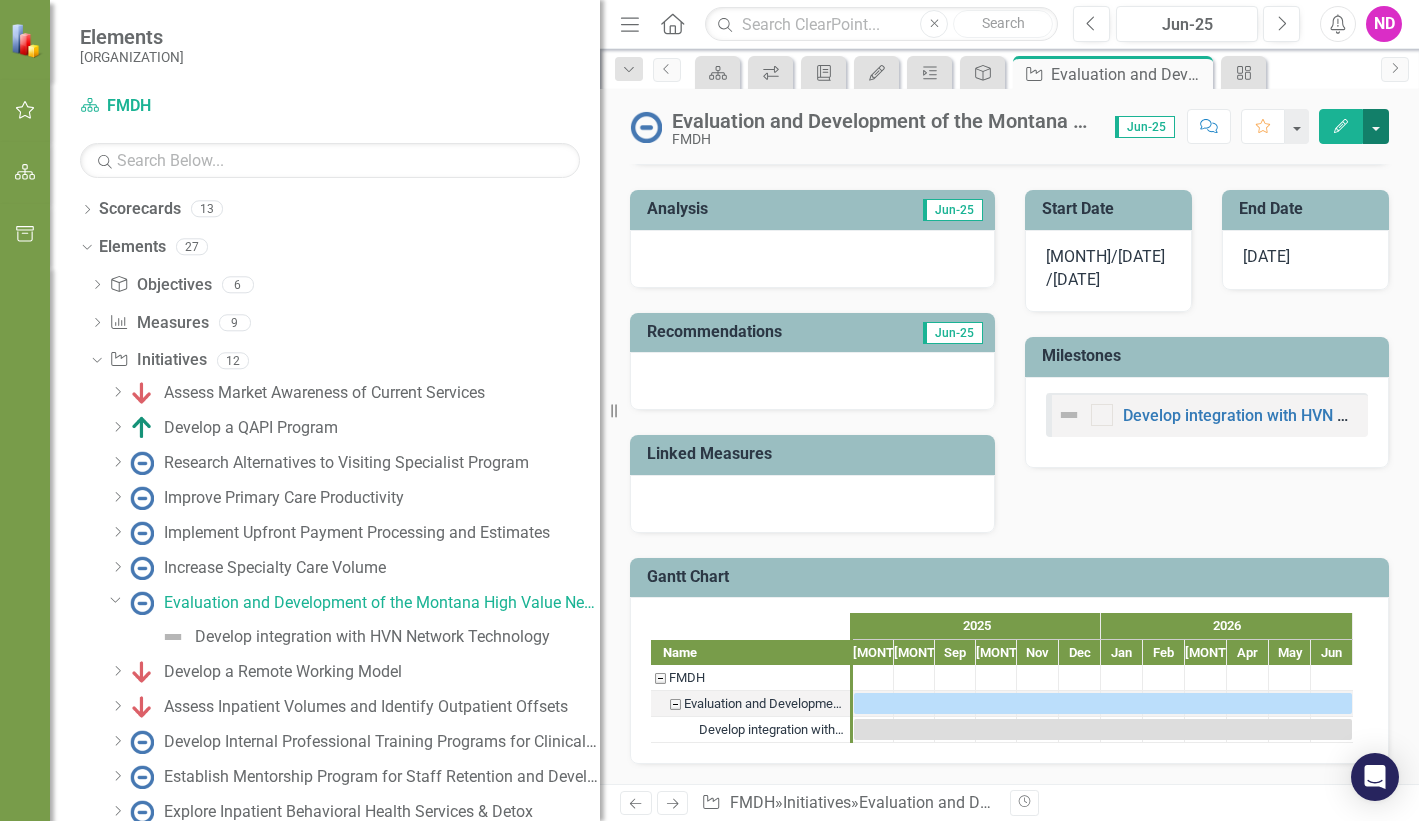 click at bounding box center (1376, 126) 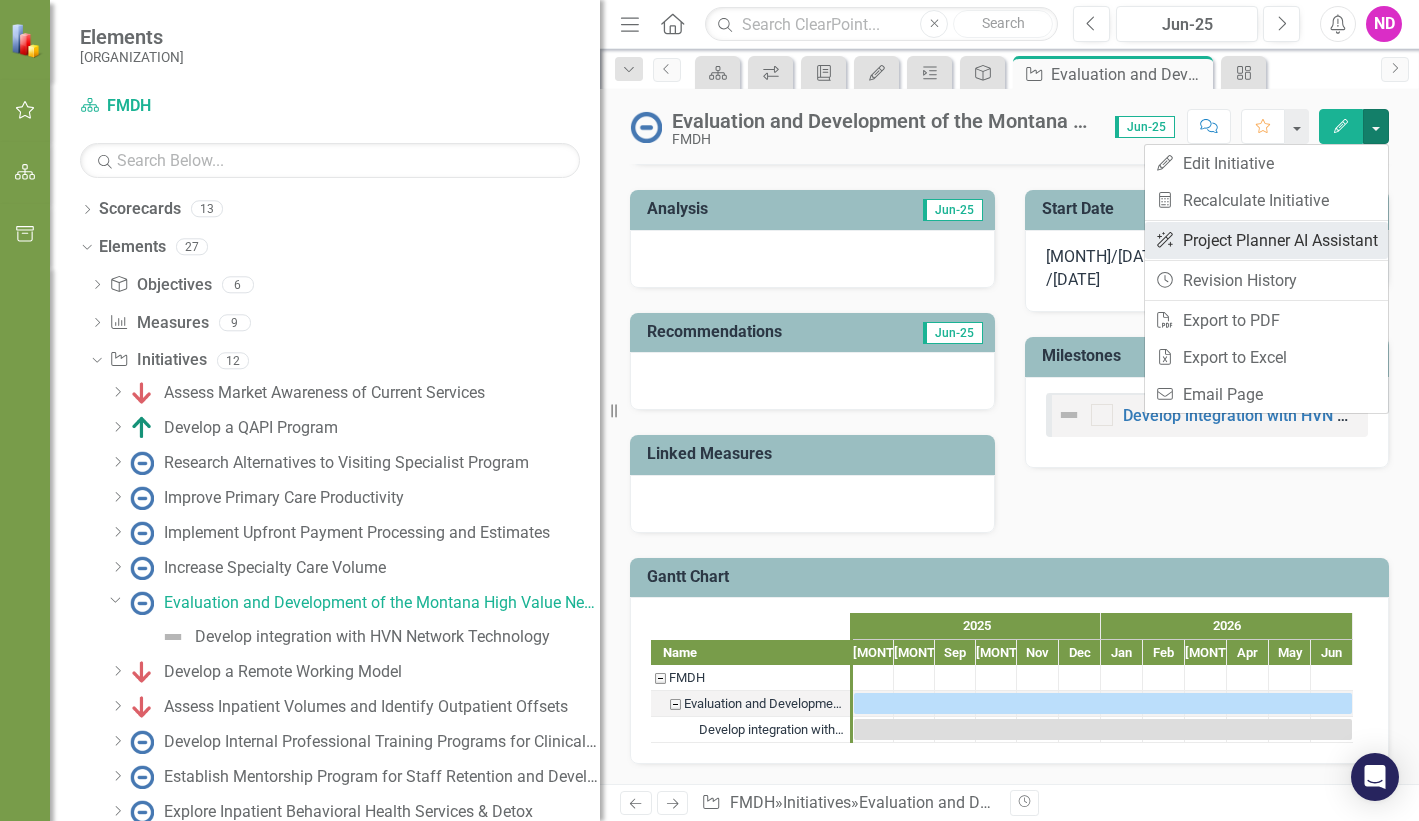 click on "ClearPoint AI Project Planner AI Assistant" at bounding box center [1266, 240] 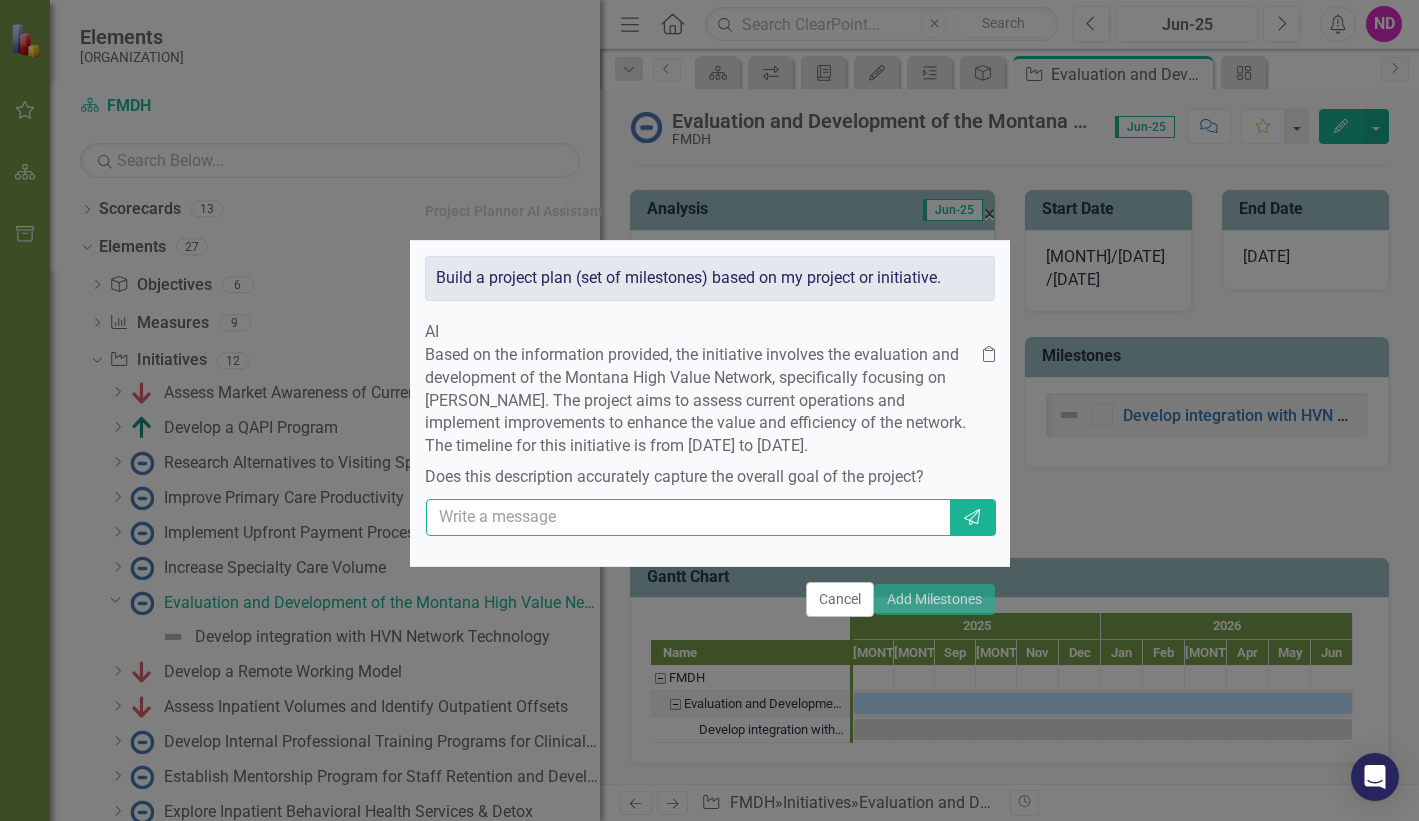click at bounding box center (689, 517) 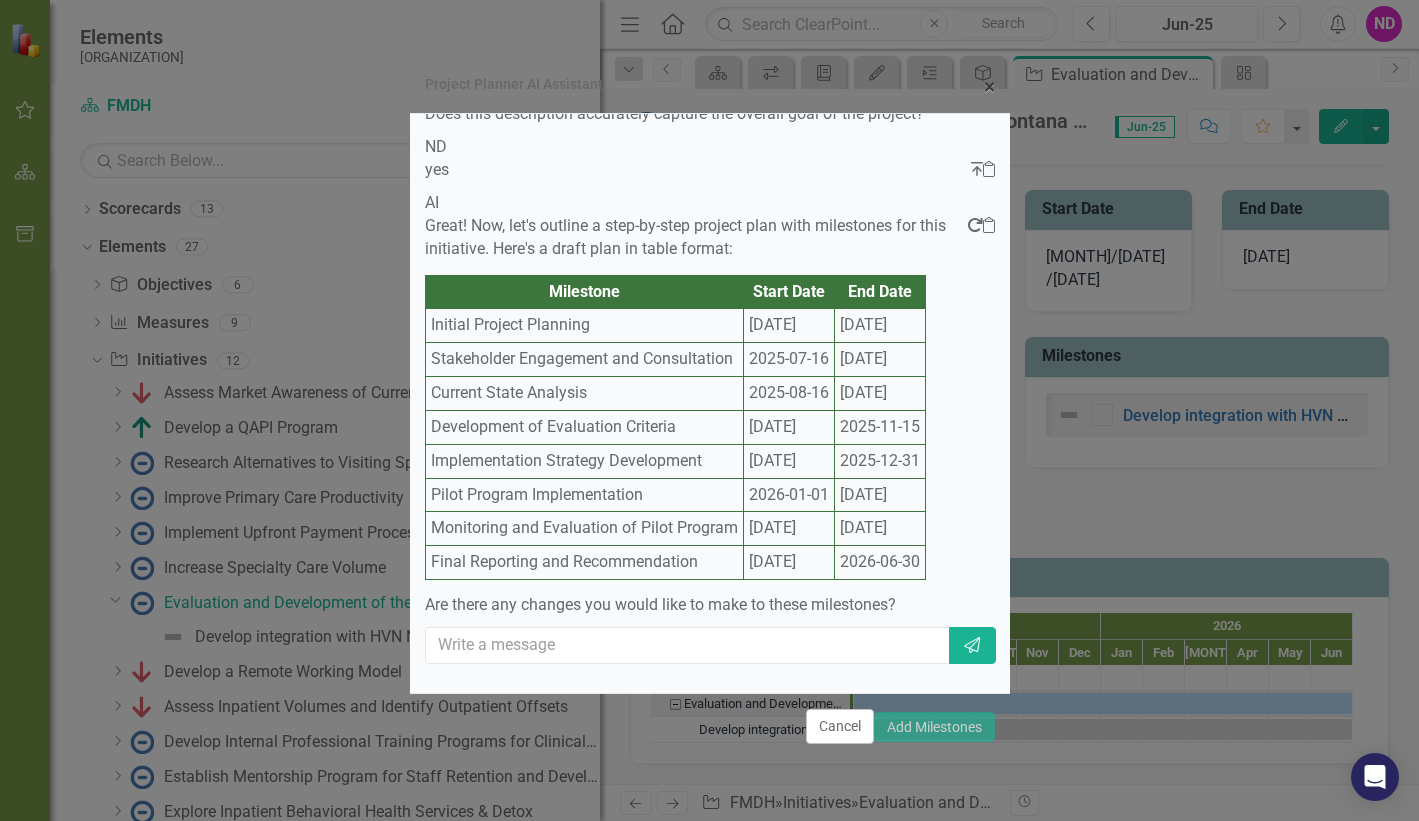 scroll, scrollTop: 572, scrollLeft: 0, axis: vertical 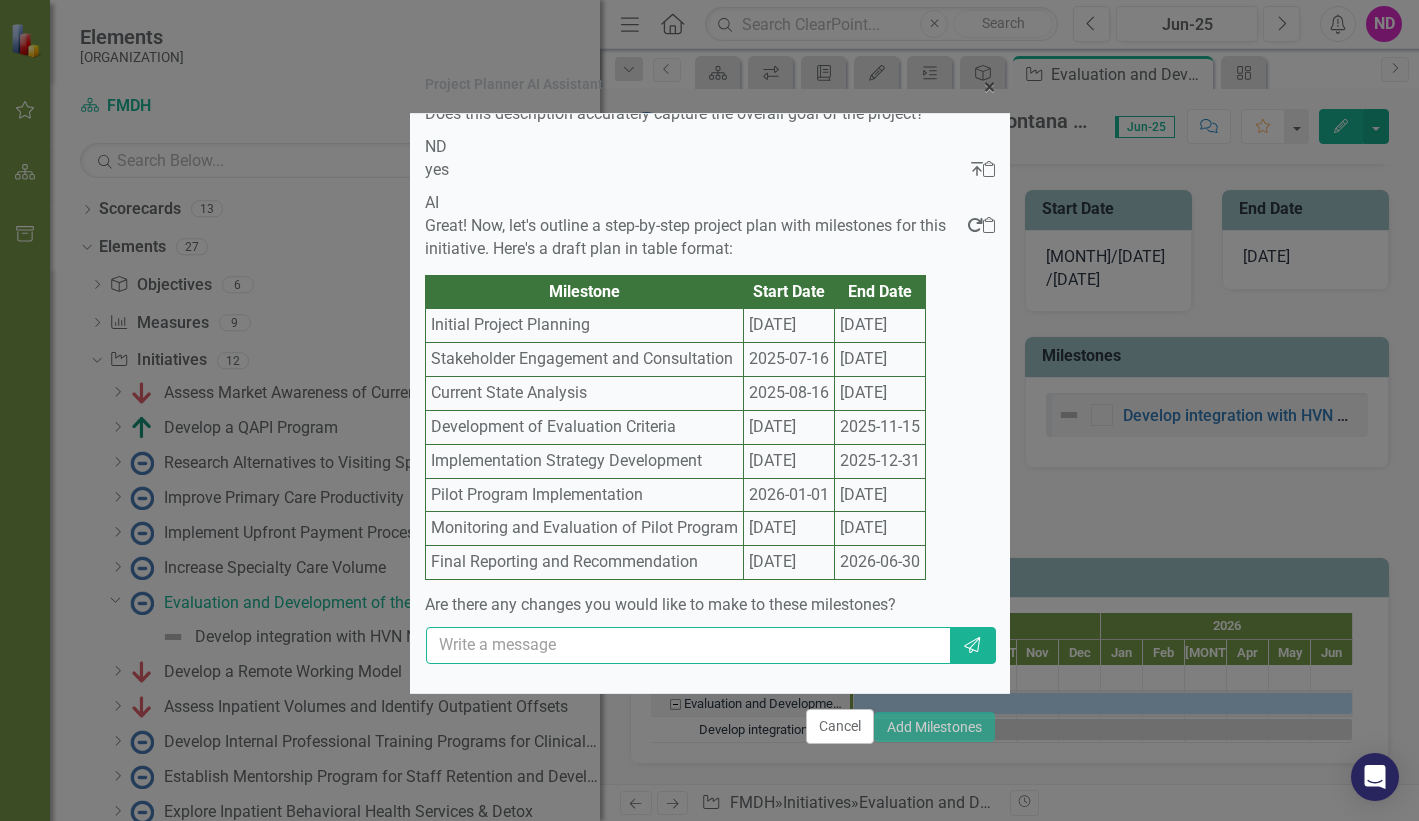 click at bounding box center [689, 645] 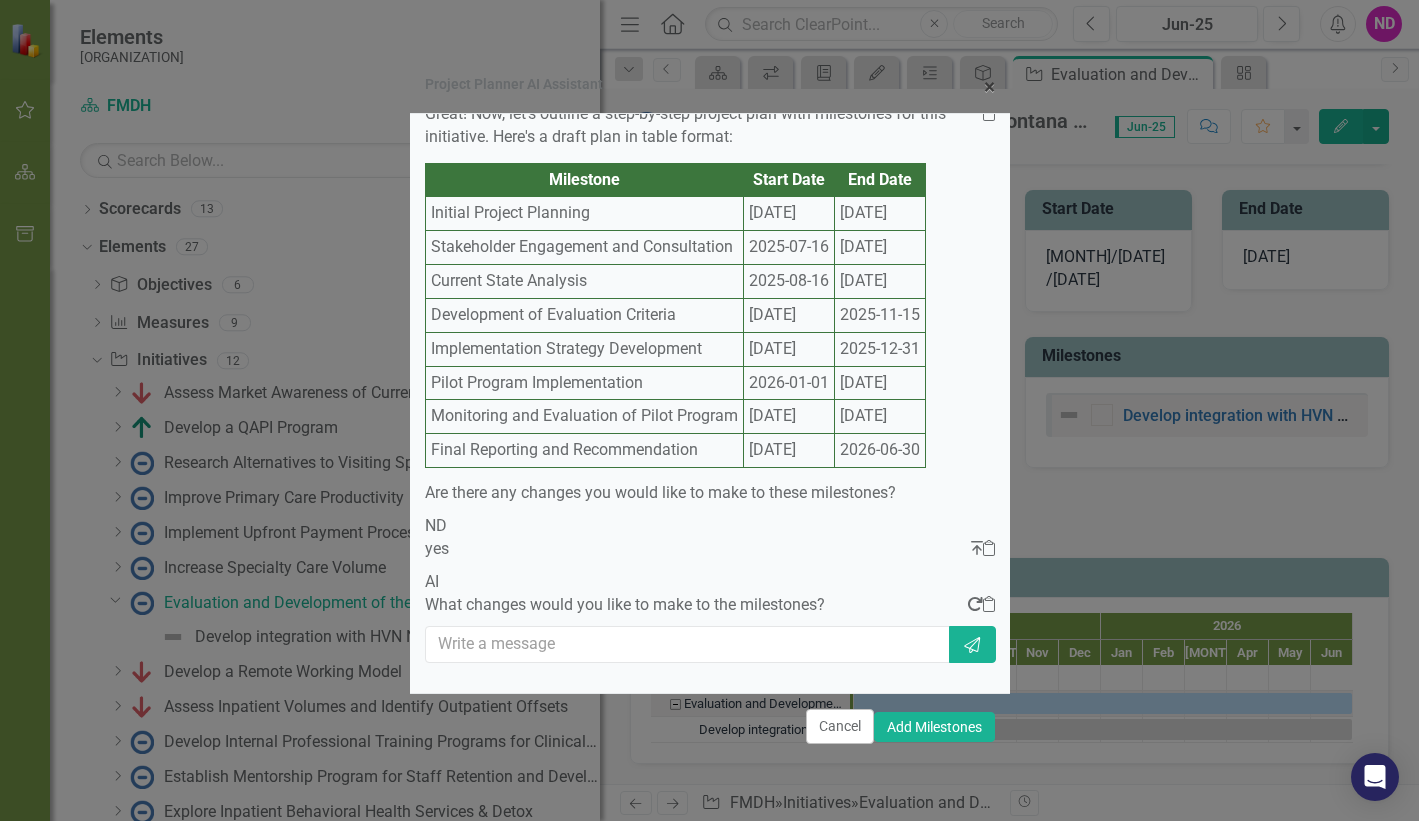 scroll, scrollTop: 658, scrollLeft: 0, axis: vertical 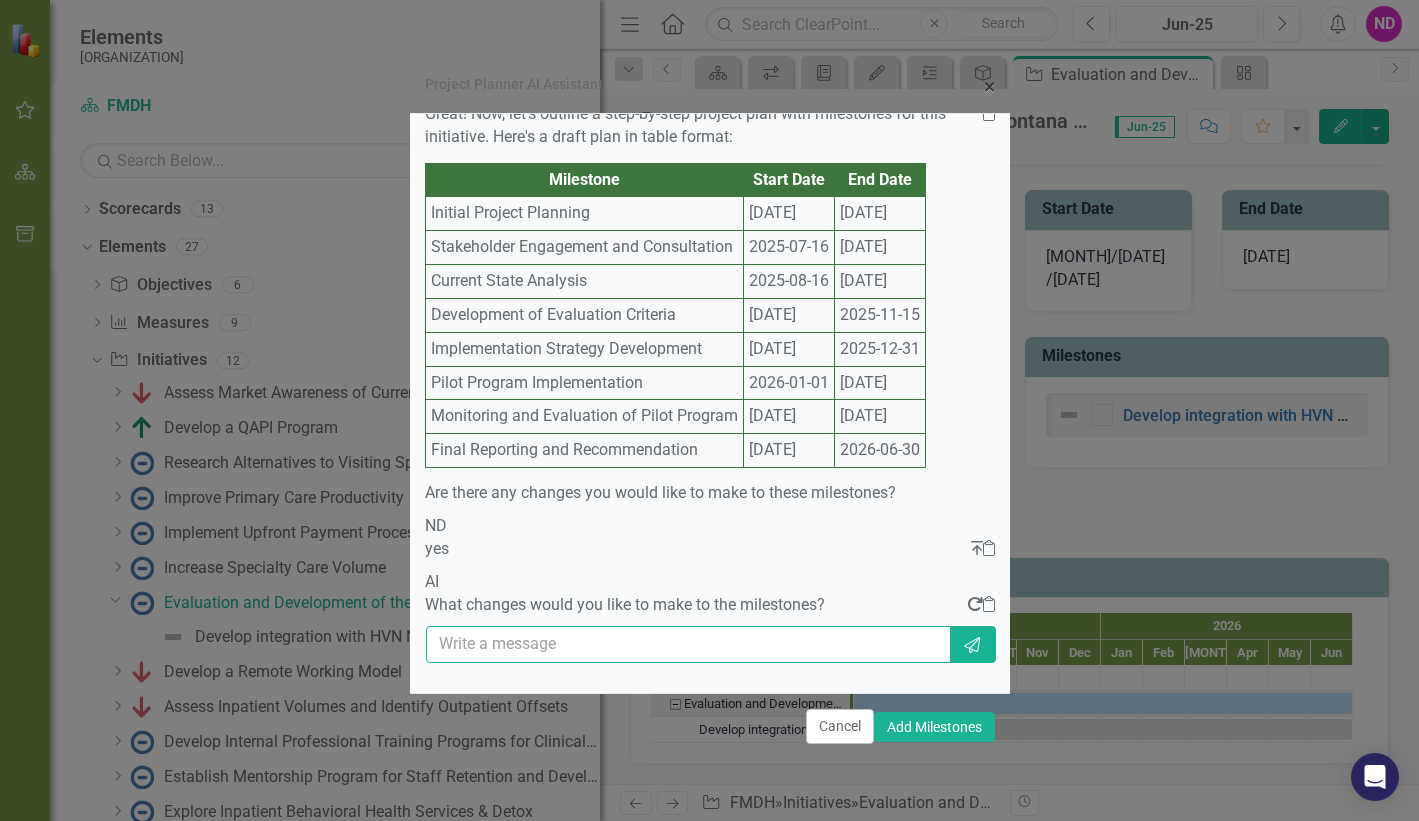 click at bounding box center (689, 644) 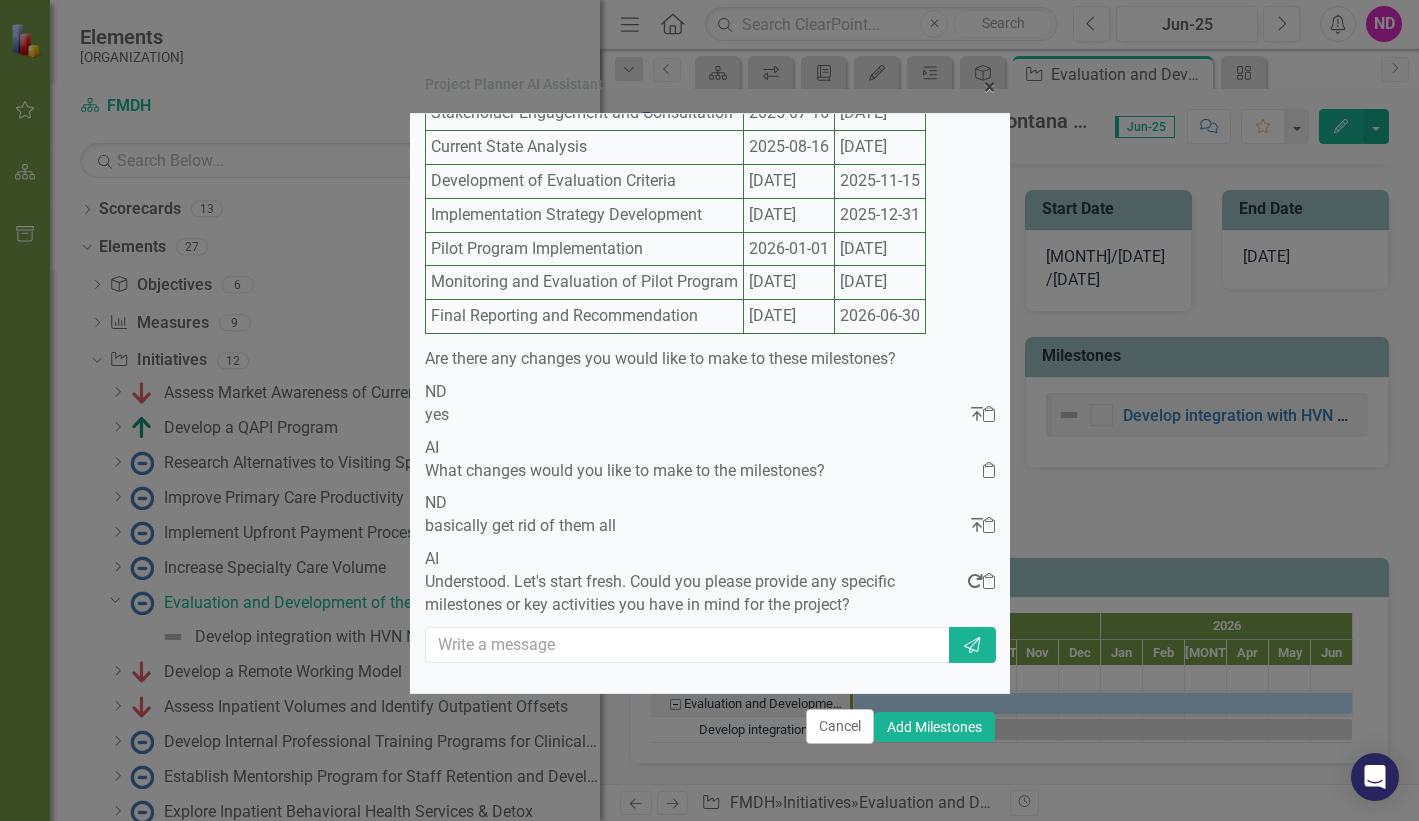 scroll, scrollTop: 799, scrollLeft: 0, axis: vertical 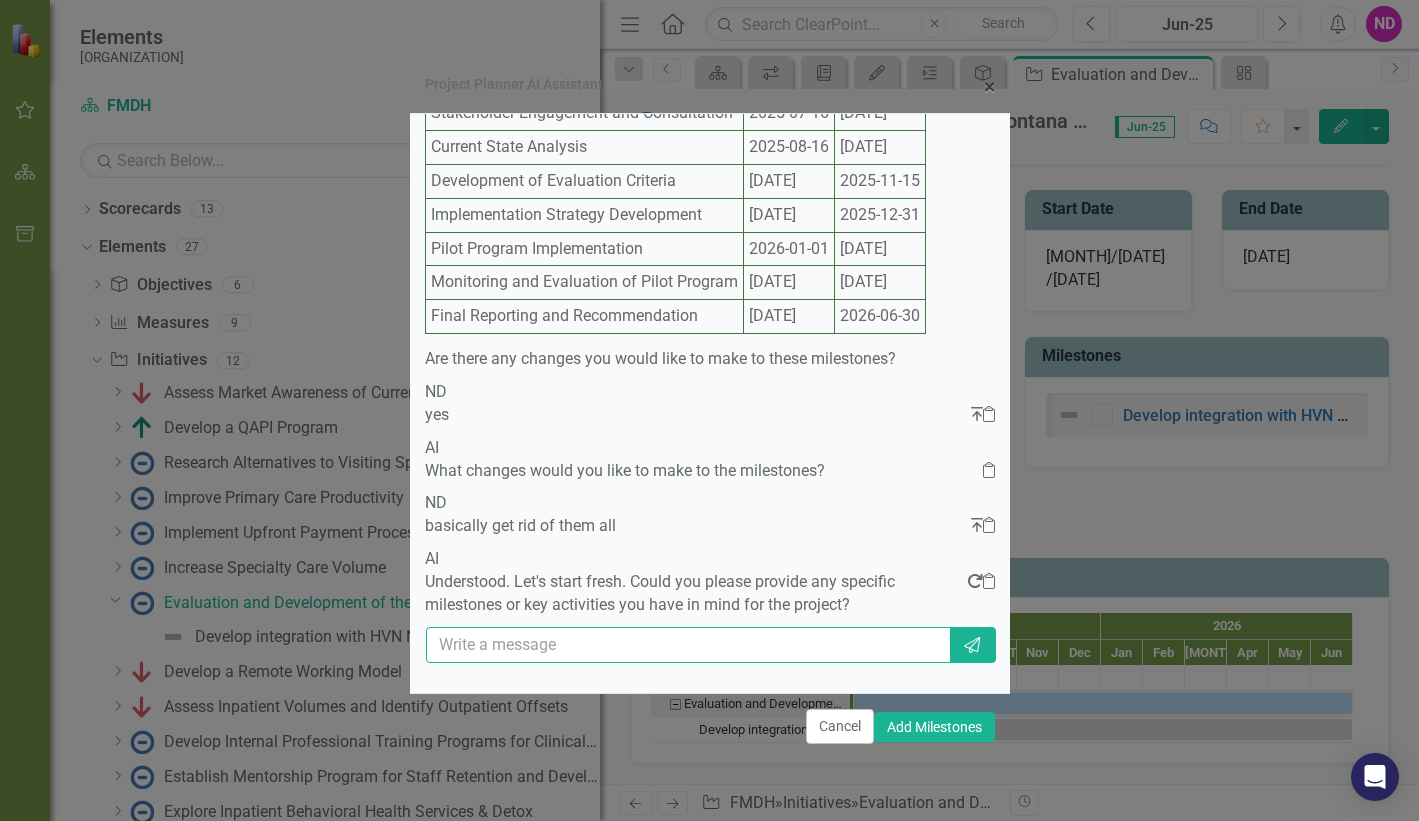 click at bounding box center [689, 645] 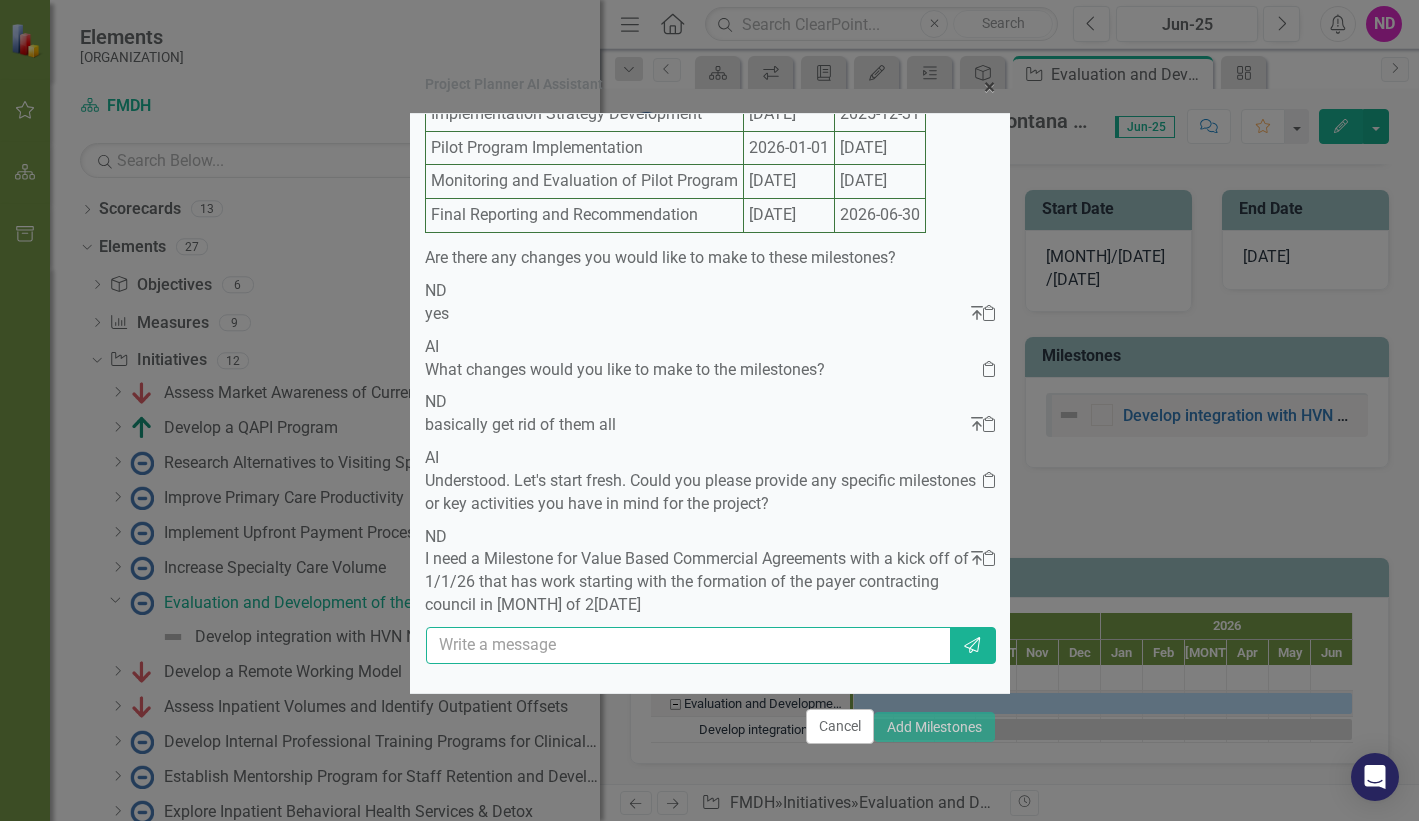 scroll, scrollTop: 0, scrollLeft: 0, axis: both 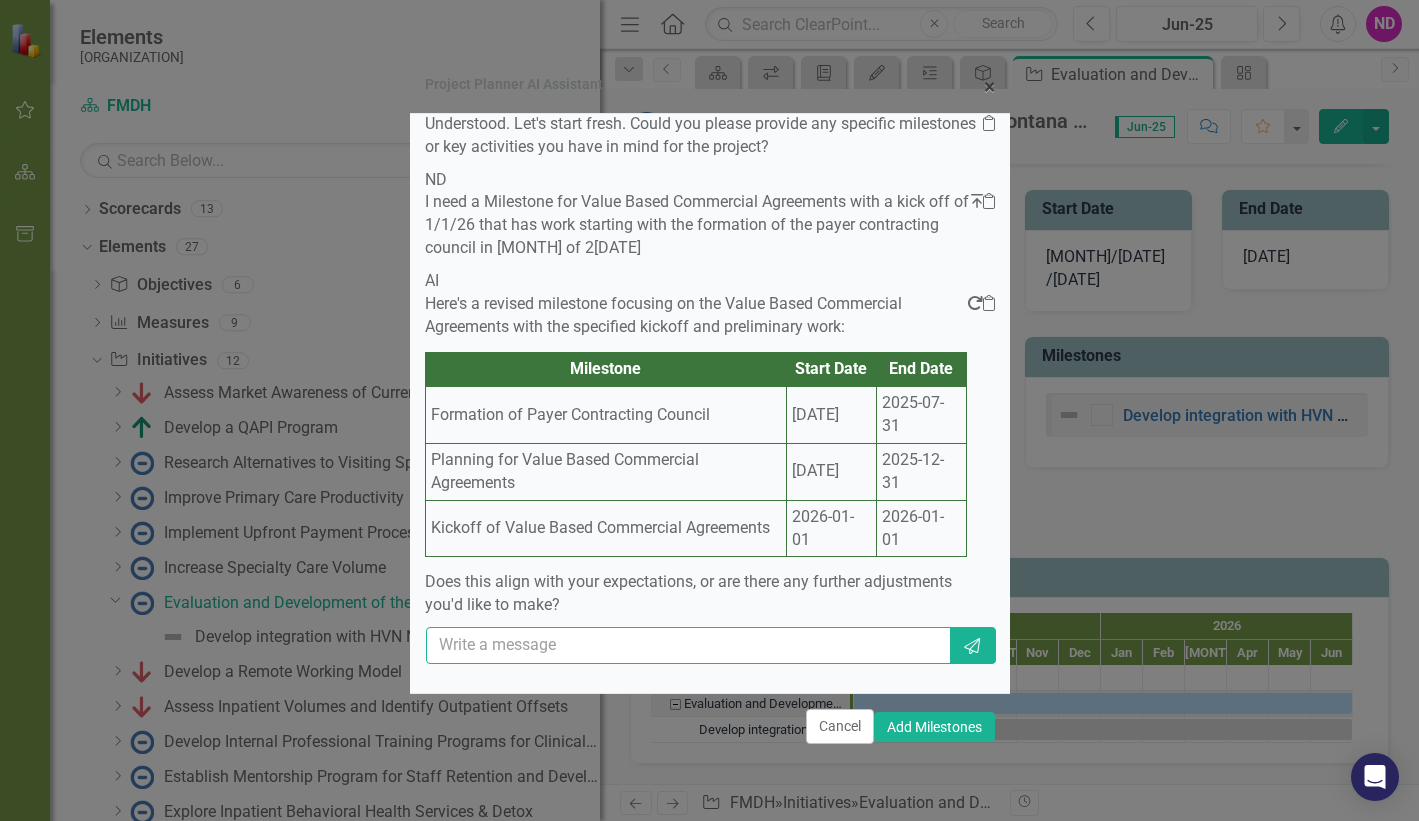 click at bounding box center (689, 645) 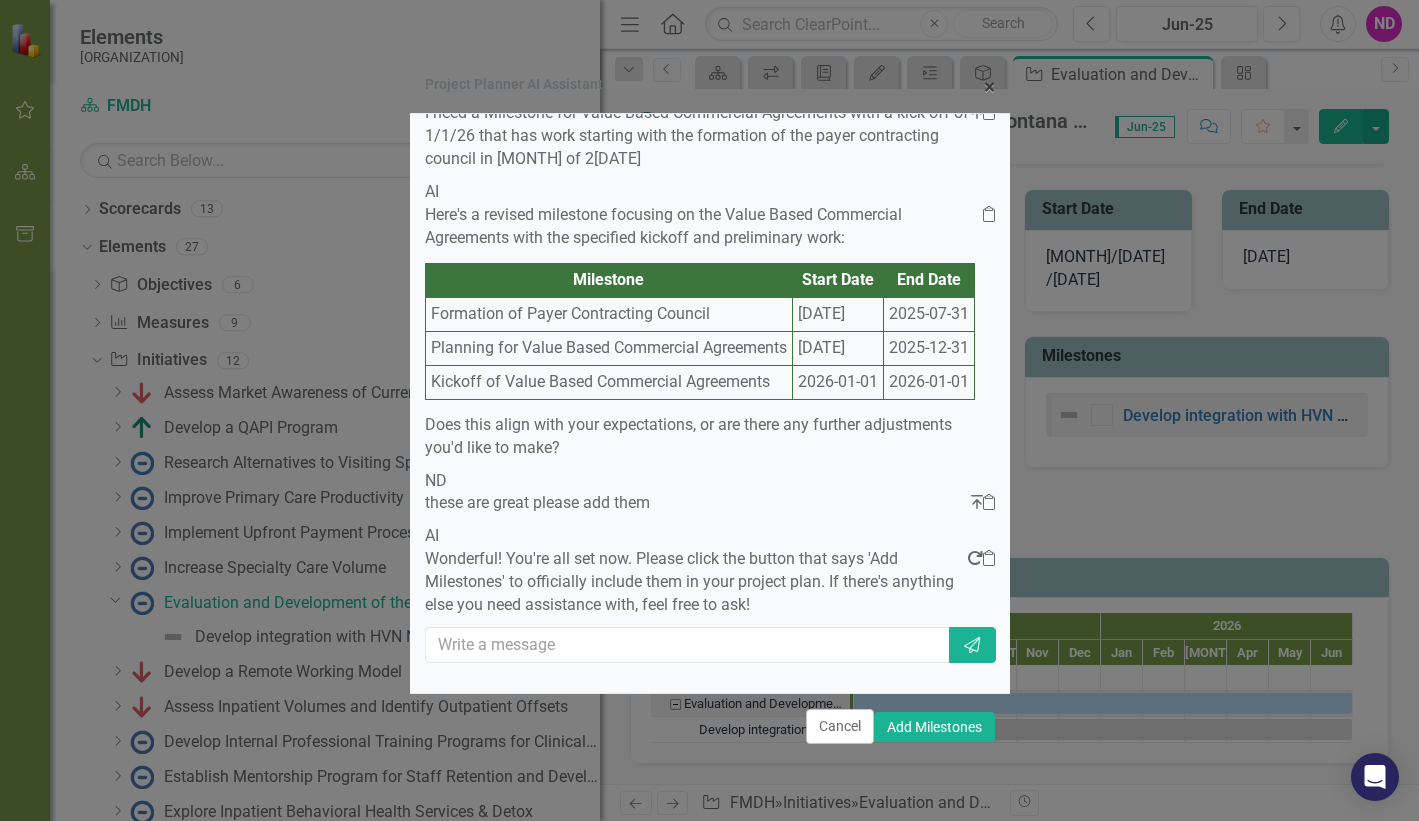 scroll, scrollTop: 1495, scrollLeft: 0, axis: vertical 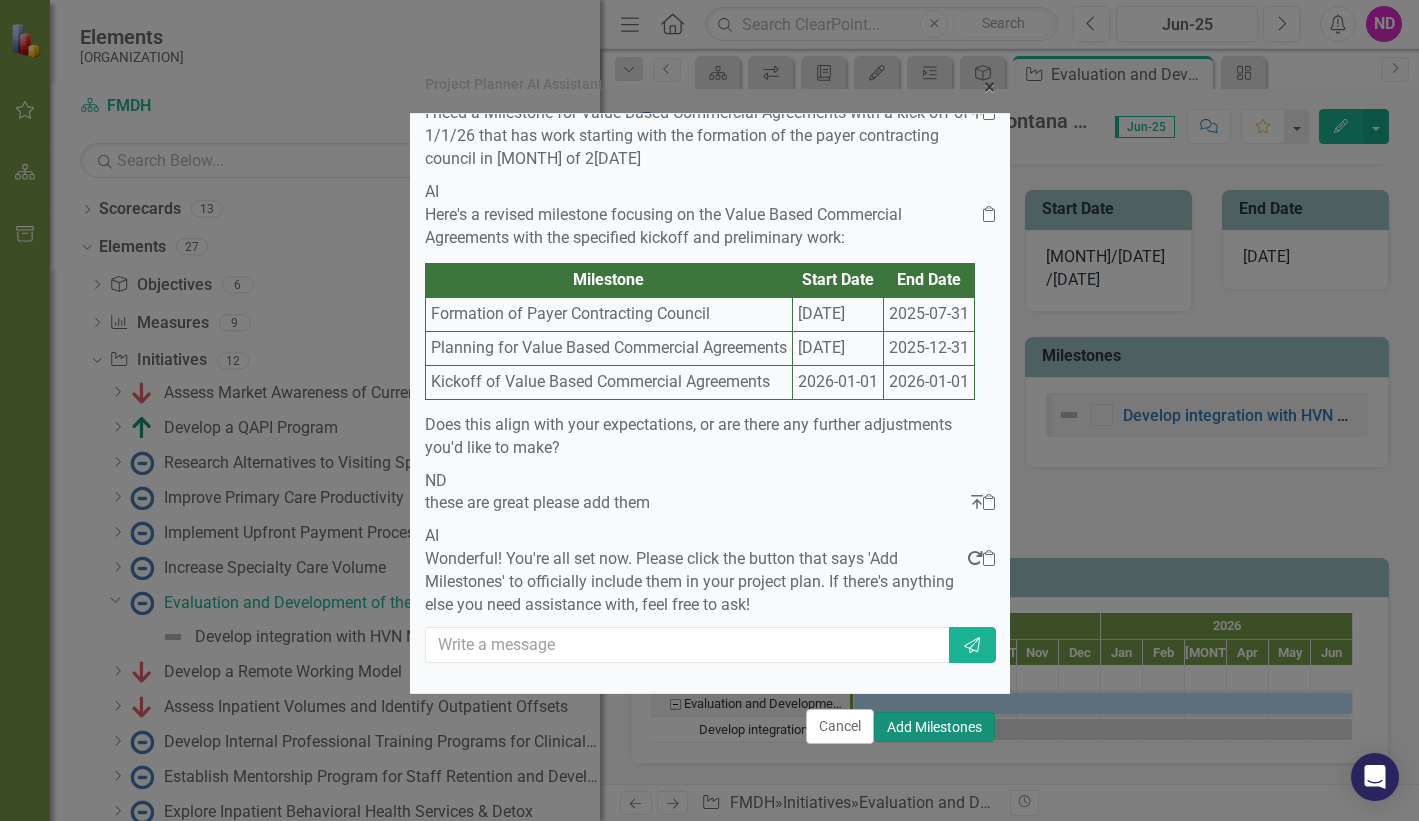 click on "Add Milestones" at bounding box center [934, 727] 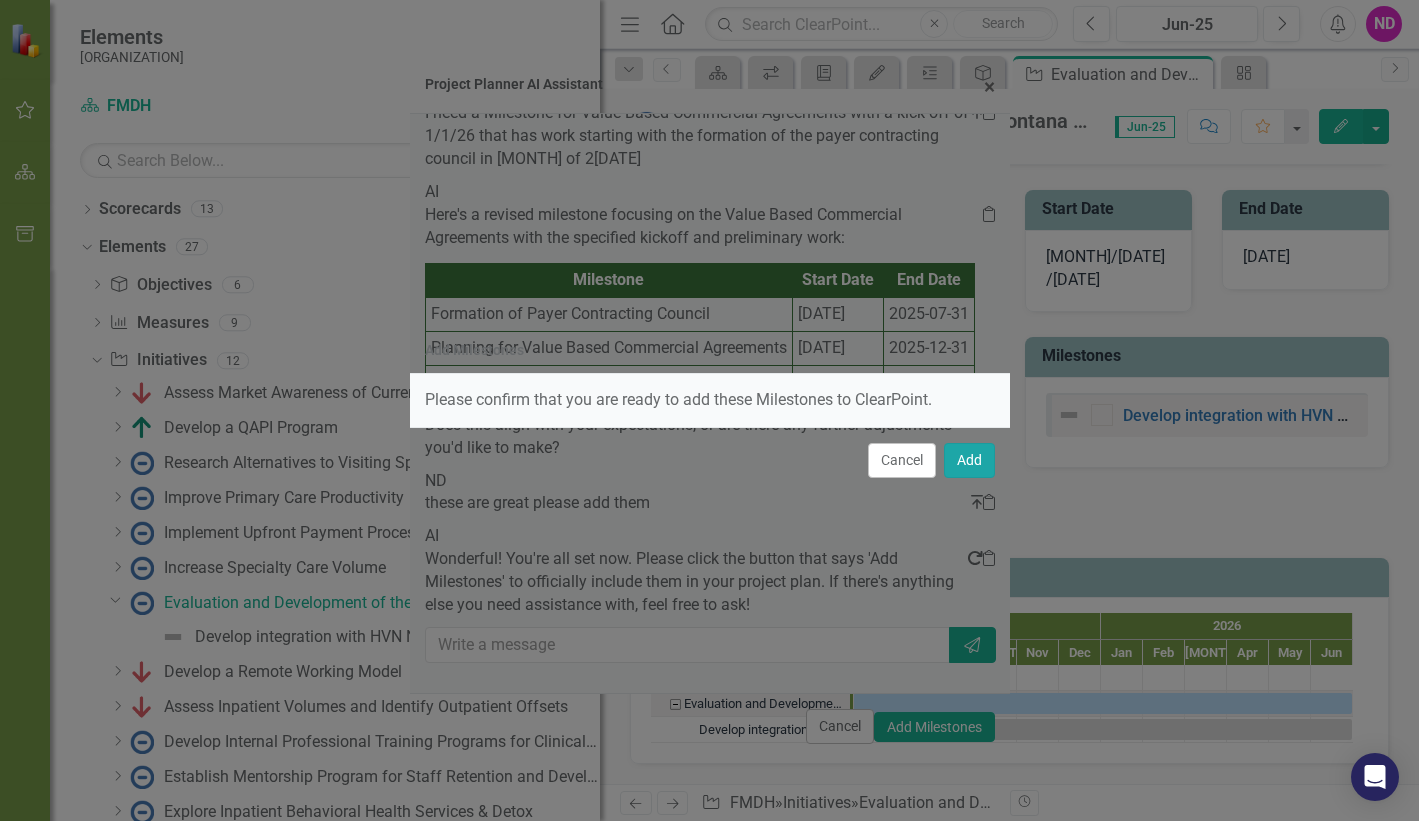 click on "Add" at bounding box center (969, 460) 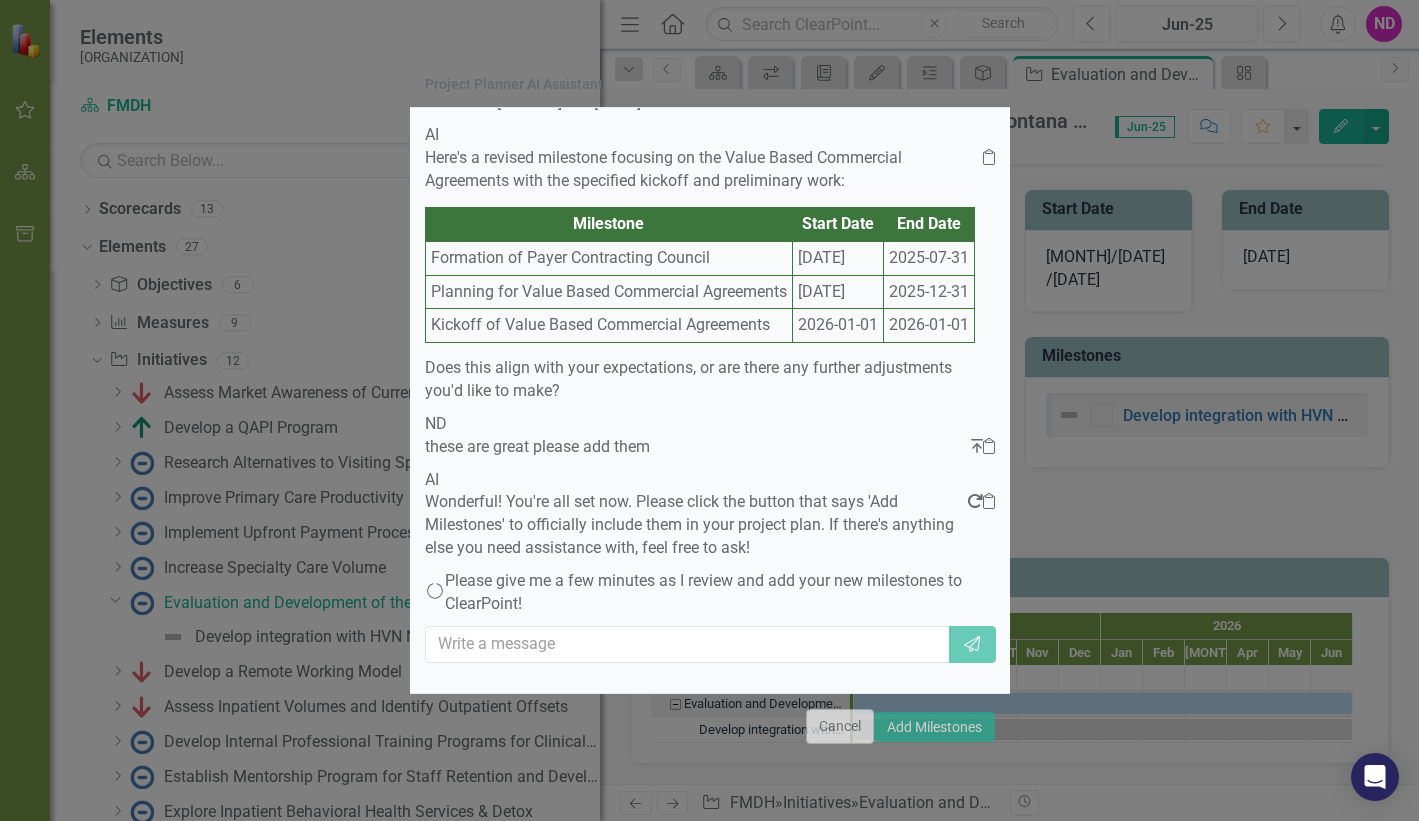 scroll, scrollTop: 0, scrollLeft: 0, axis: both 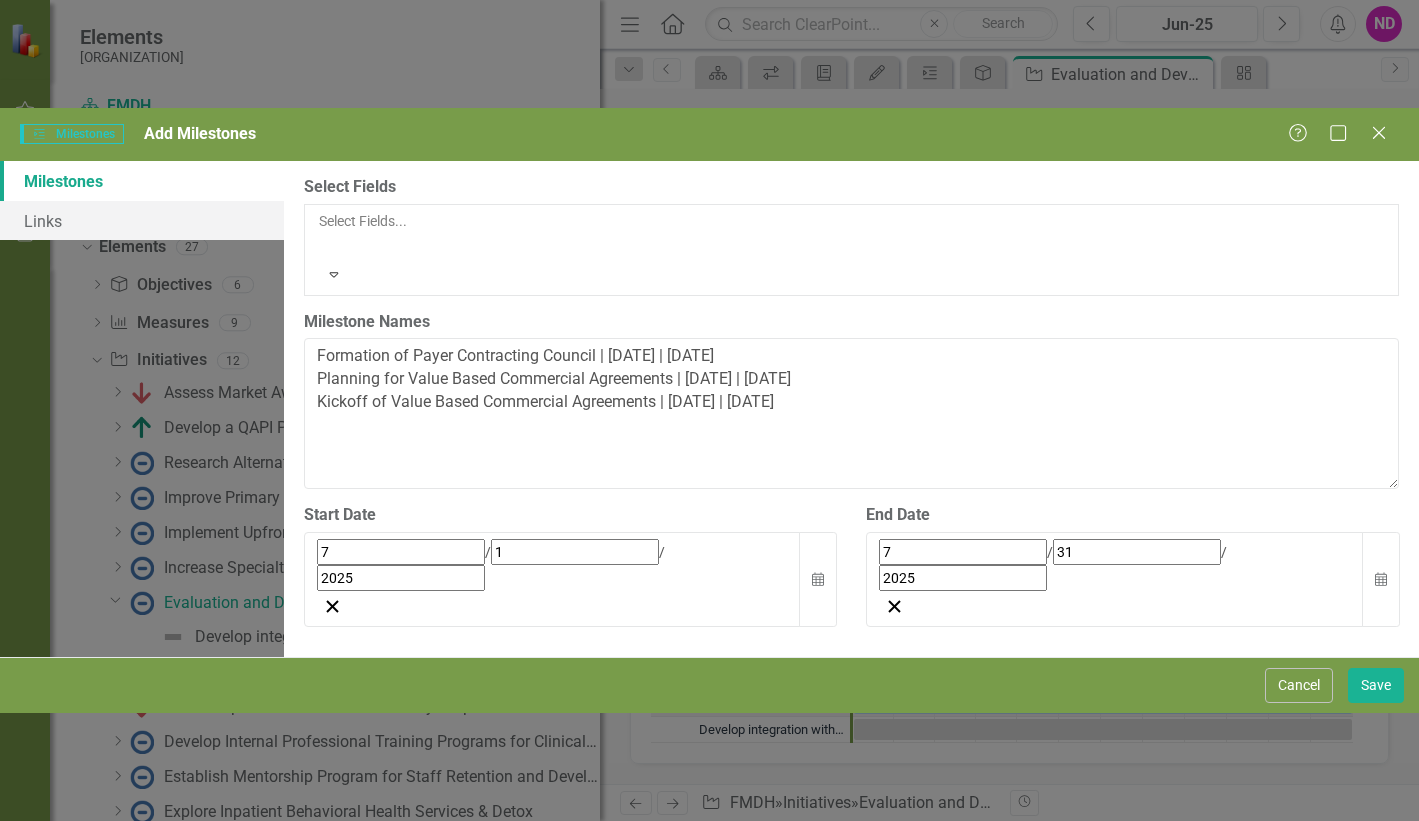 click on "Expand" at bounding box center [334, 274] 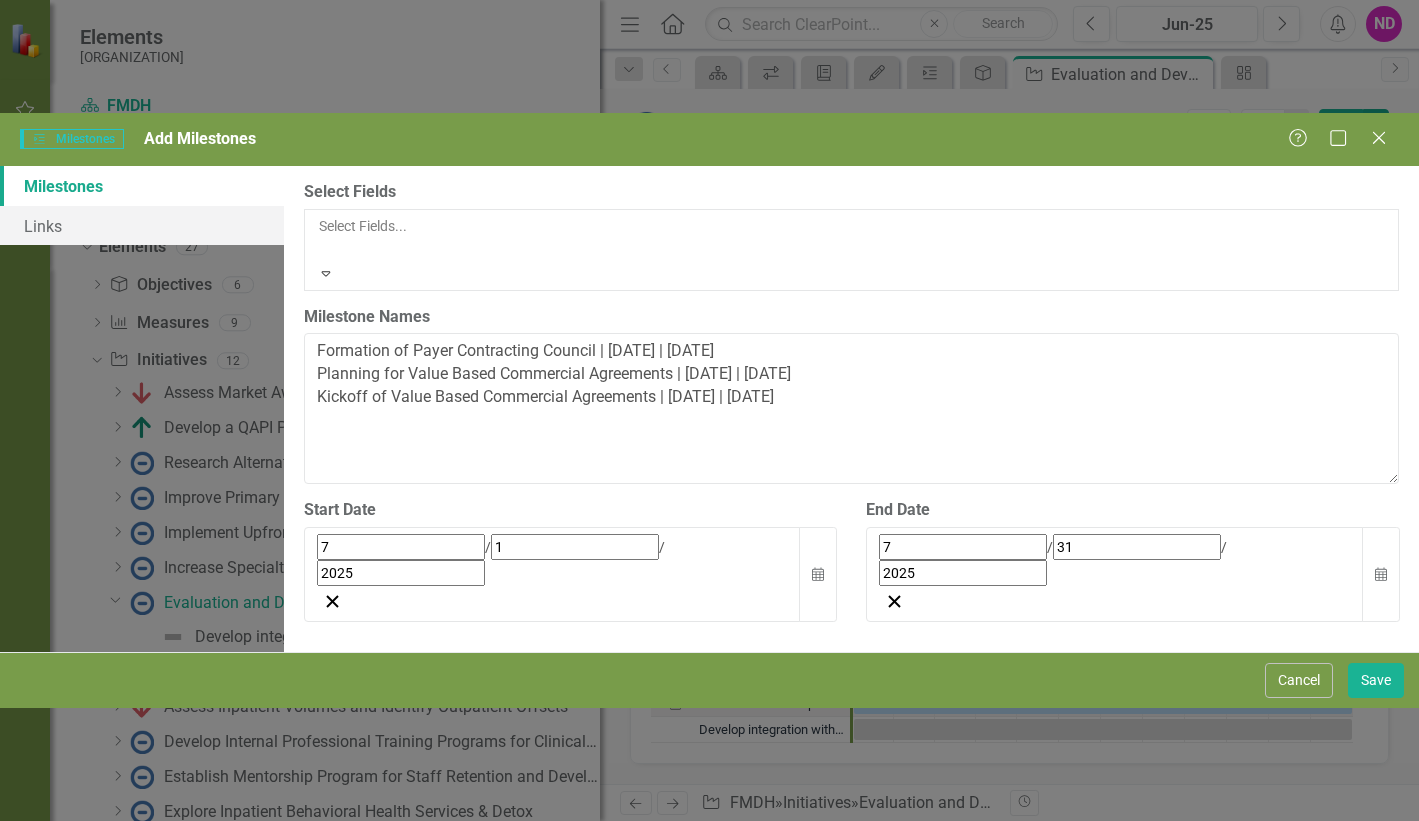 click on "Owner" at bounding box center [709, 878] 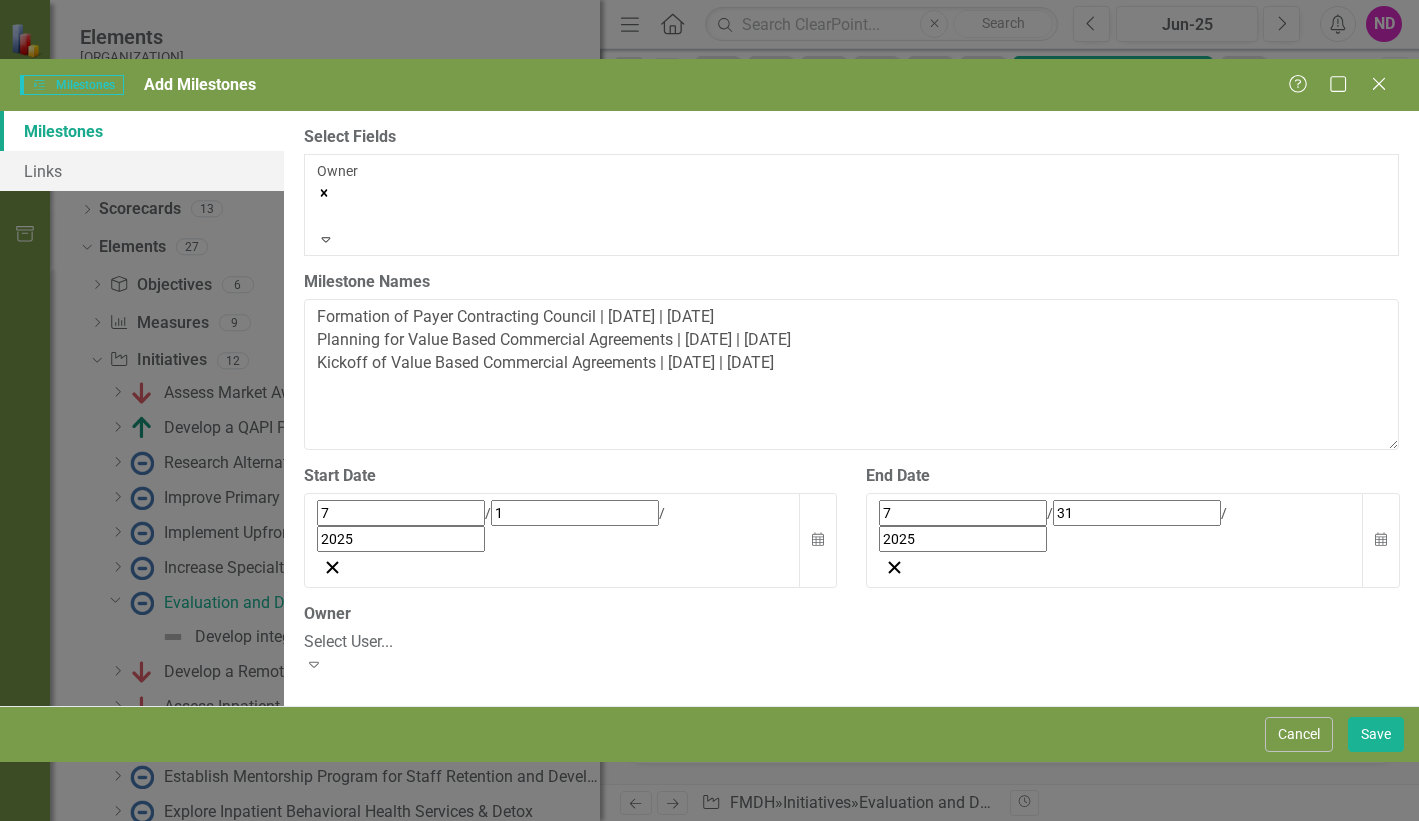 click on "Select User..." at bounding box center [851, 642] 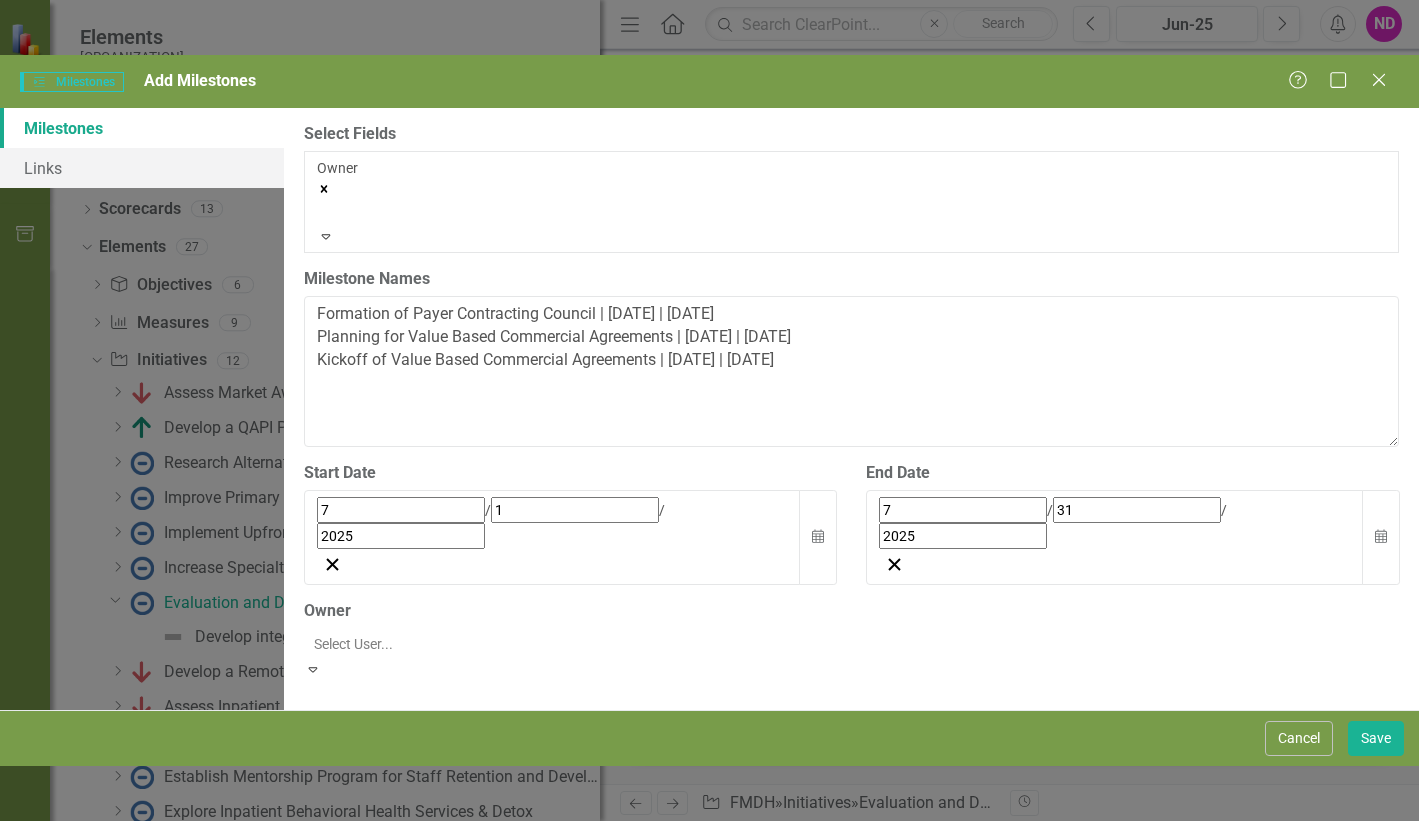 click on "[FIRST] [LAST]" at bounding box center [709, 992] 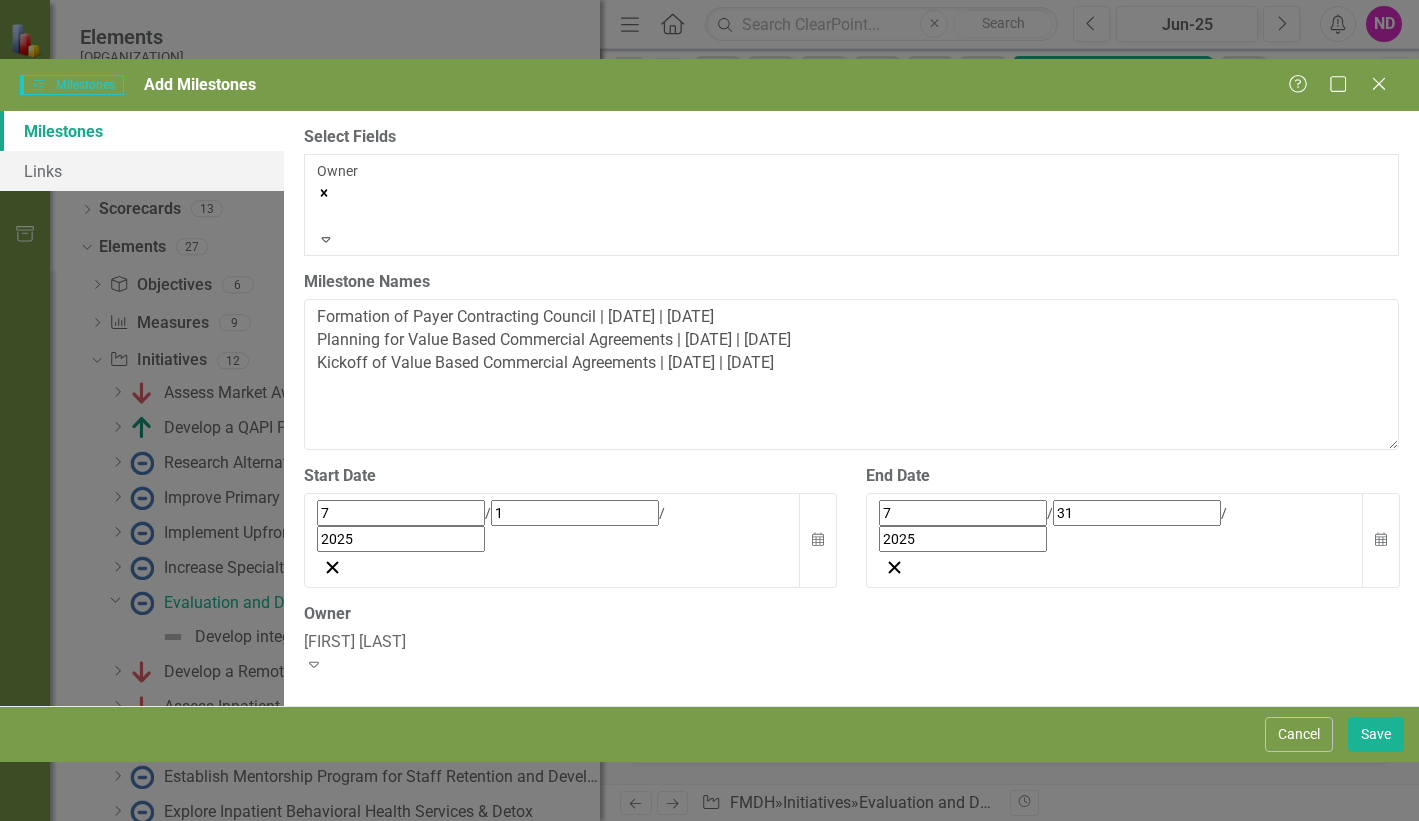 click at bounding box center (325, 239) 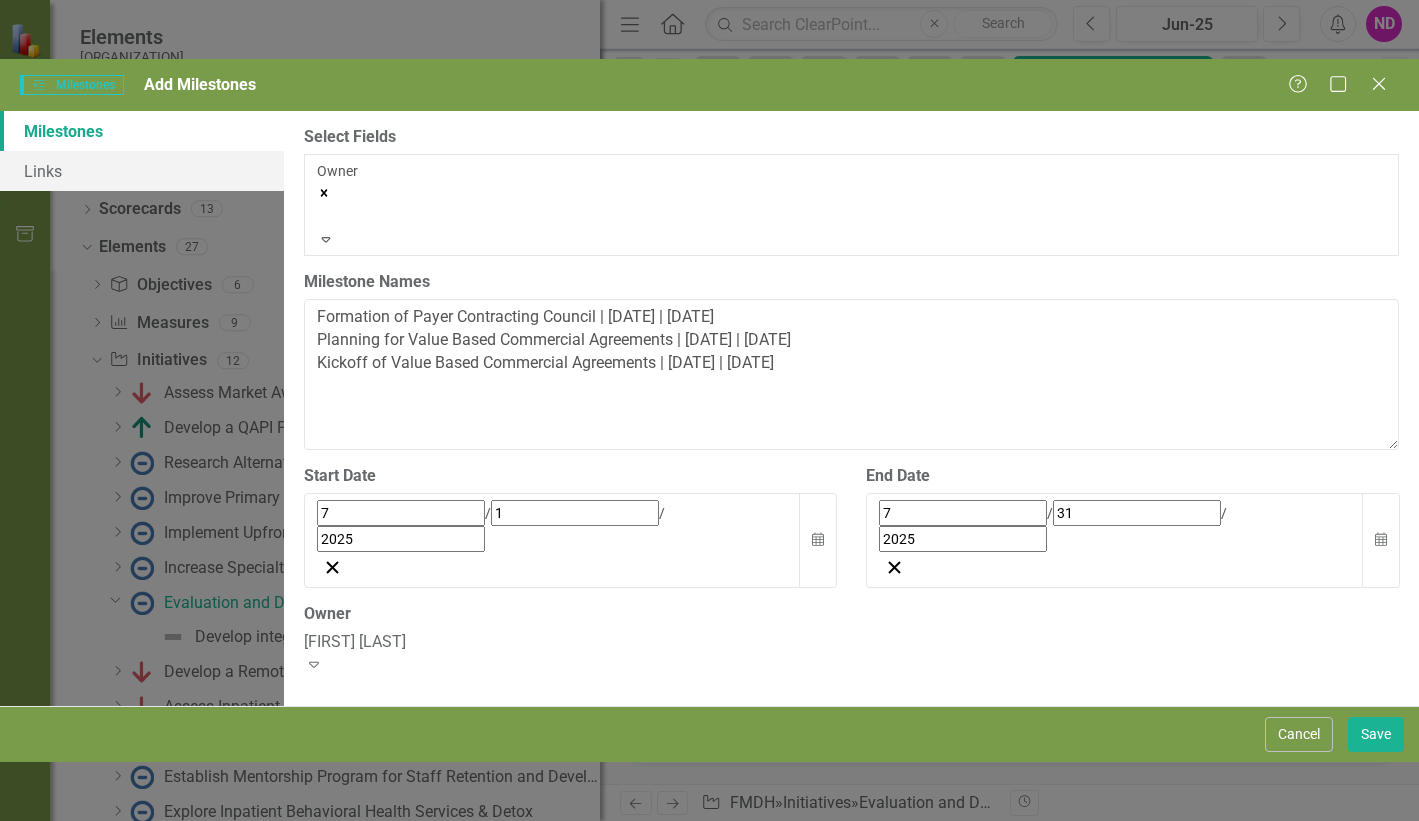 click on "Collaborators" at bounding box center [709, 878] 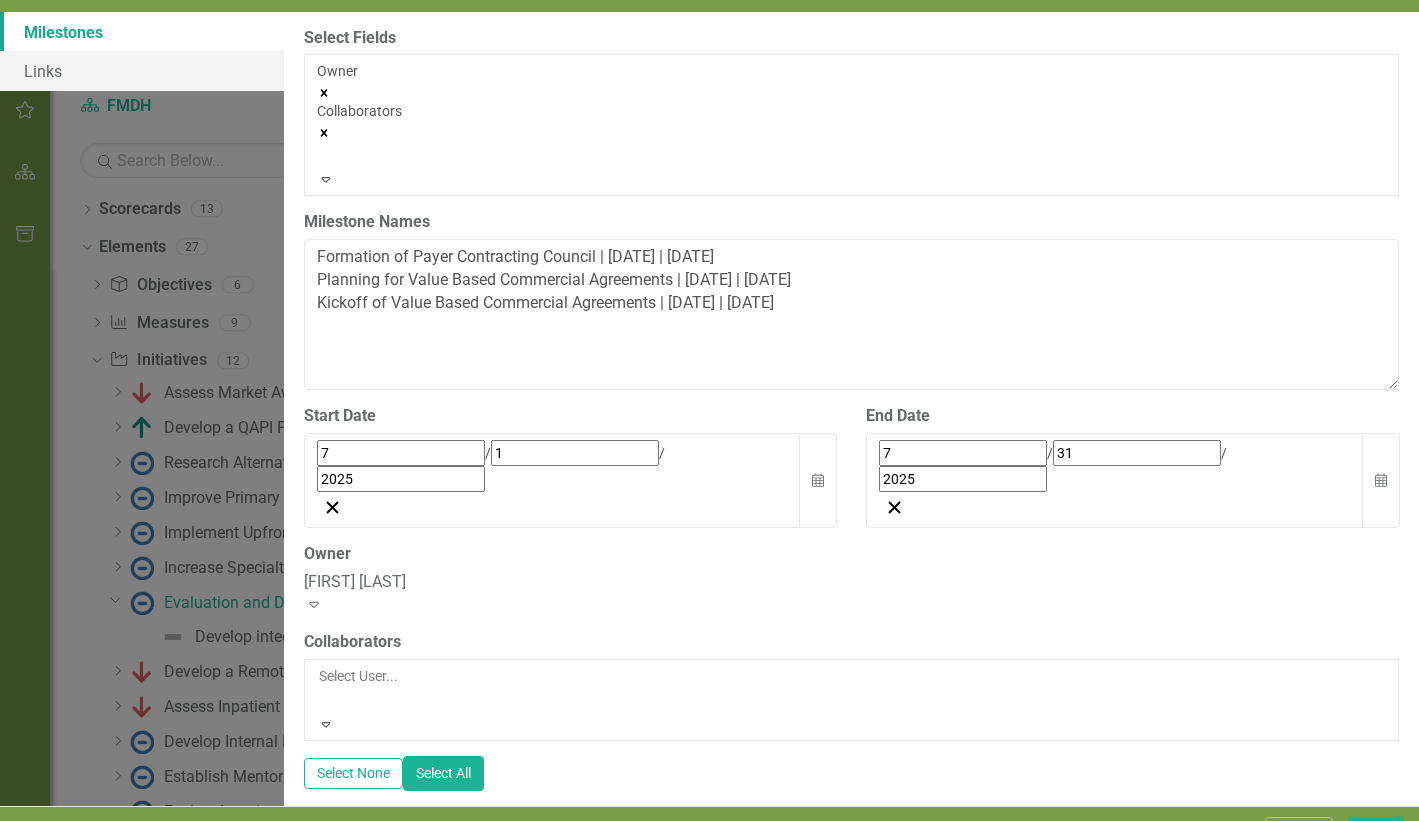 click on "Expand" at bounding box center (326, 724) 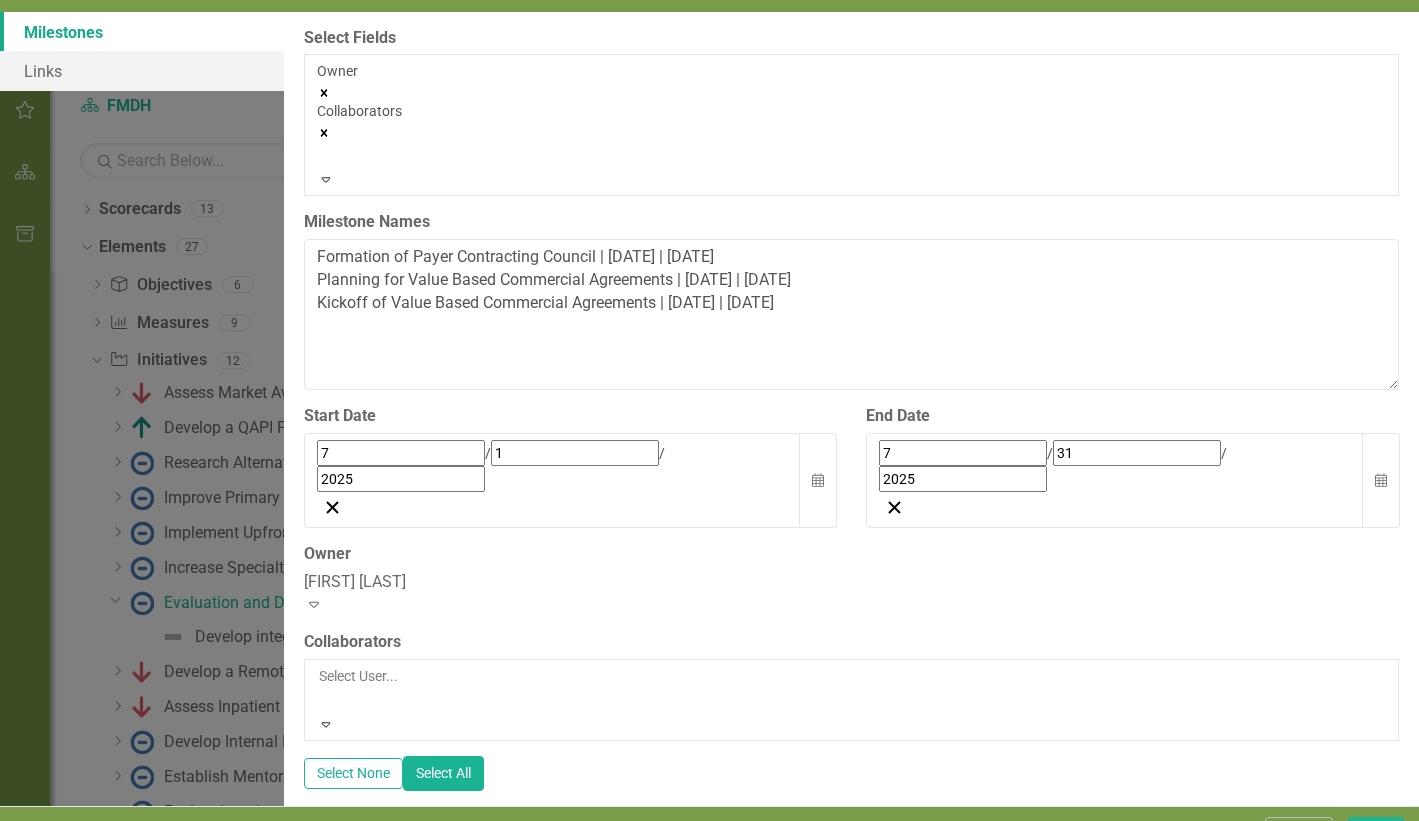 scroll, scrollTop: 200, scrollLeft: 0, axis: vertical 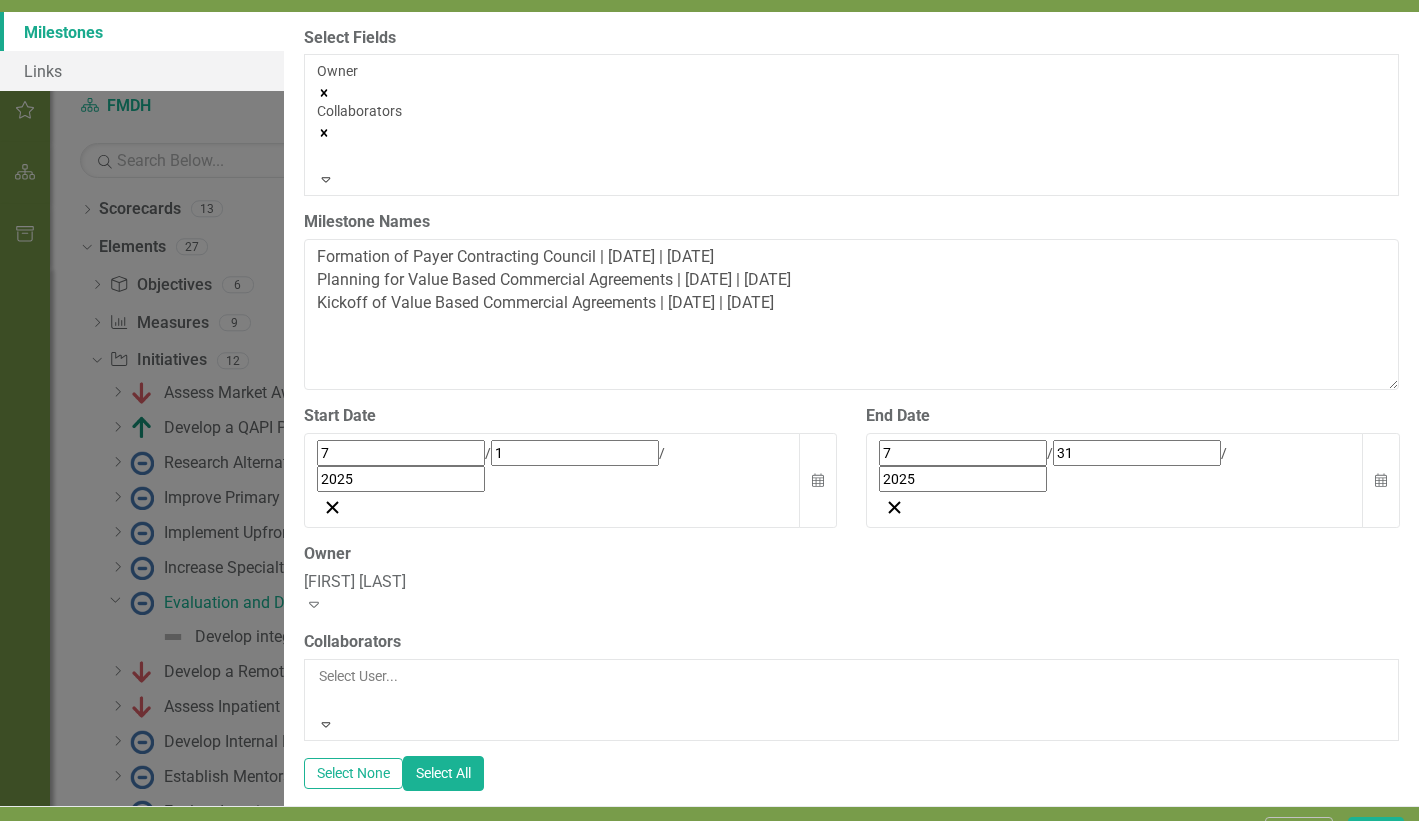 click on "[FIRST] [LAST]" at bounding box center [709, 1129] 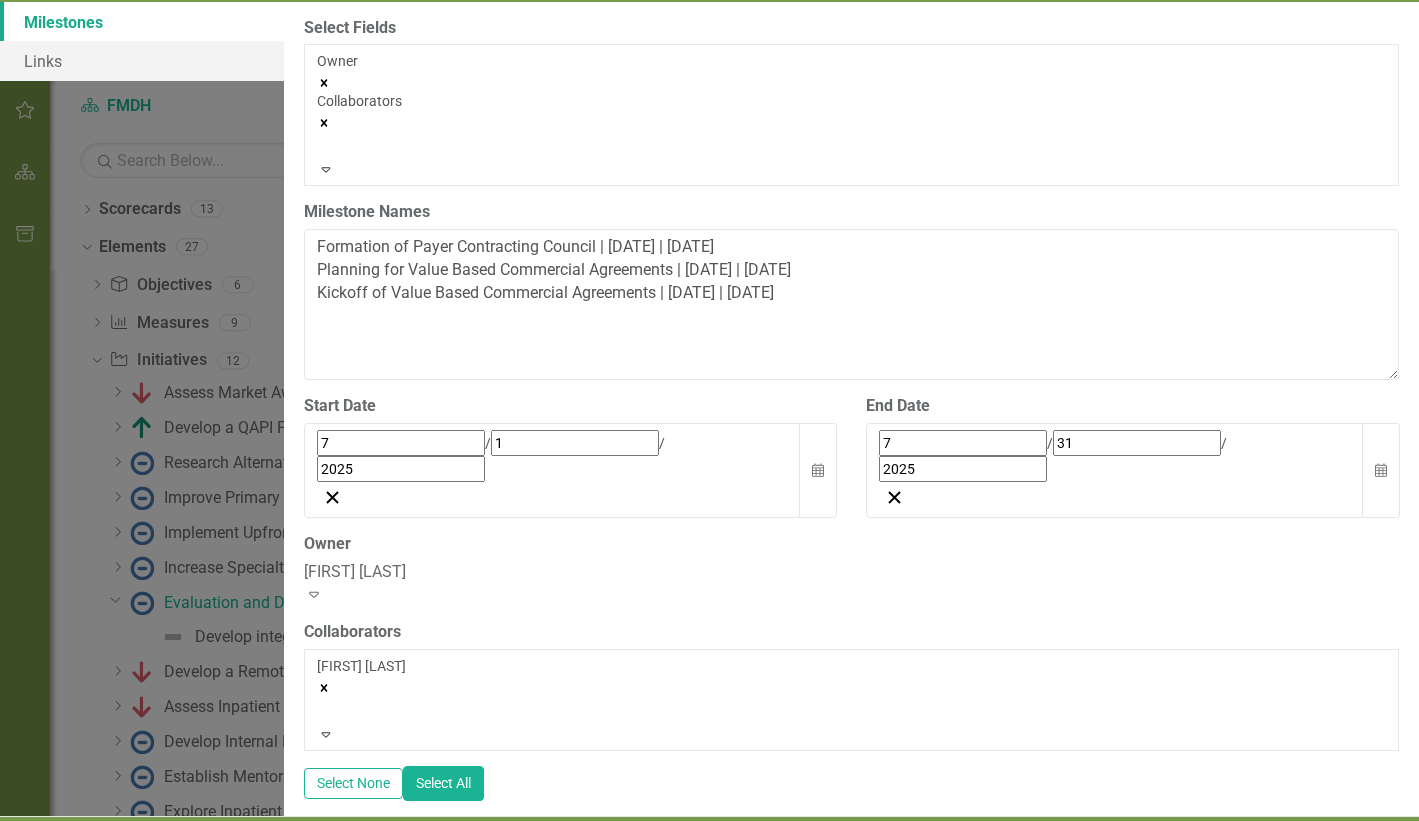 click on "Expand" at bounding box center [326, 734] 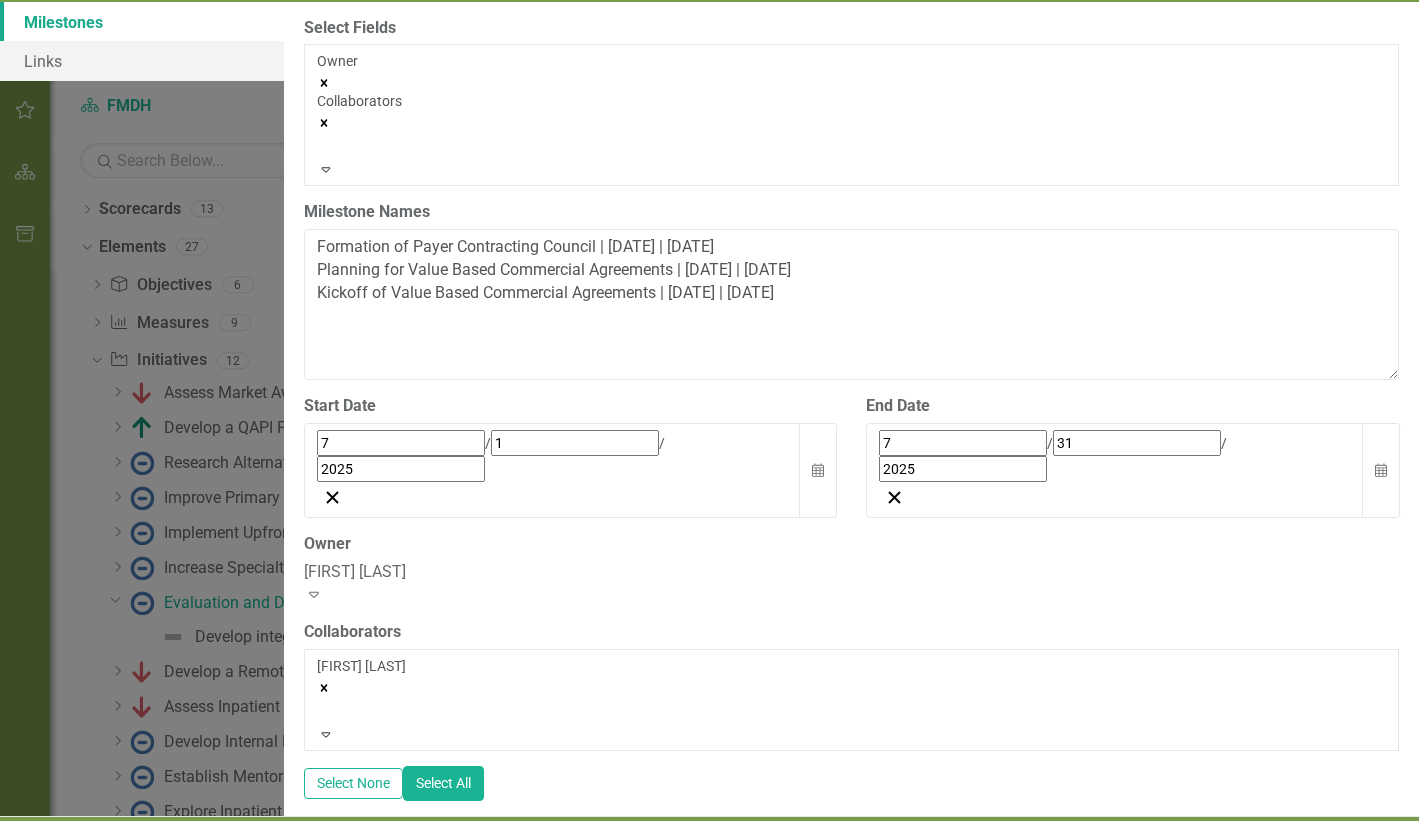 click on "[FIRST] [LAST]" at bounding box center [709, 1129] 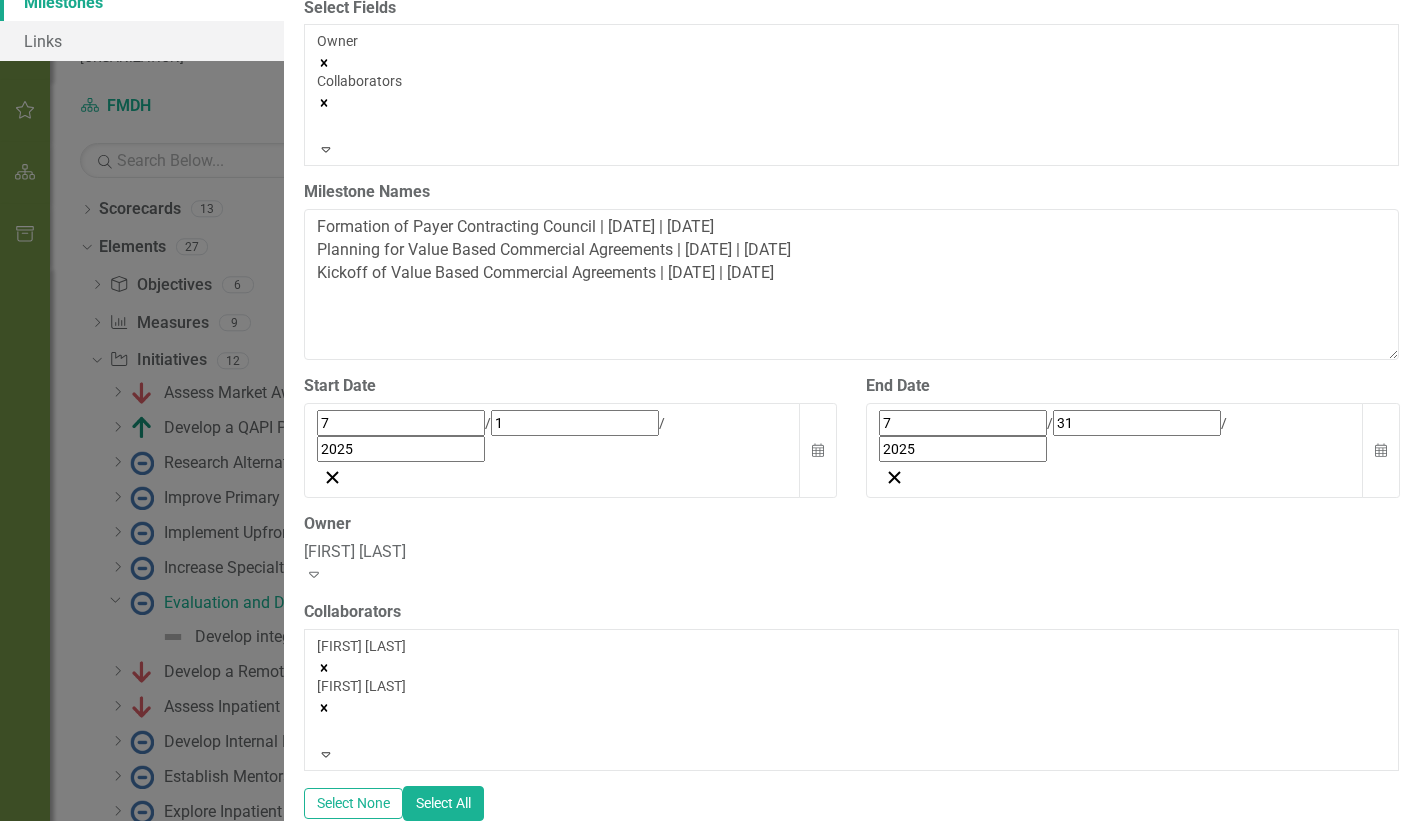 click on "Save" at bounding box center [1376, 864] 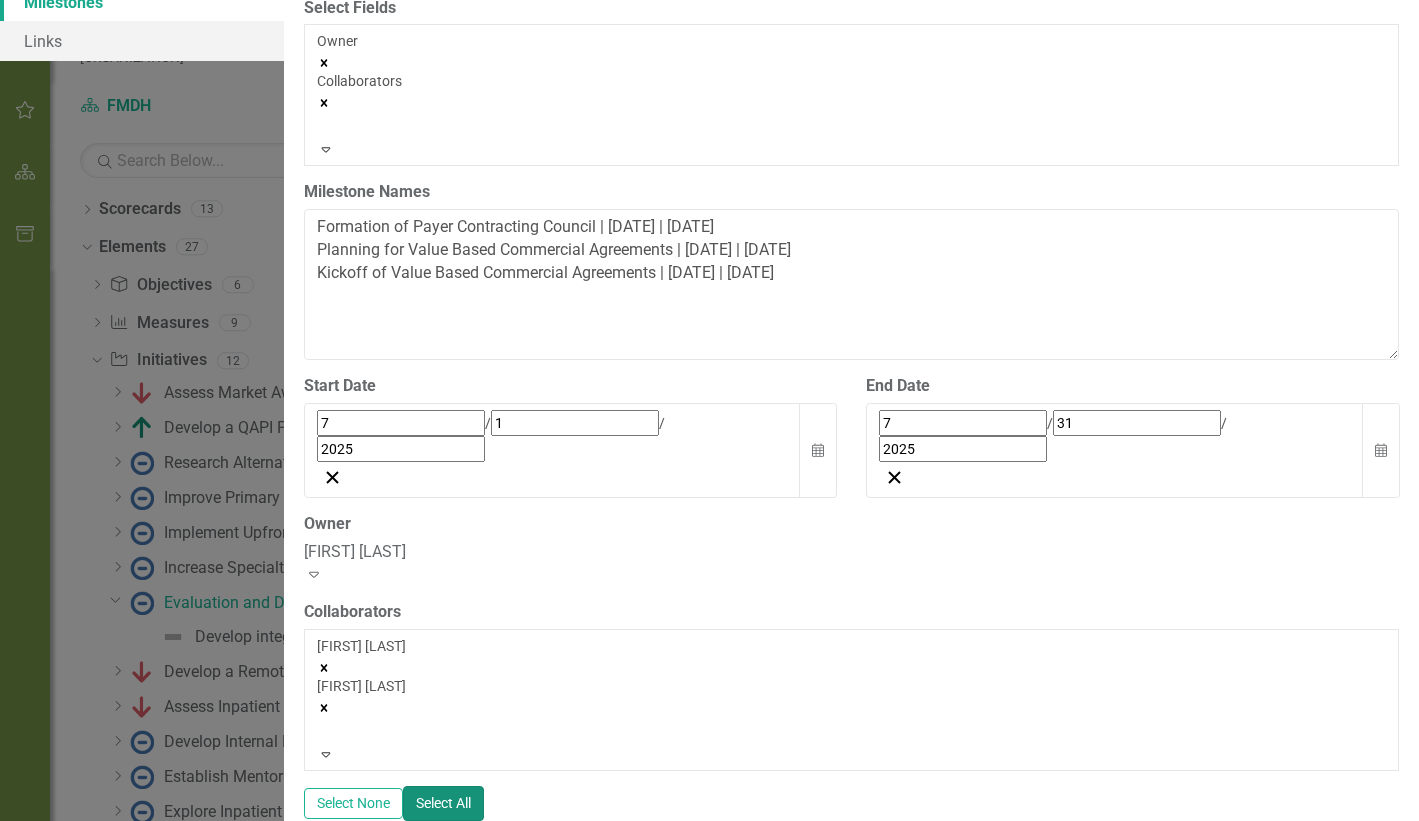 click on "Select All" at bounding box center (443, 803) 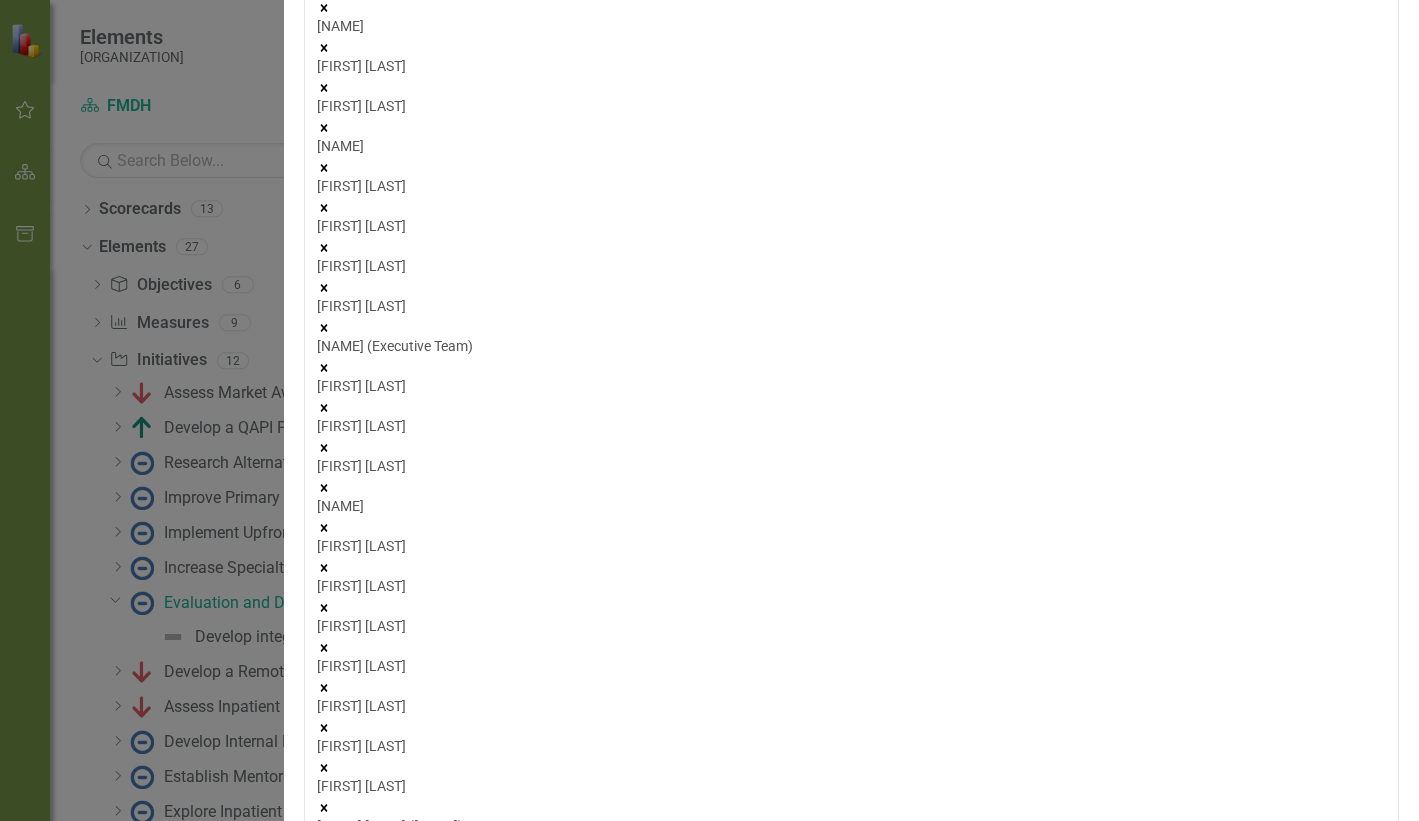 scroll, scrollTop: 183, scrollLeft: 0, axis: vertical 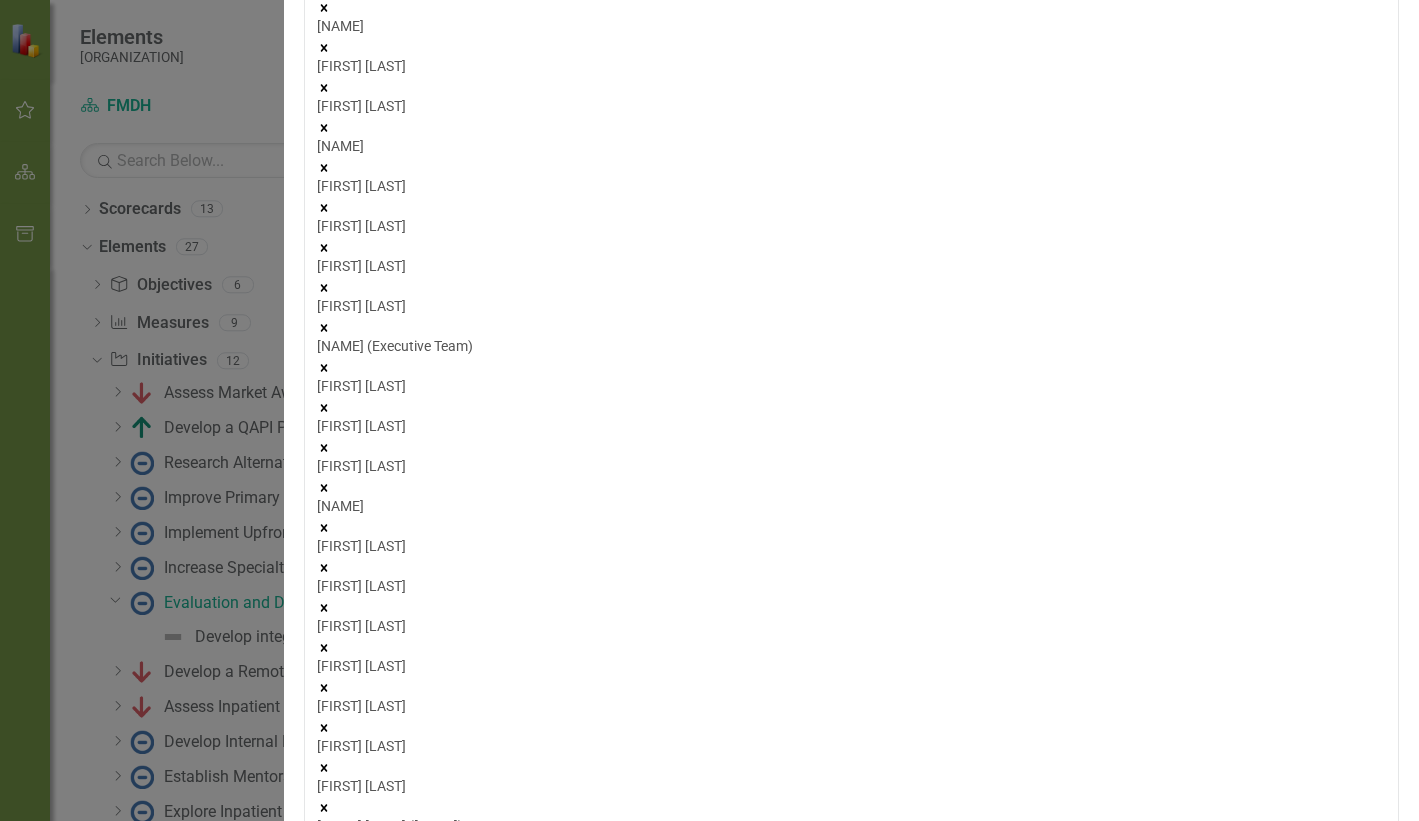 click at bounding box center [324, 1448] 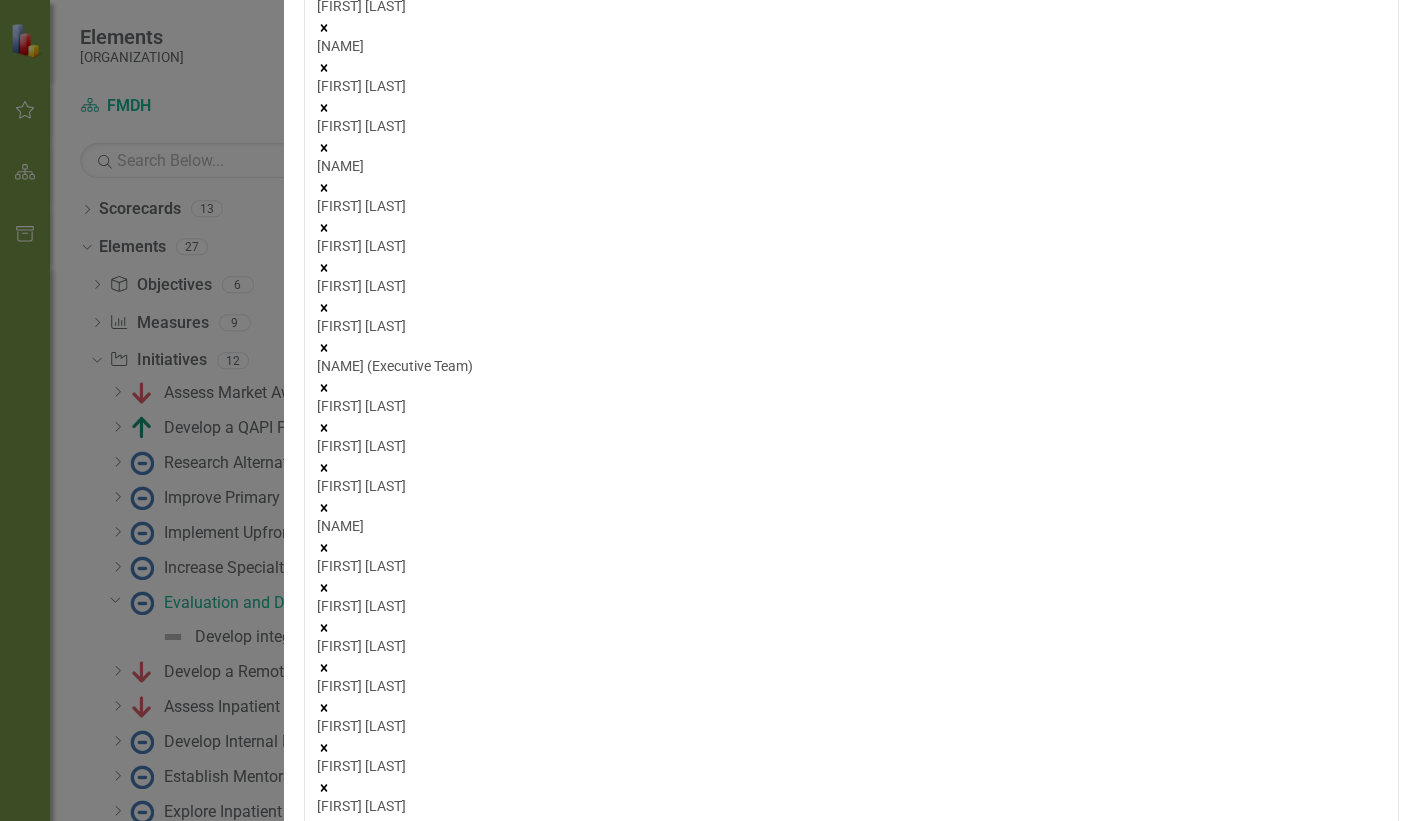 click at bounding box center (324, 1428) 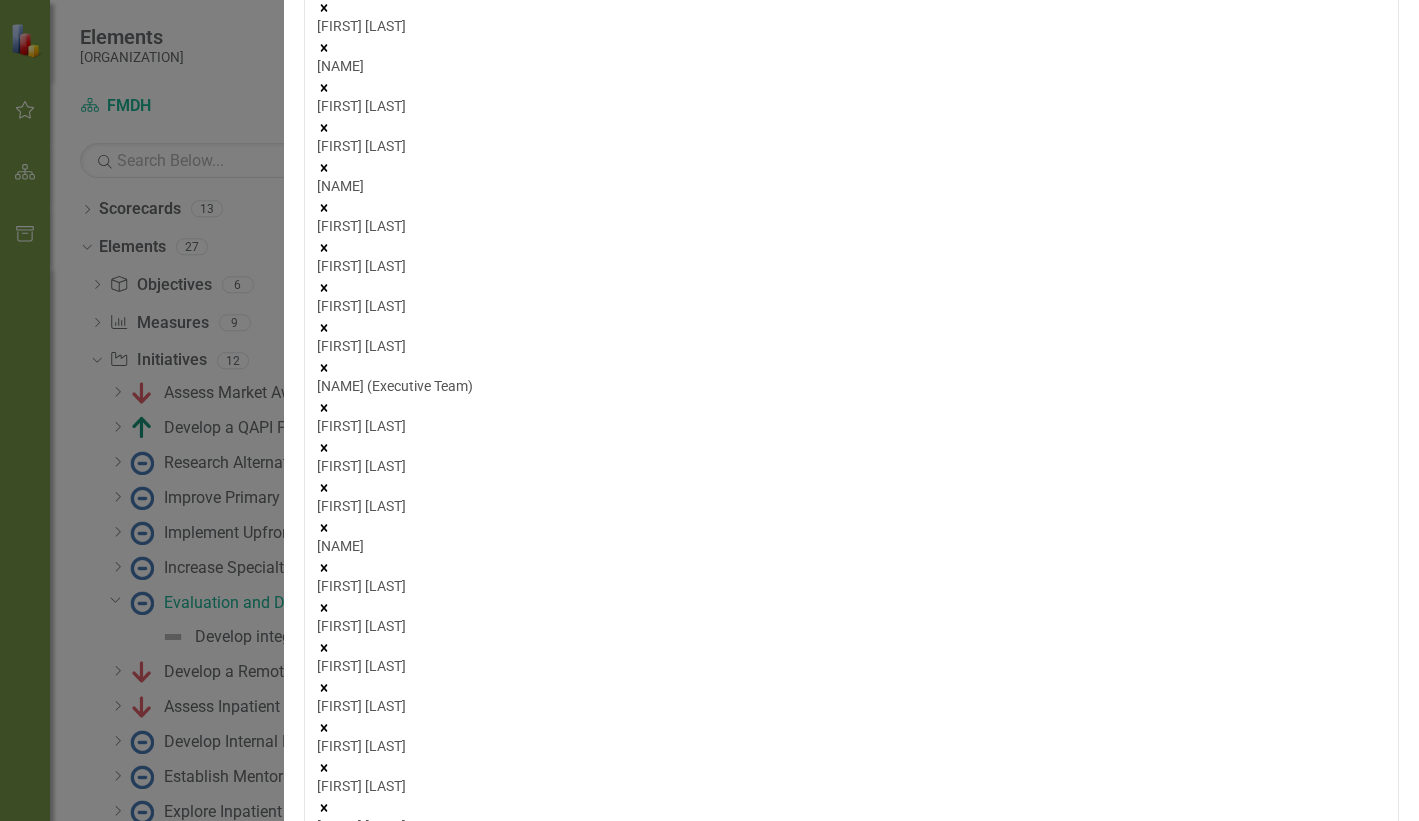 click on "[PERSON] [LAST]" at bounding box center [851, 1396] 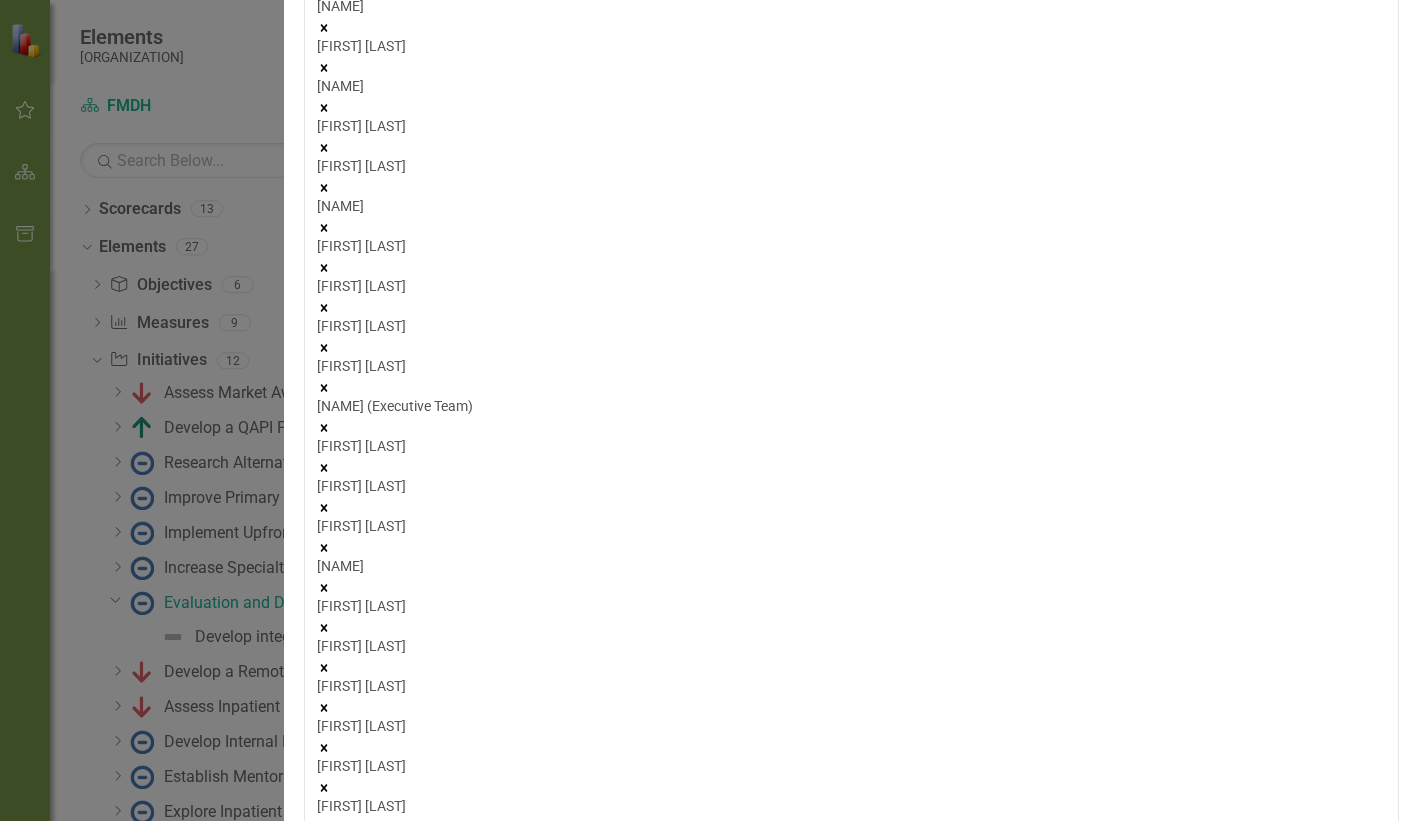 click at bounding box center [324, 1387] 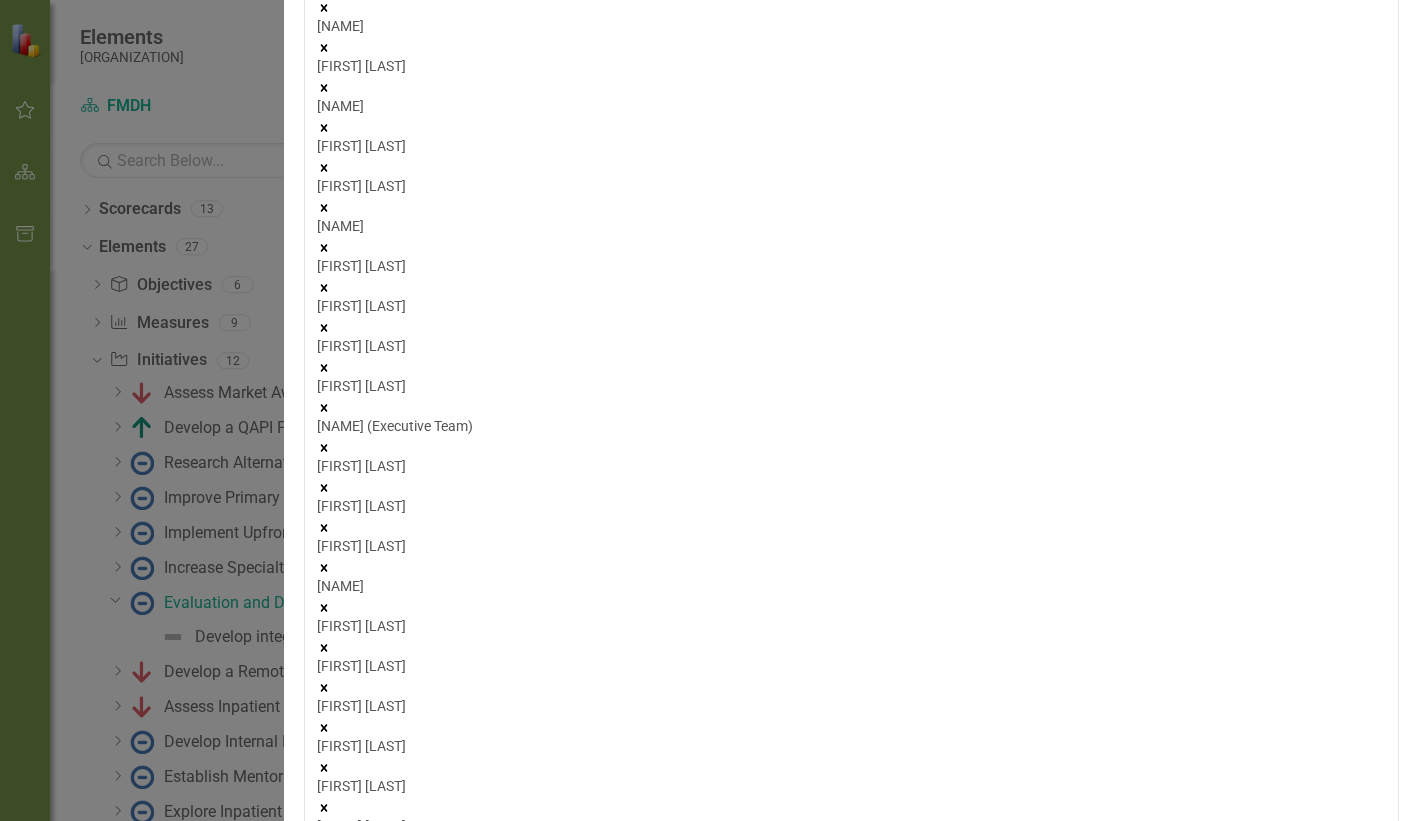 click at bounding box center [324, 1208] 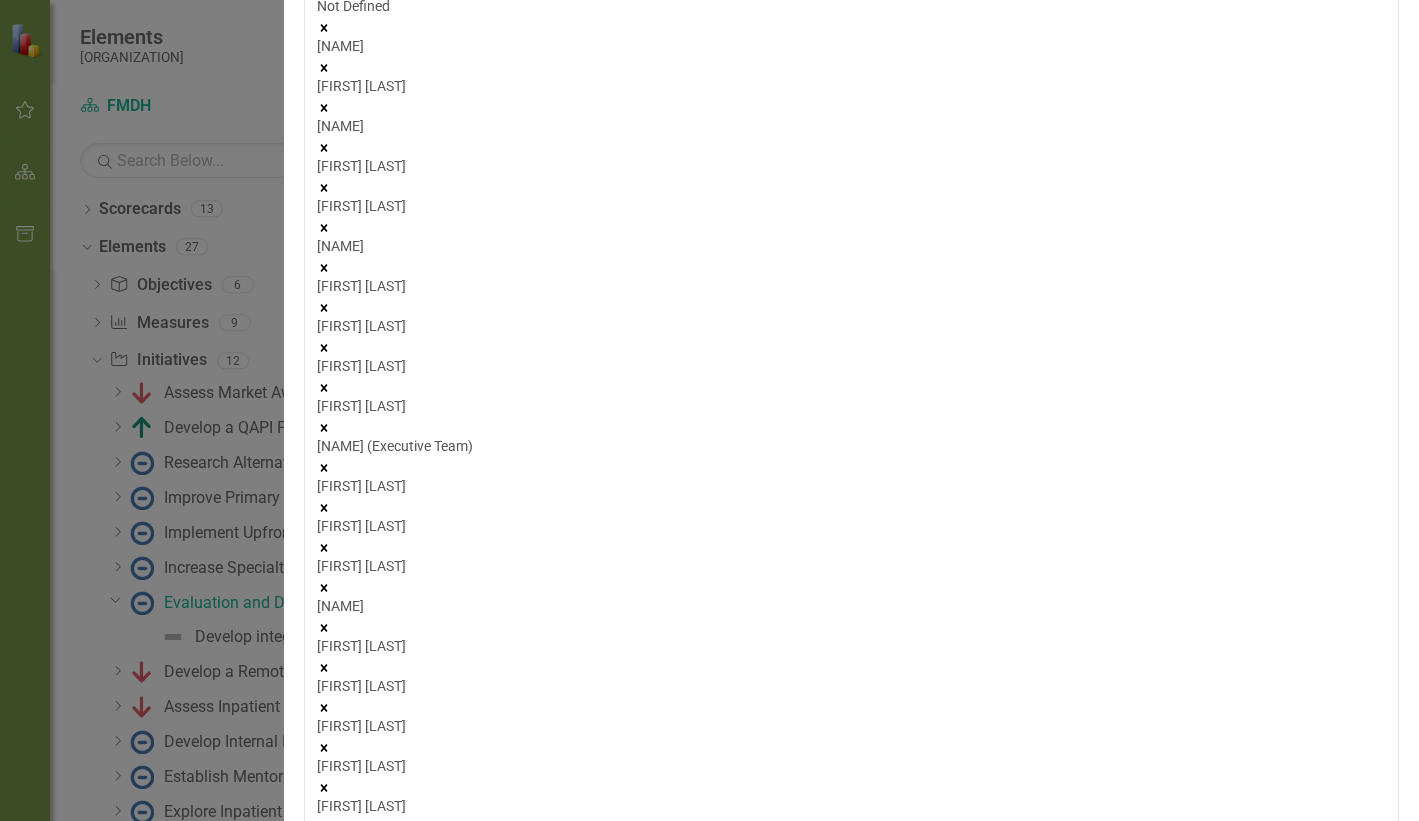 click at bounding box center (324, 1228) 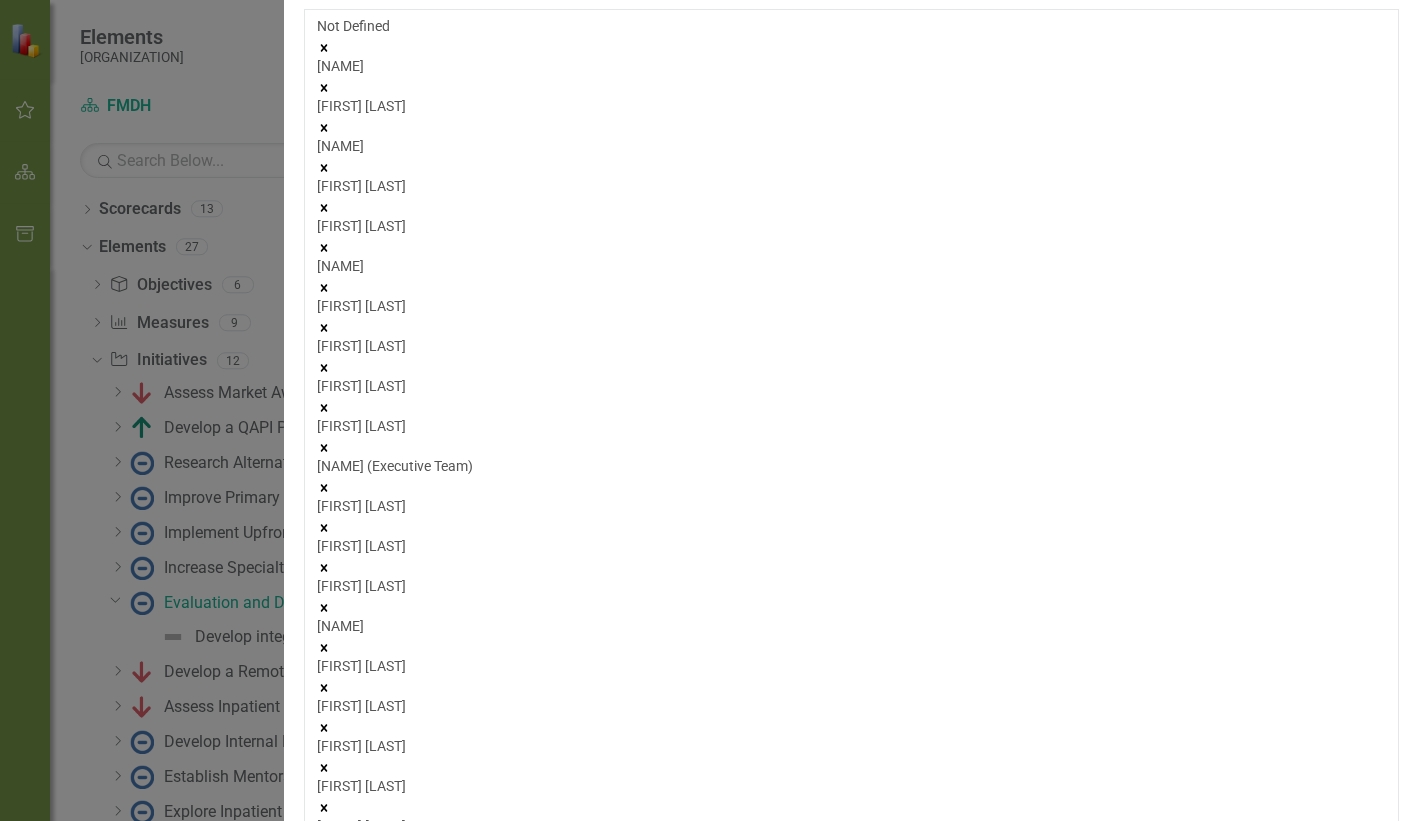 click on "[FIRST] [LAST]" at bounding box center (851, 26) 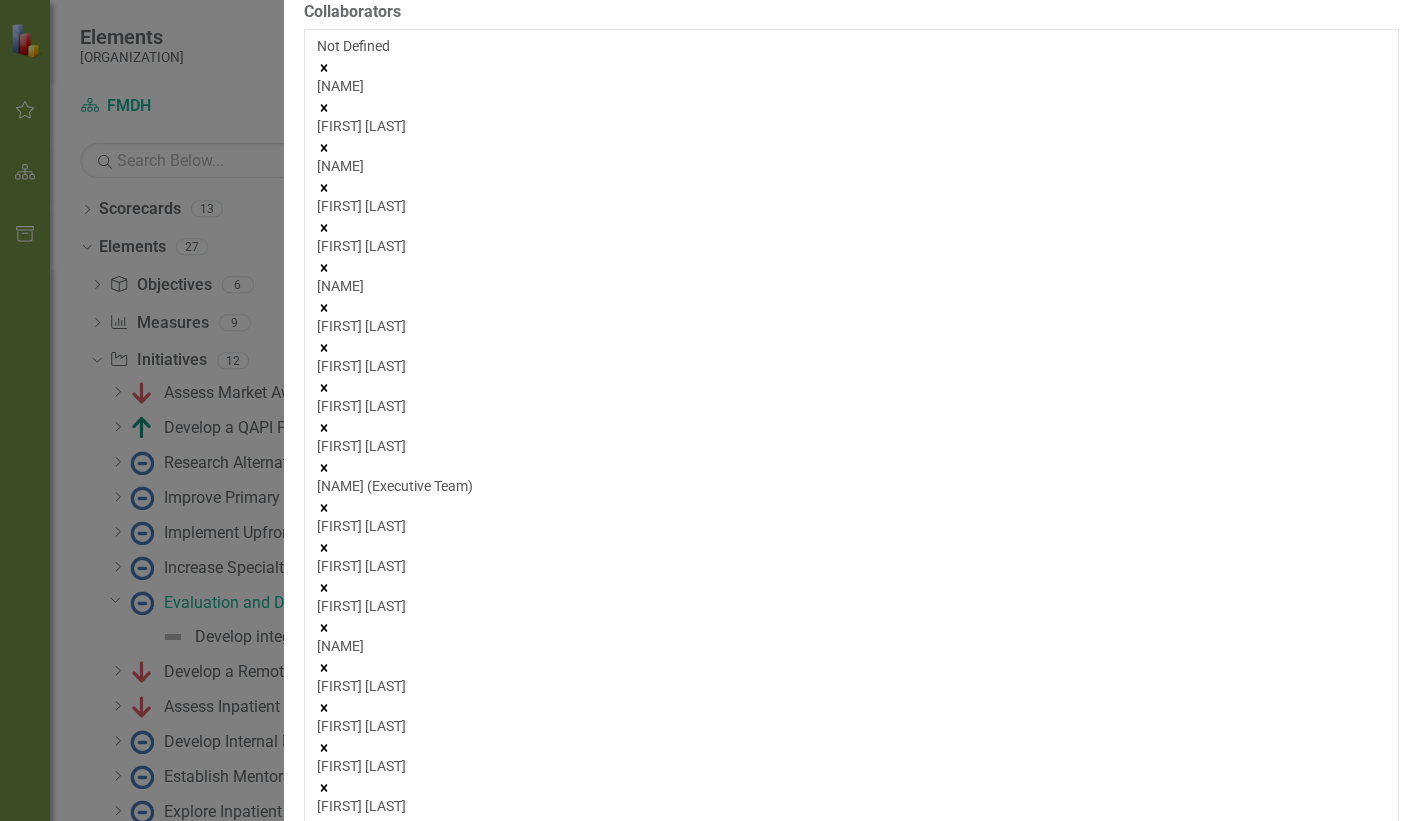 click at bounding box center [324, 1267] 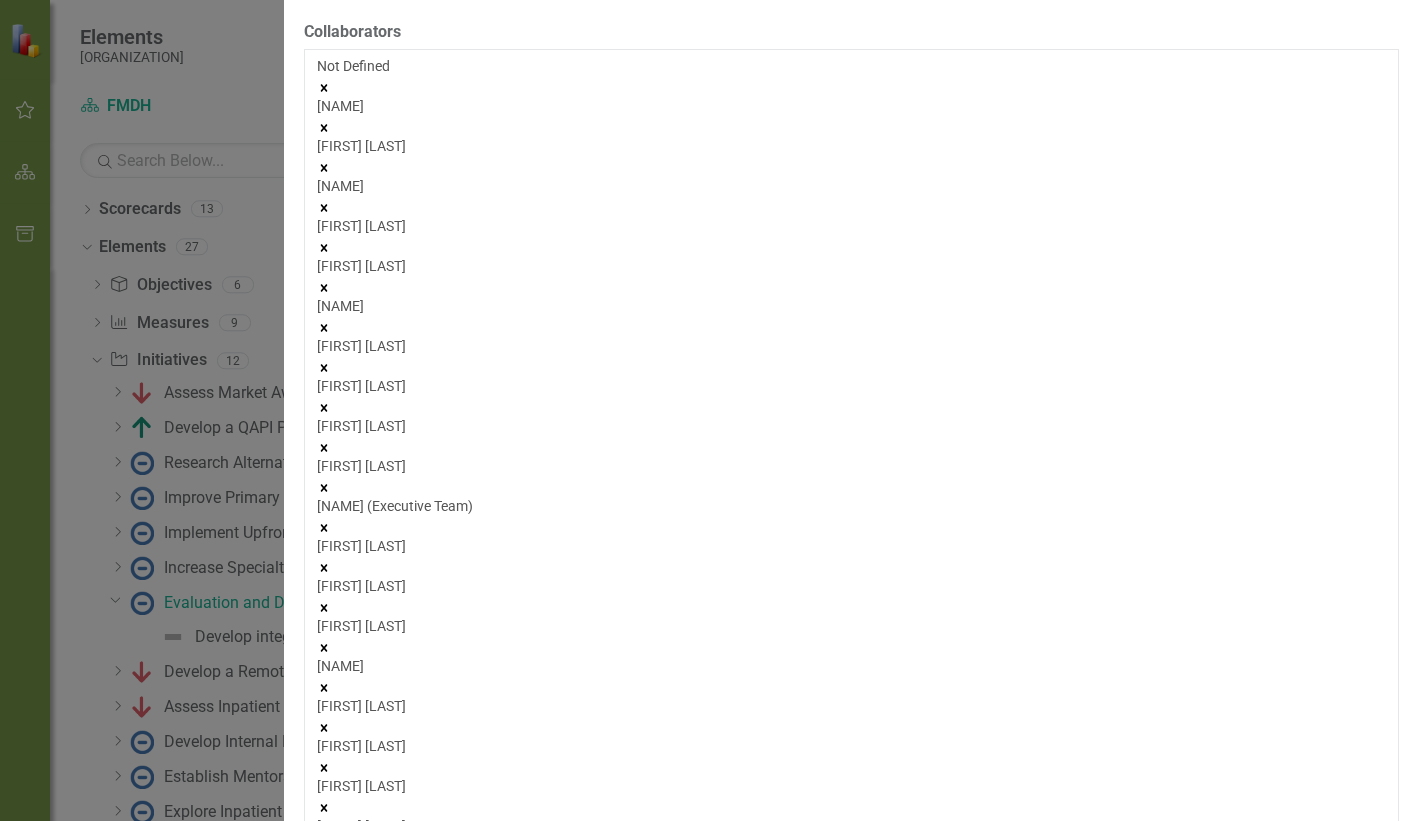 click at bounding box center [324, 1288] 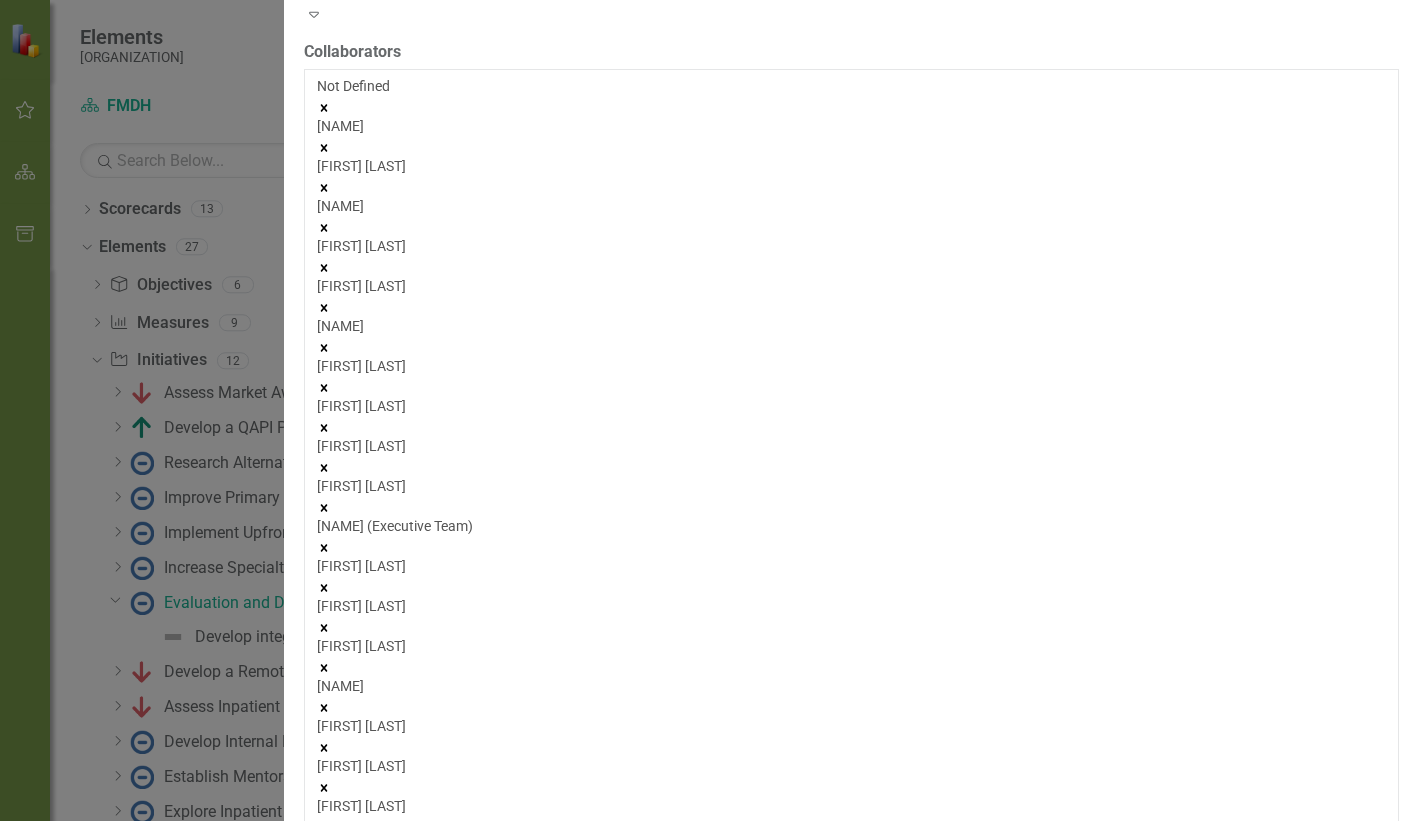 click at bounding box center (324, 1108) 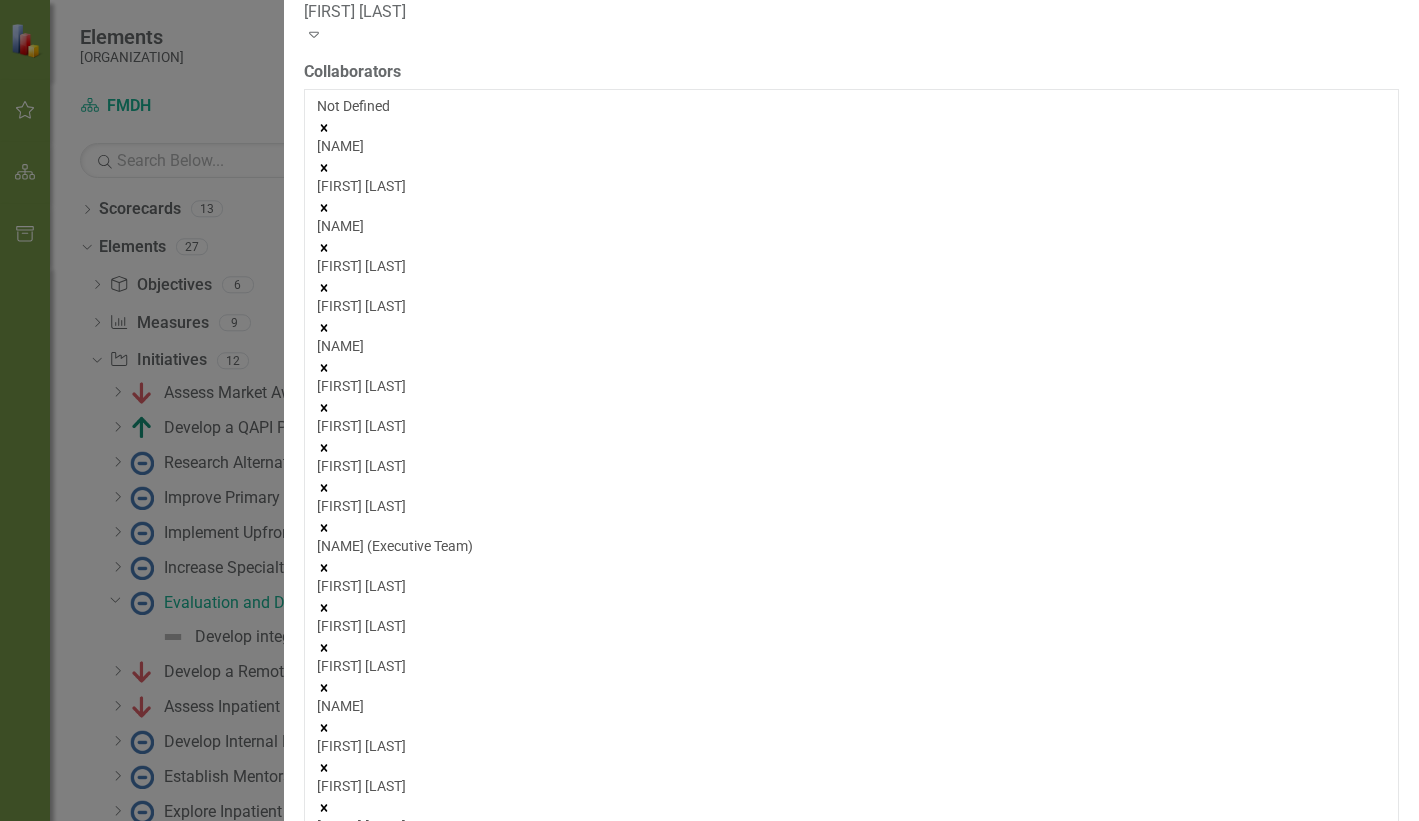 click at bounding box center [324, 1128] 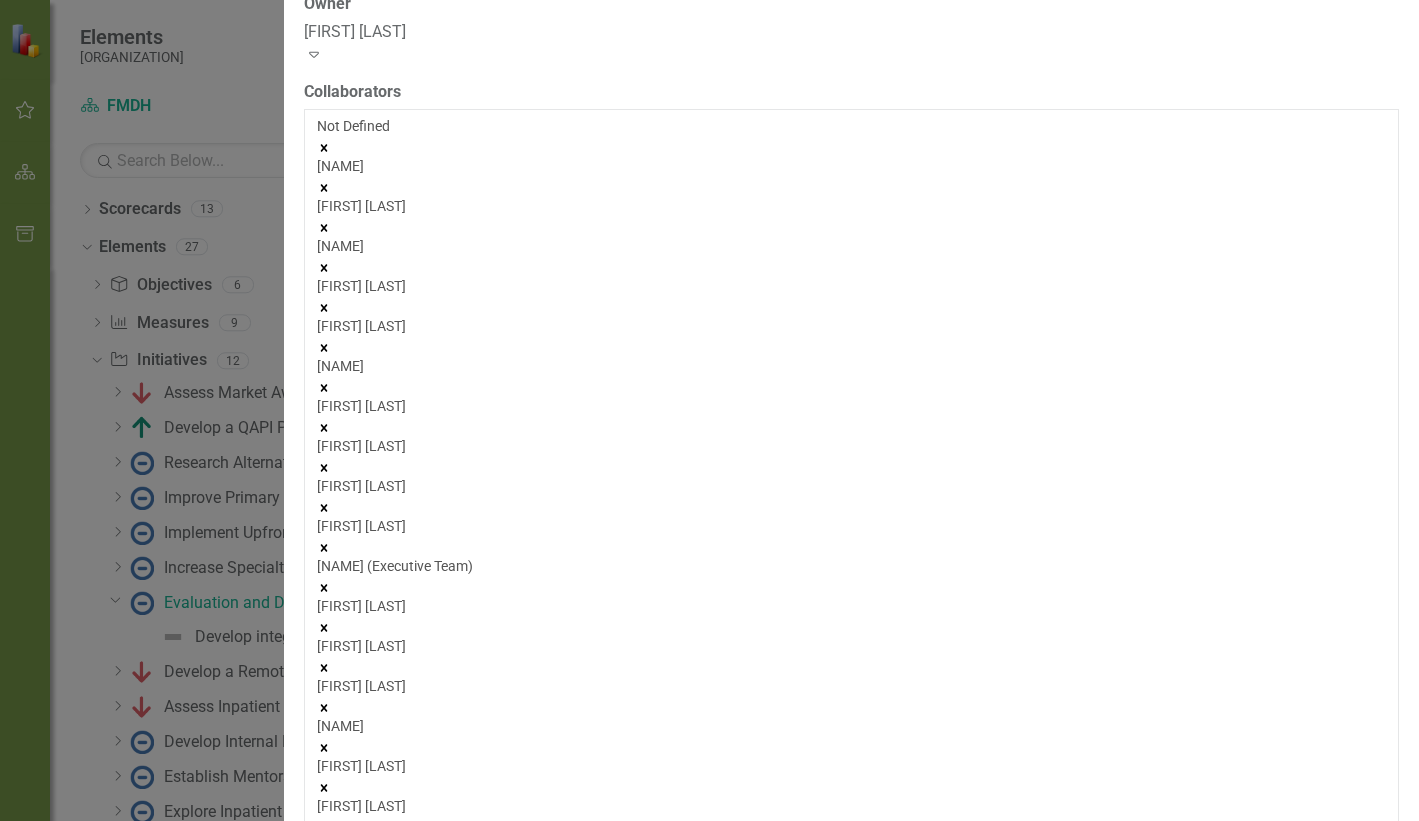 click at bounding box center (324, 1147) 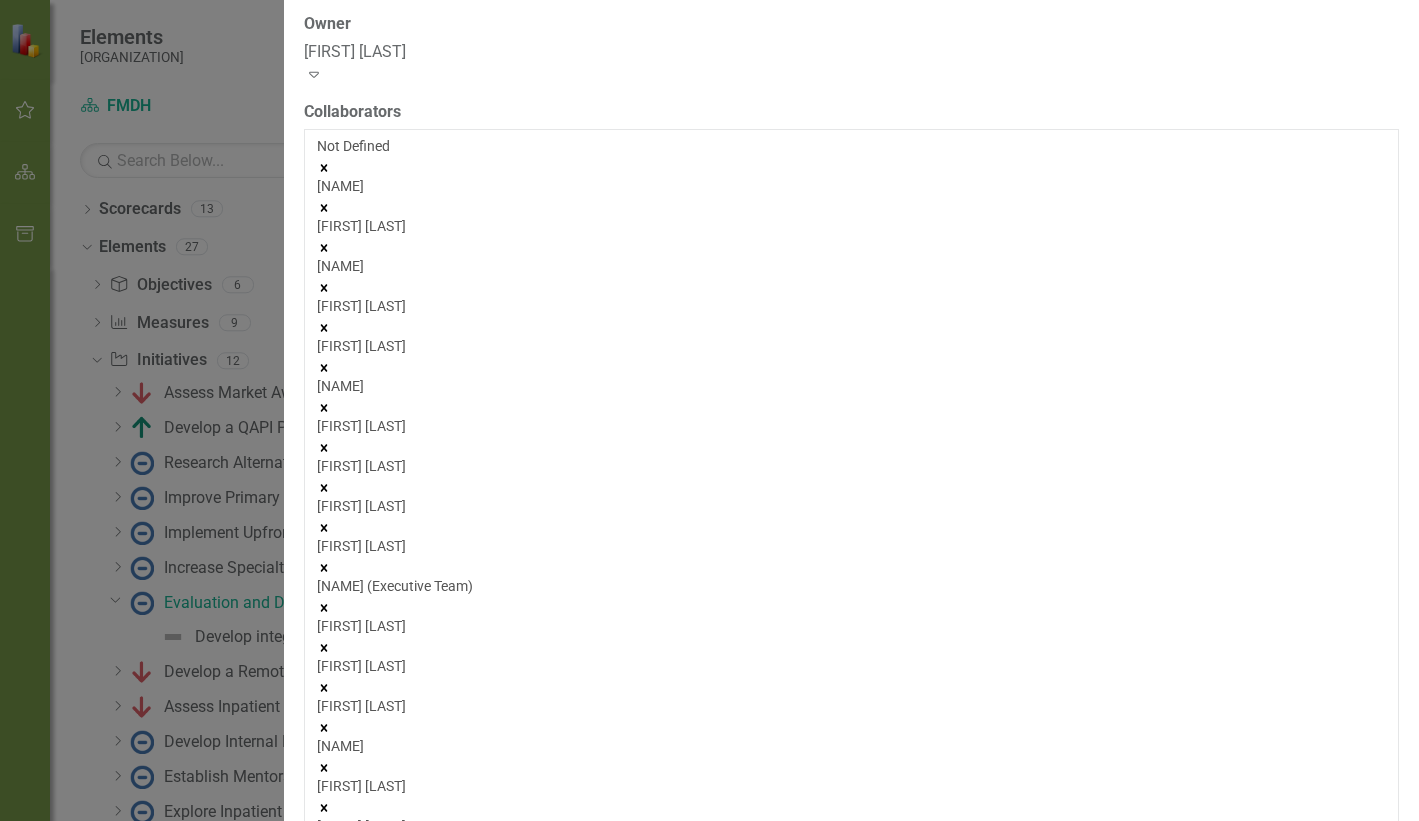 click at bounding box center (324, 1167) 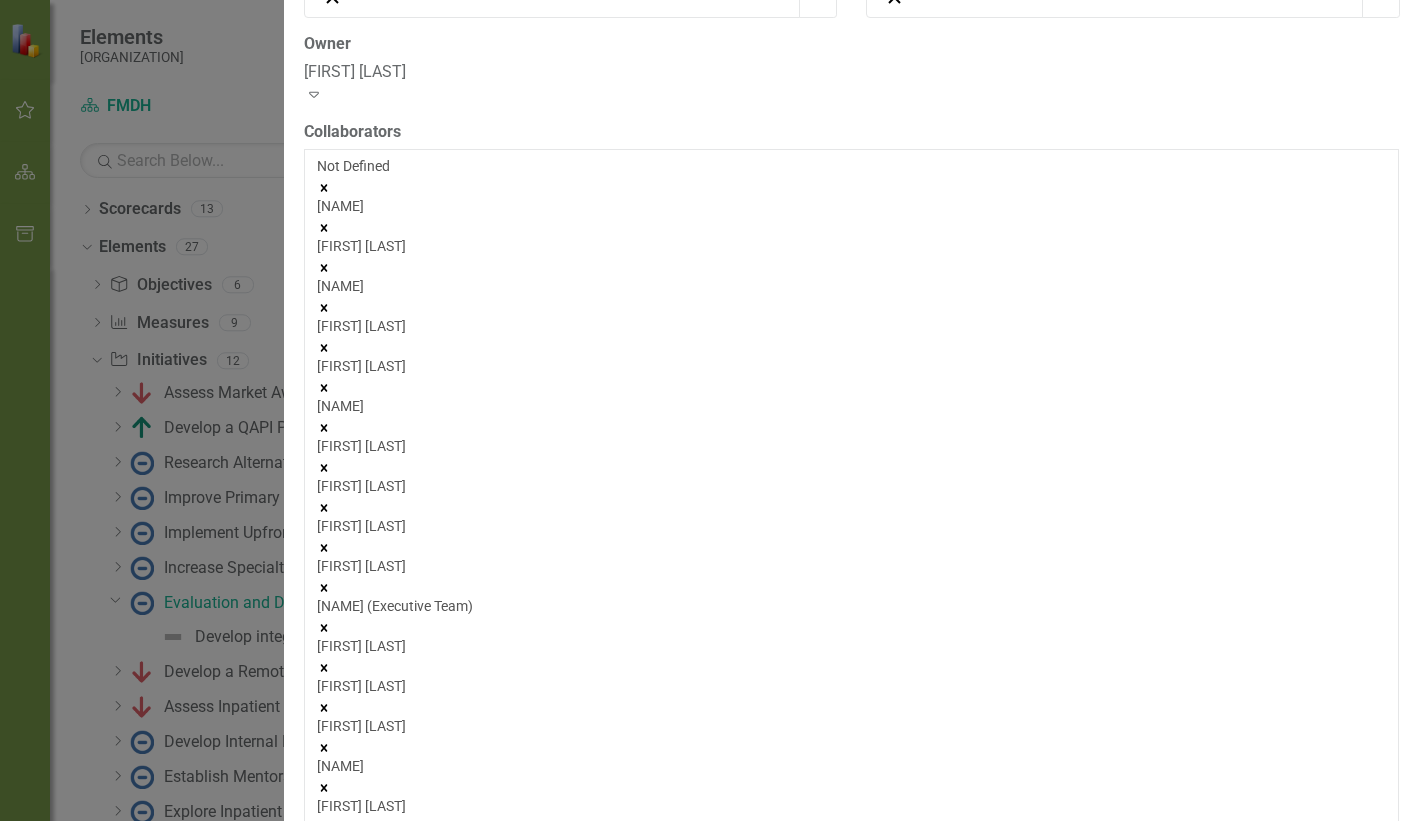 click at bounding box center [324, 1188] 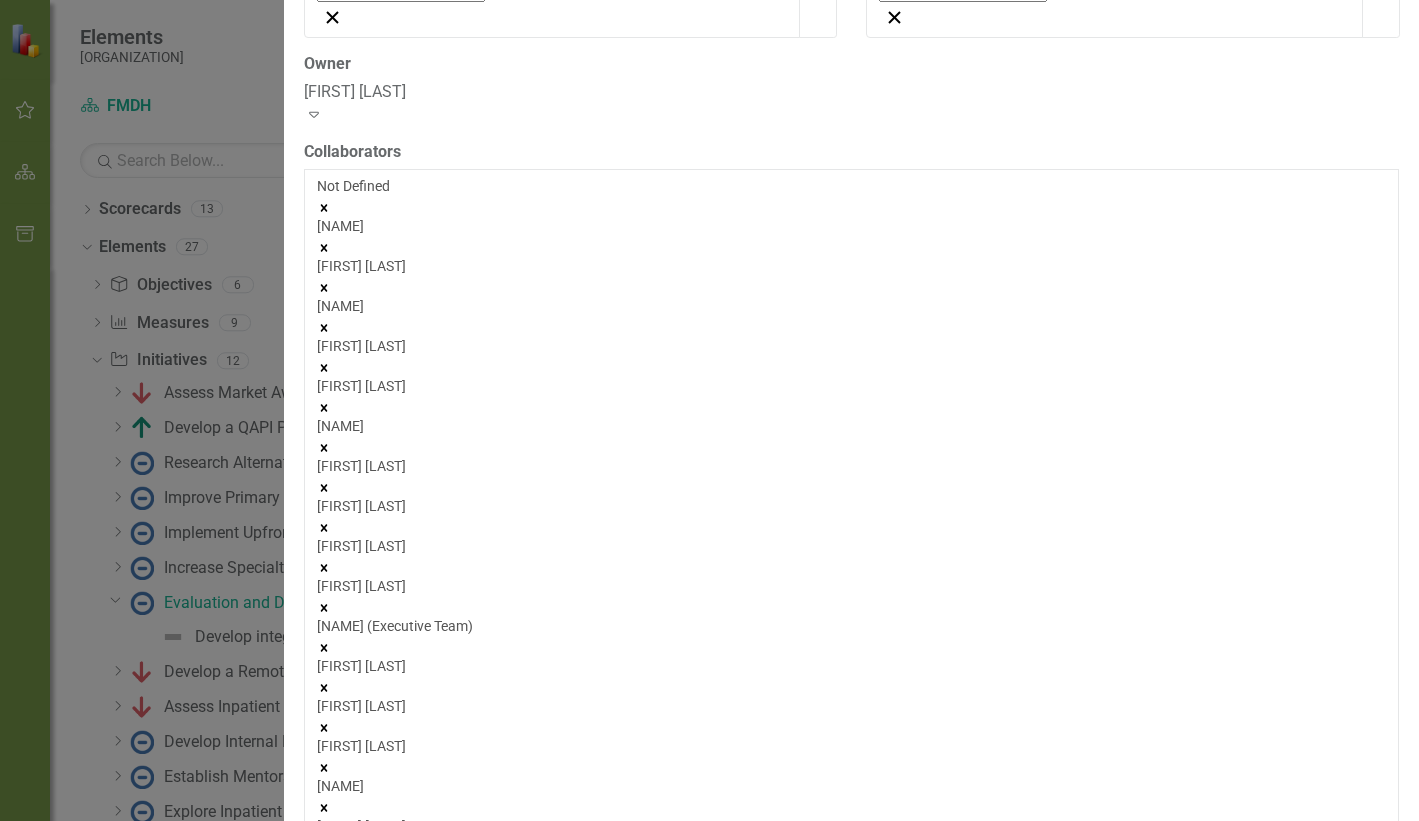 scroll, scrollTop: 73, scrollLeft: 0, axis: vertical 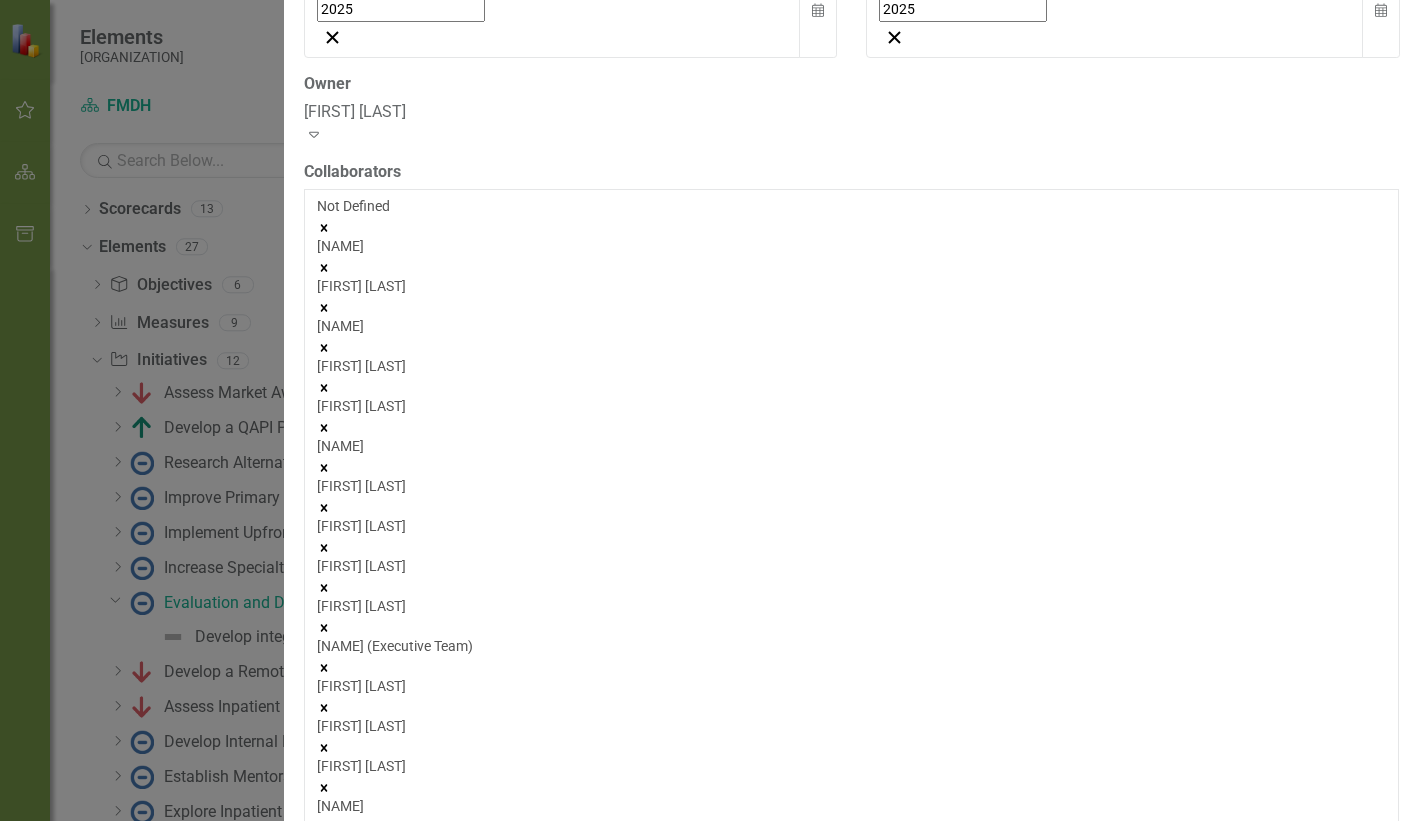 click at bounding box center (324, 1028) 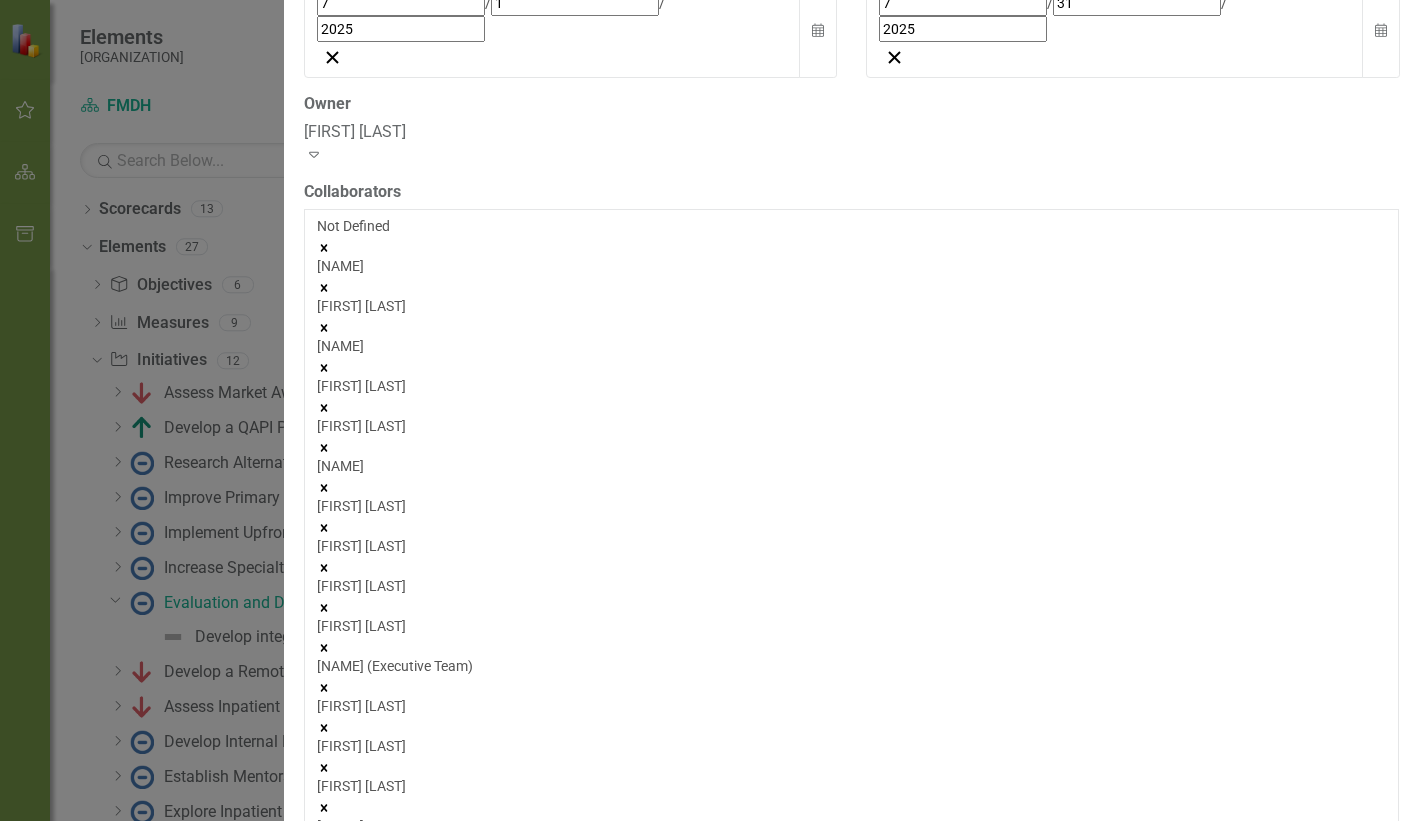 click at bounding box center [324, 1048] 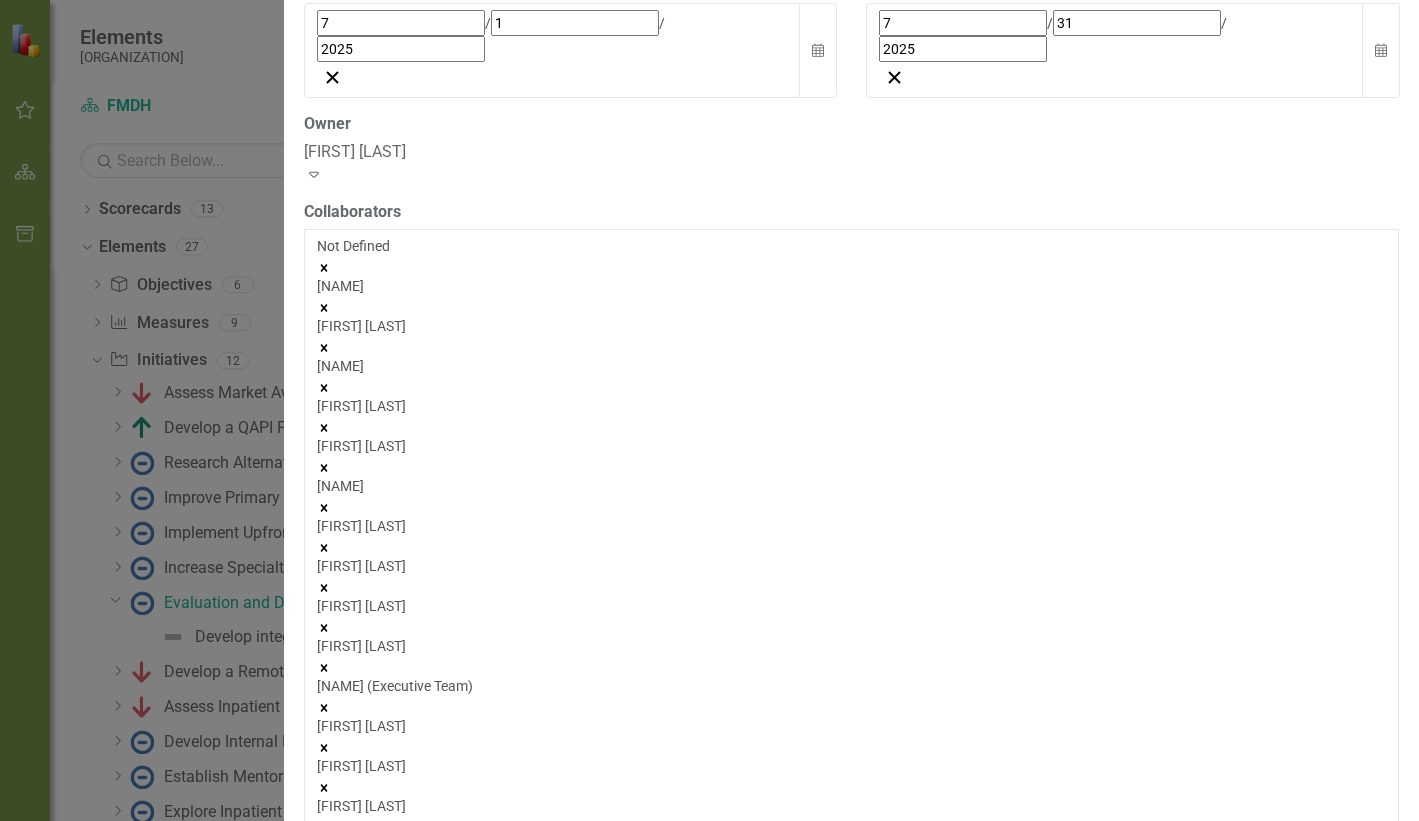click at bounding box center (324, 1068) 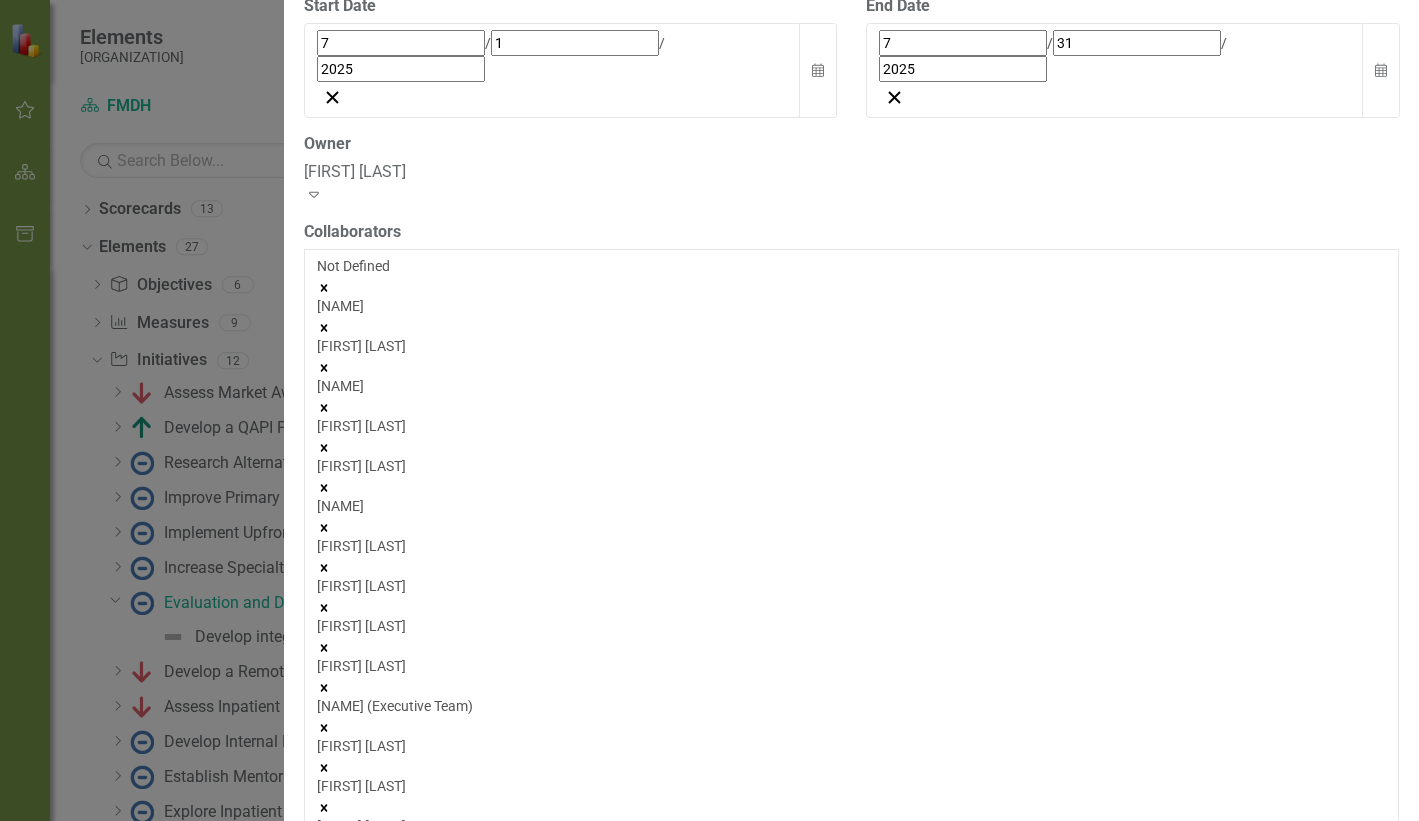 click at bounding box center (324, 1088) 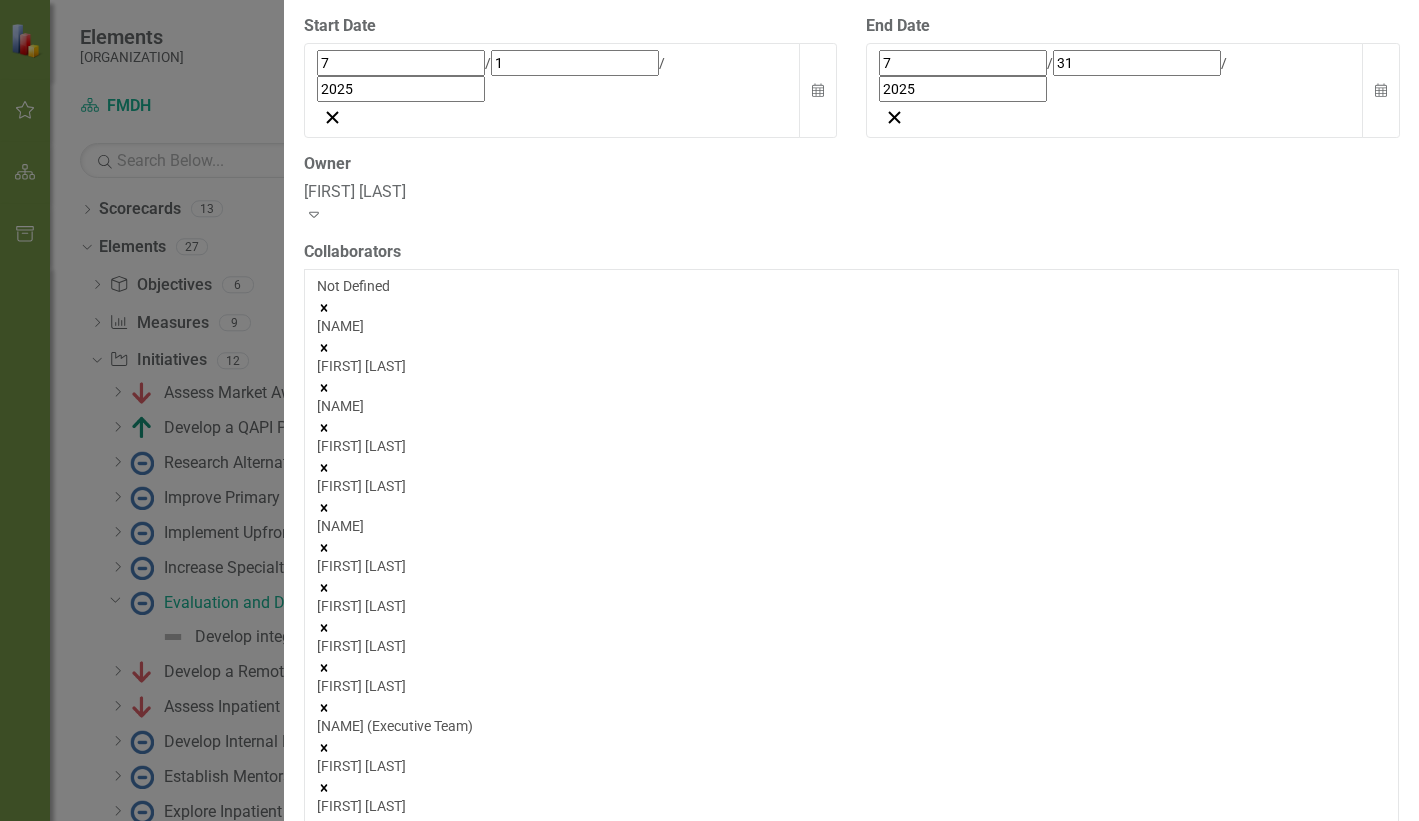 scroll, scrollTop: 36, scrollLeft: 0, axis: vertical 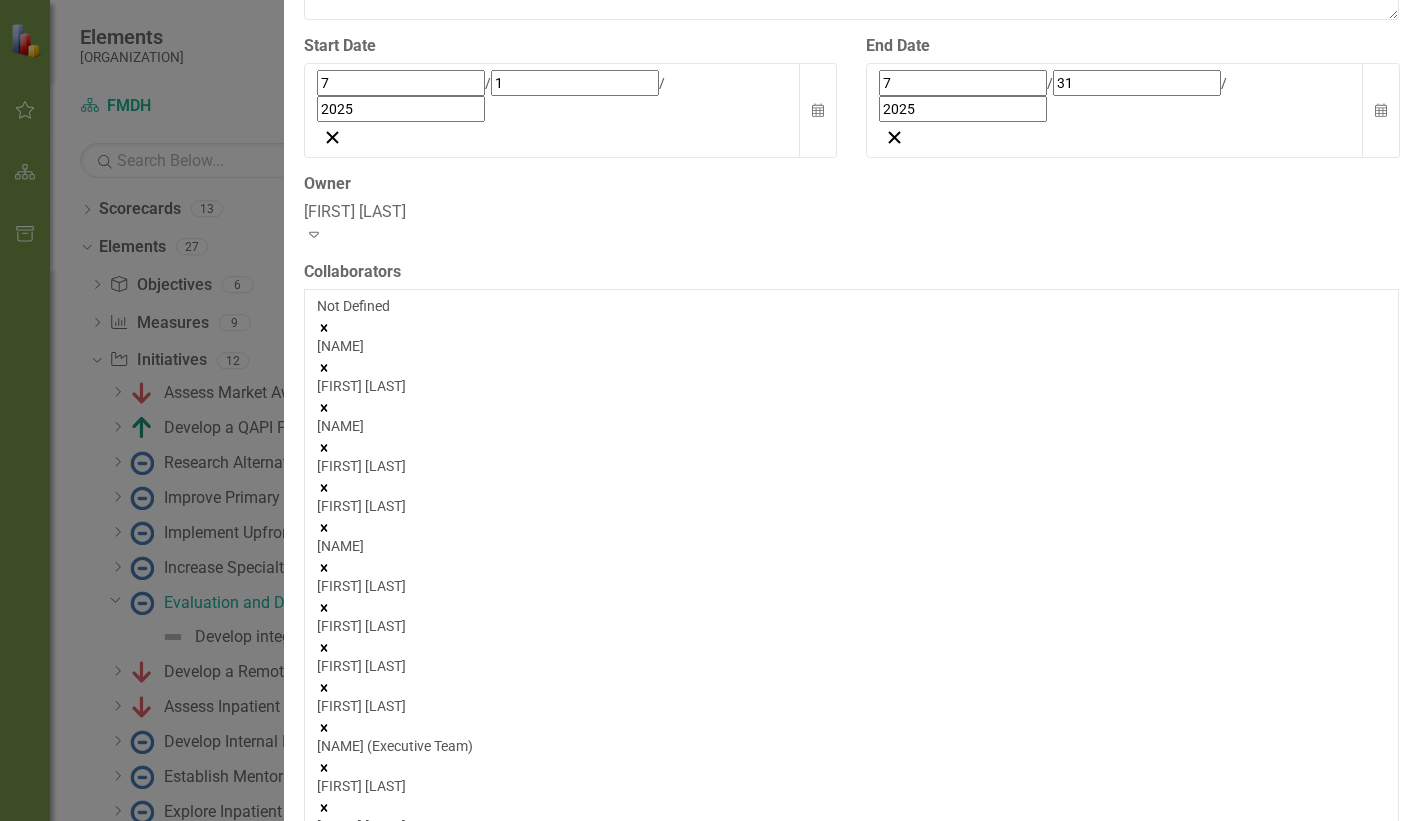 click at bounding box center (324, 928) 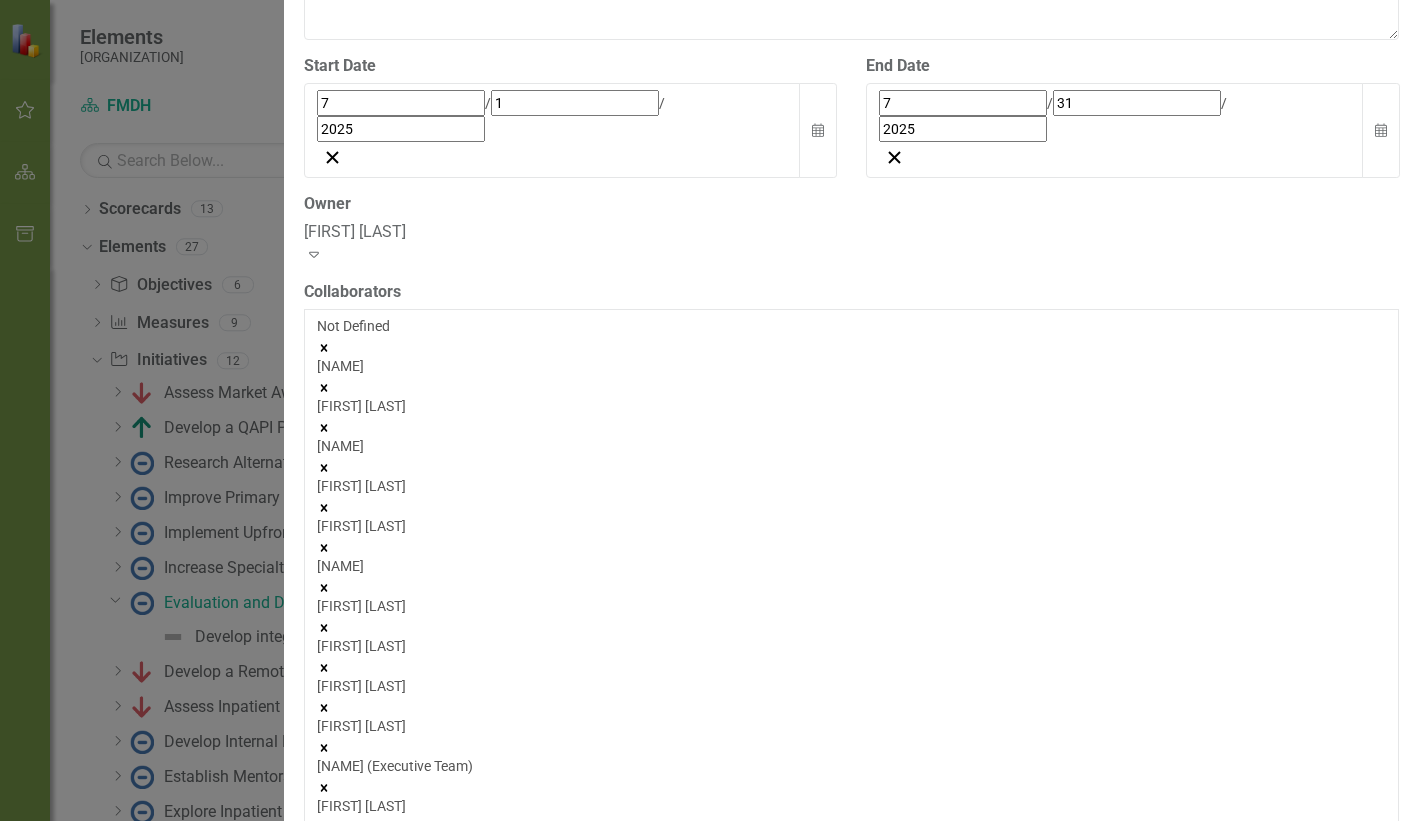 click at bounding box center (324, 948) 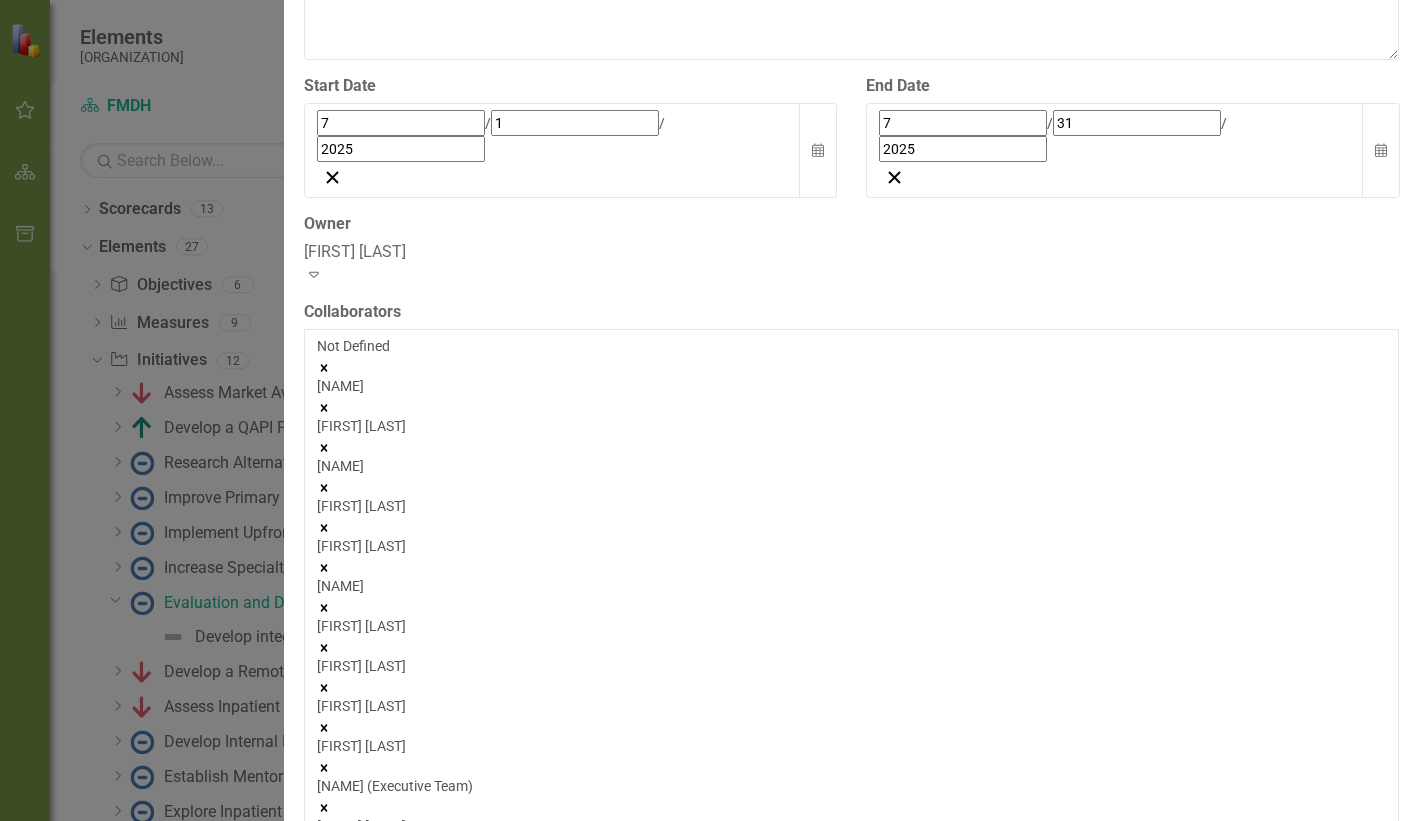 click at bounding box center (324, 968) 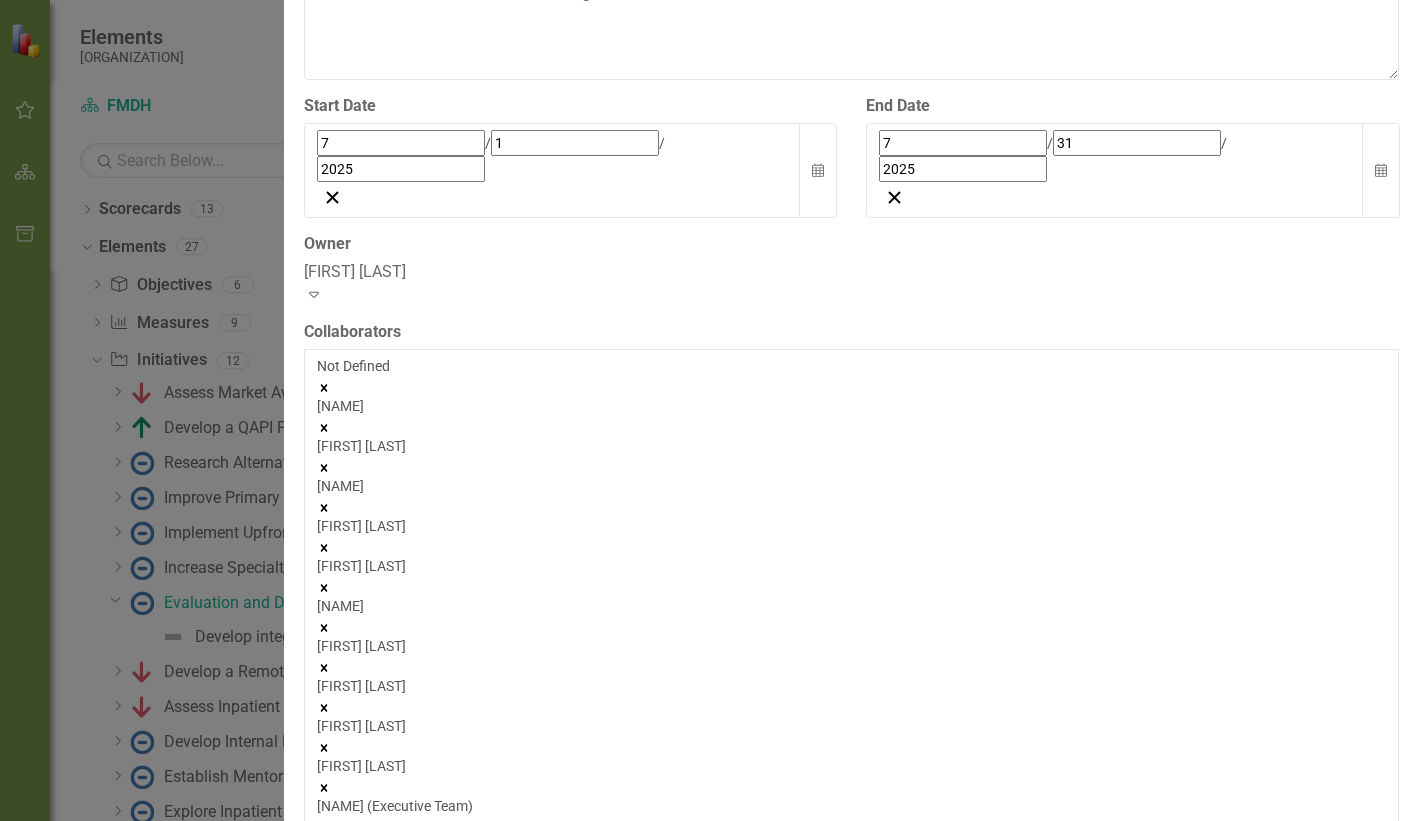 click at bounding box center (324, 988) 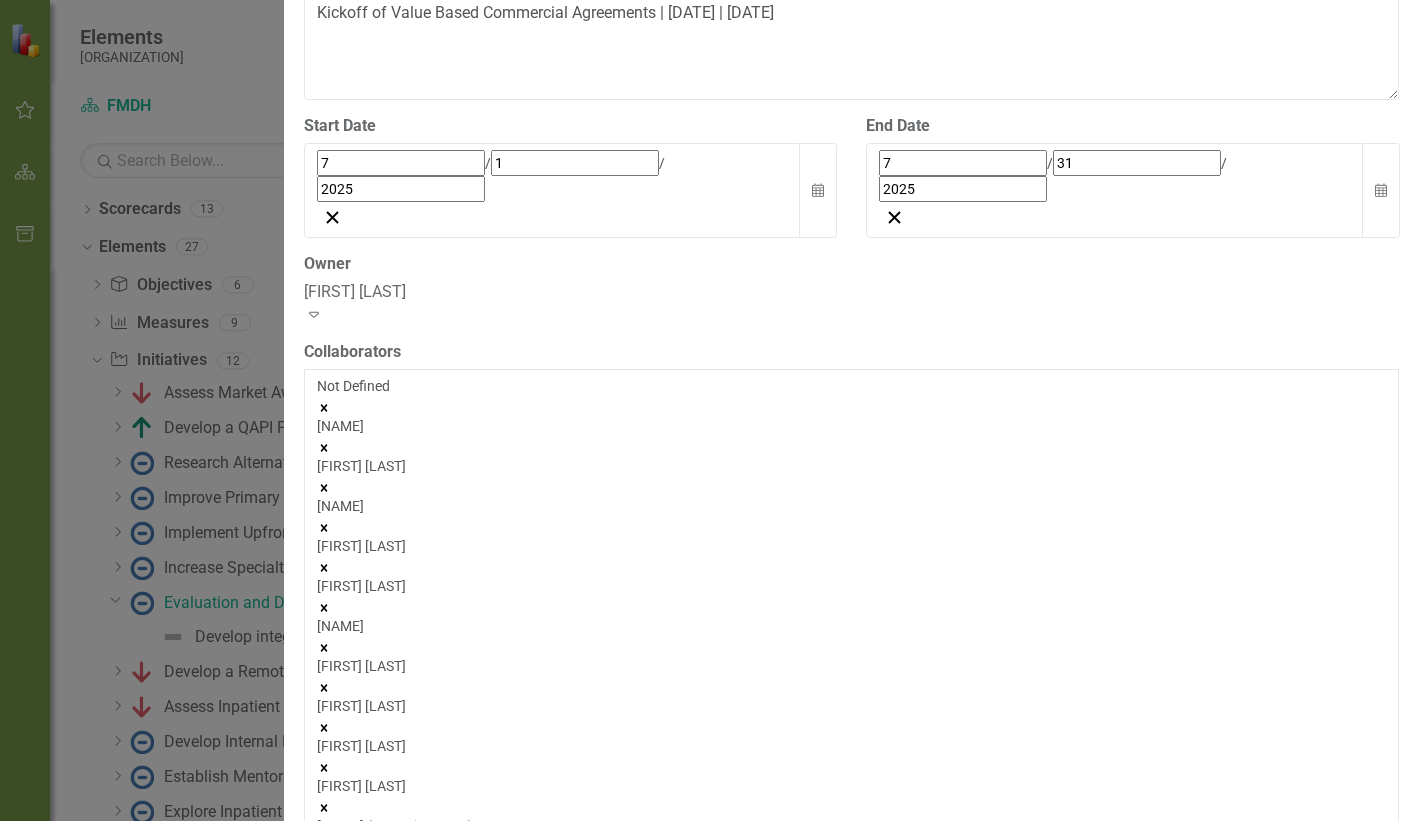 scroll, scrollTop: 0, scrollLeft: 0, axis: both 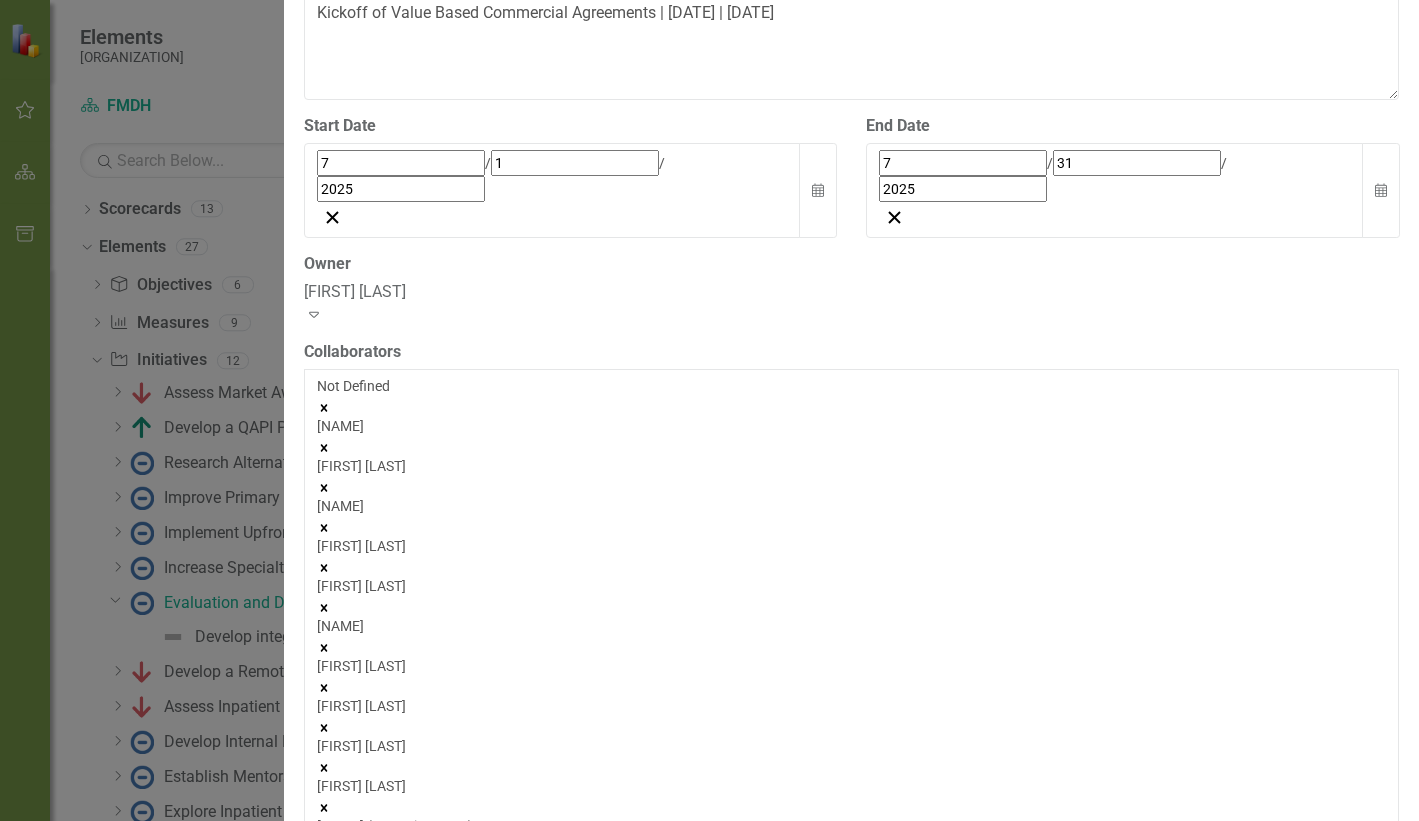 click at bounding box center [324, 848] 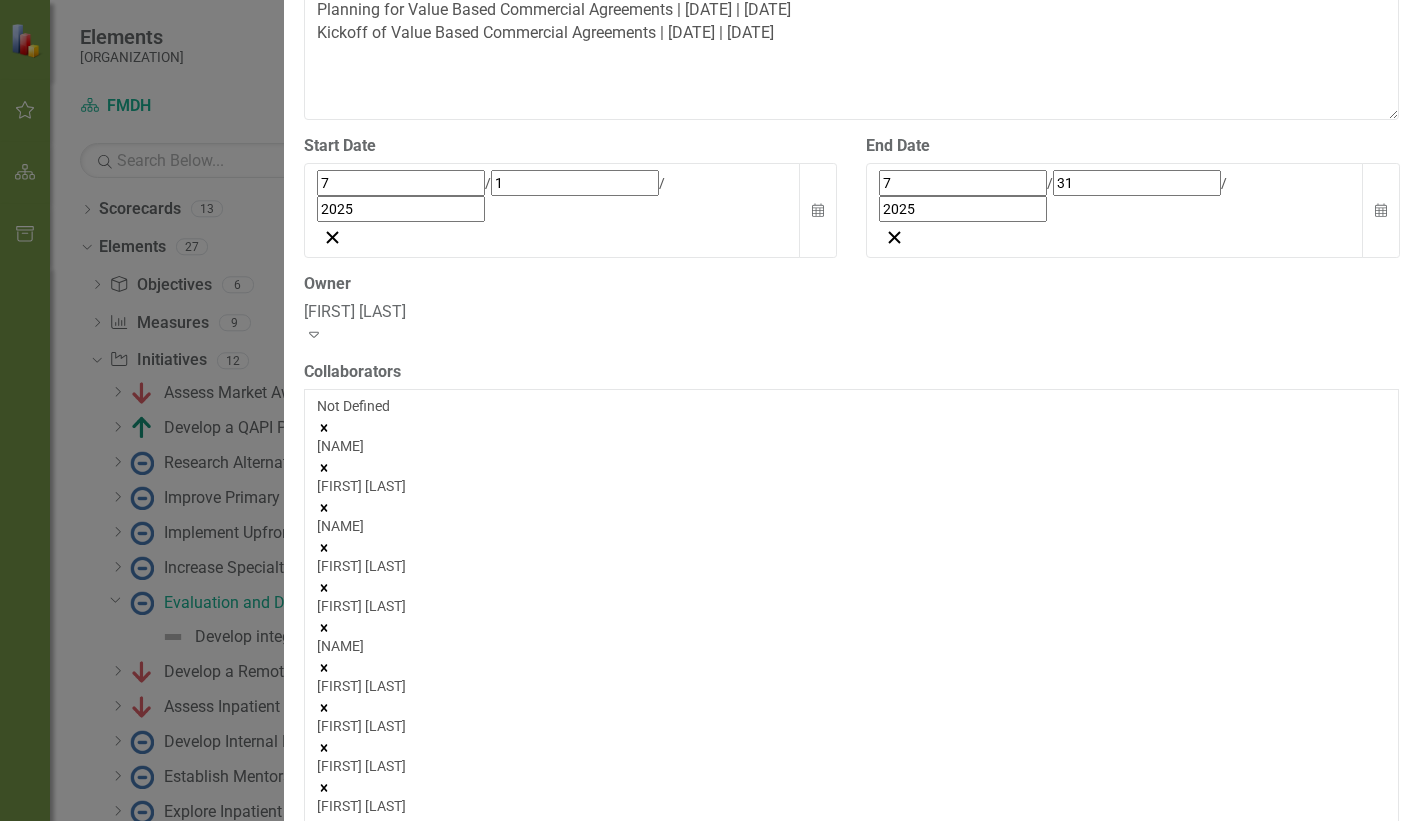 click on "[FIRST] [LAST]" at bounding box center [851, 856] 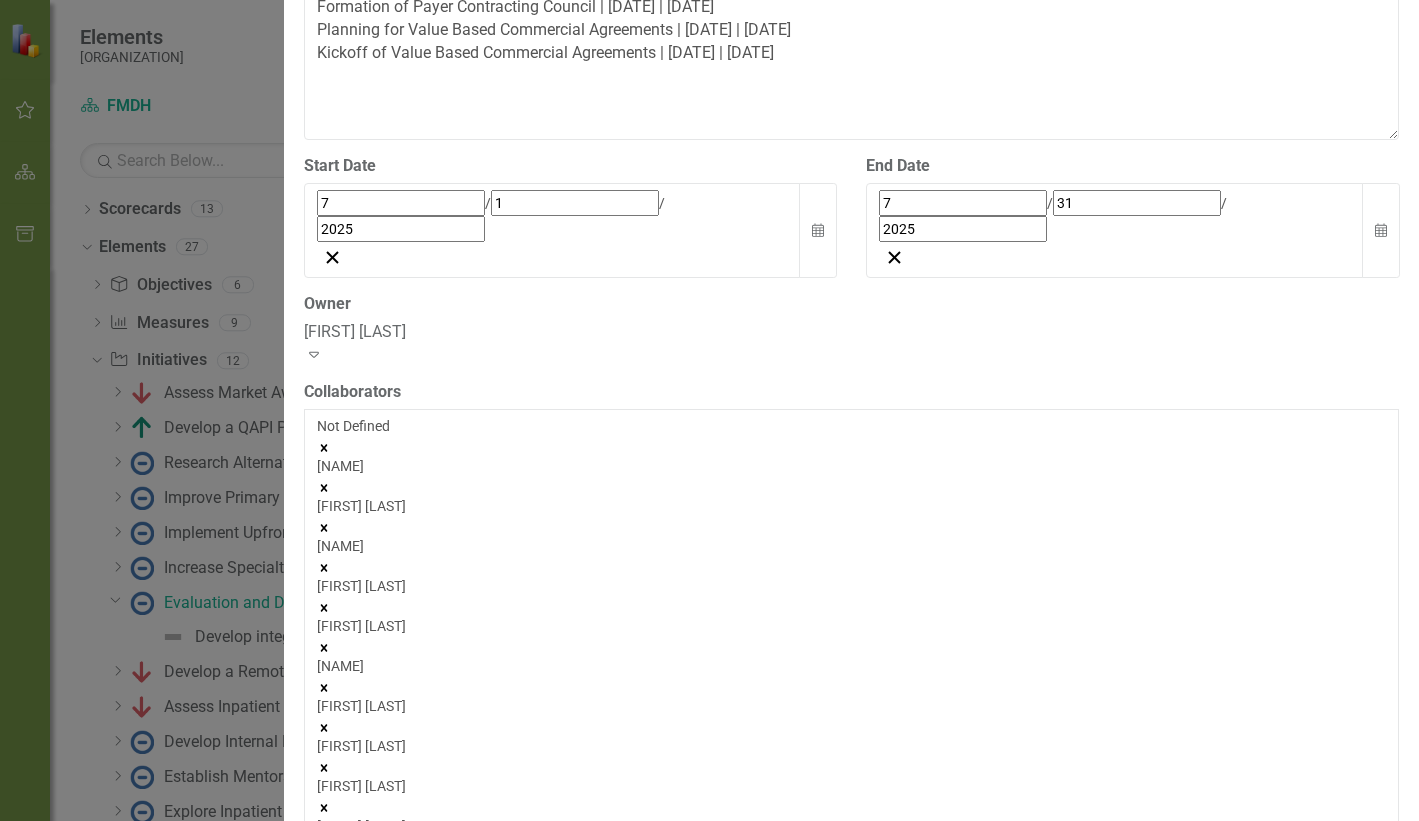 click at bounding box center [324, 688] 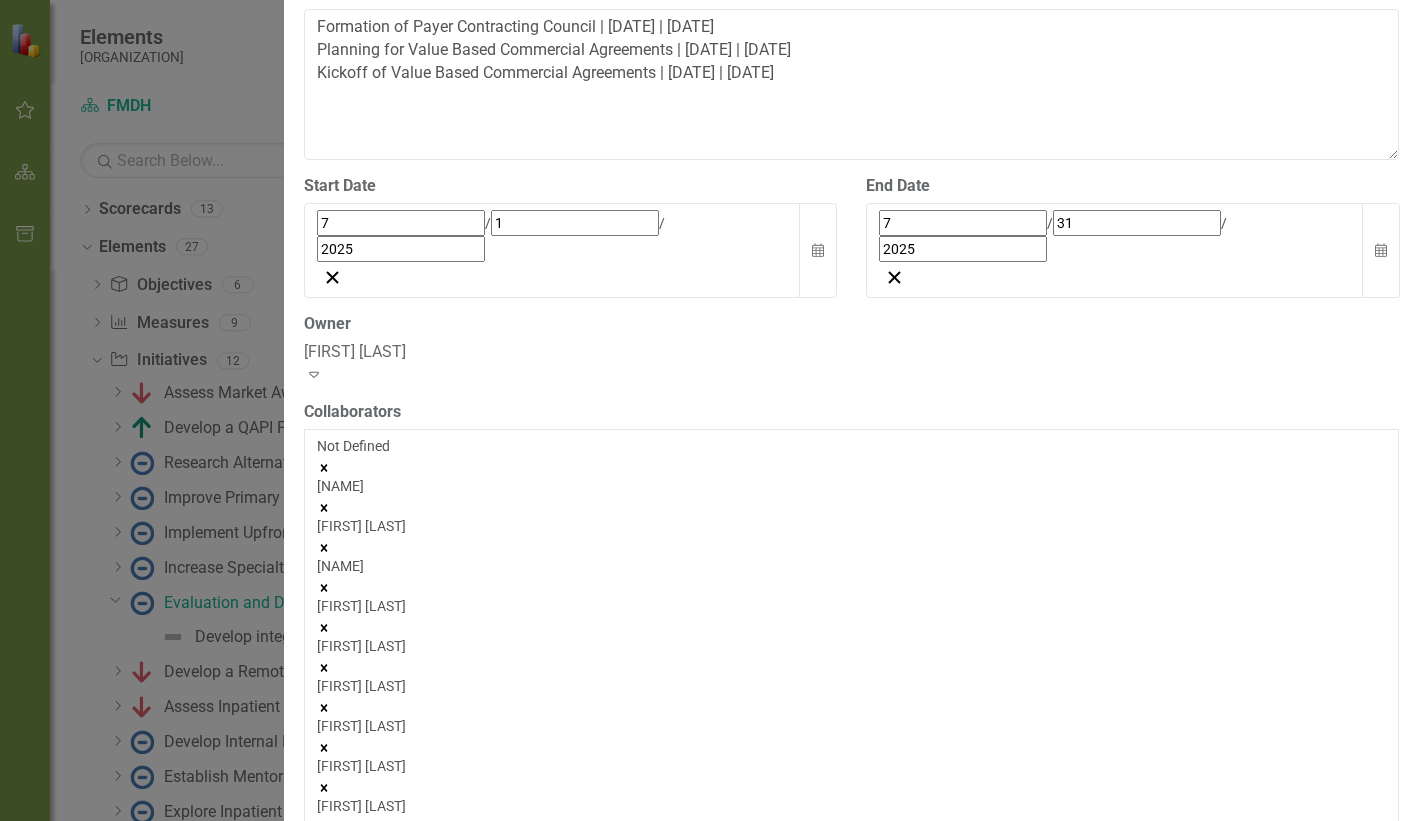click at bounding box center (324, 747) 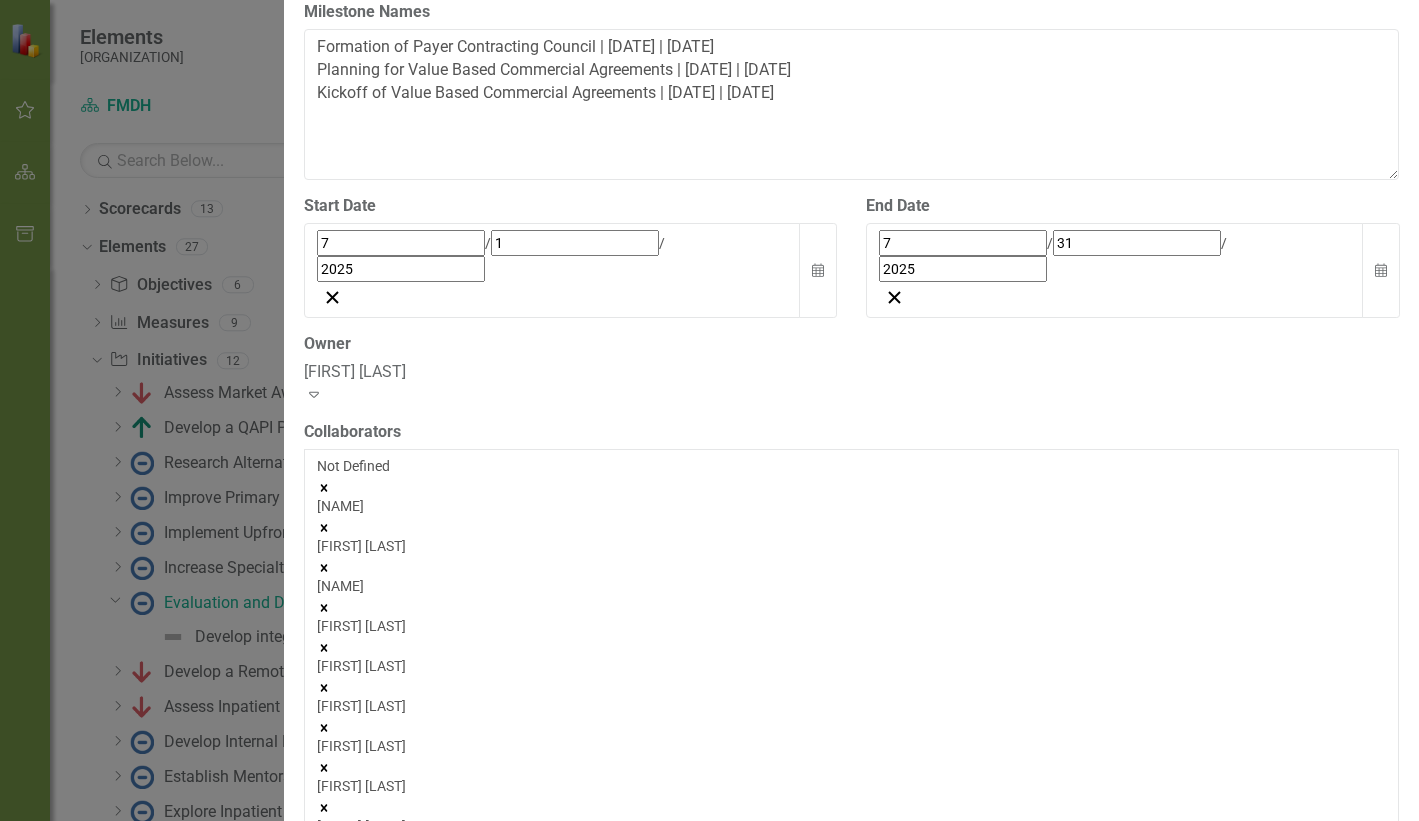 click at bounding box center [324, 687] 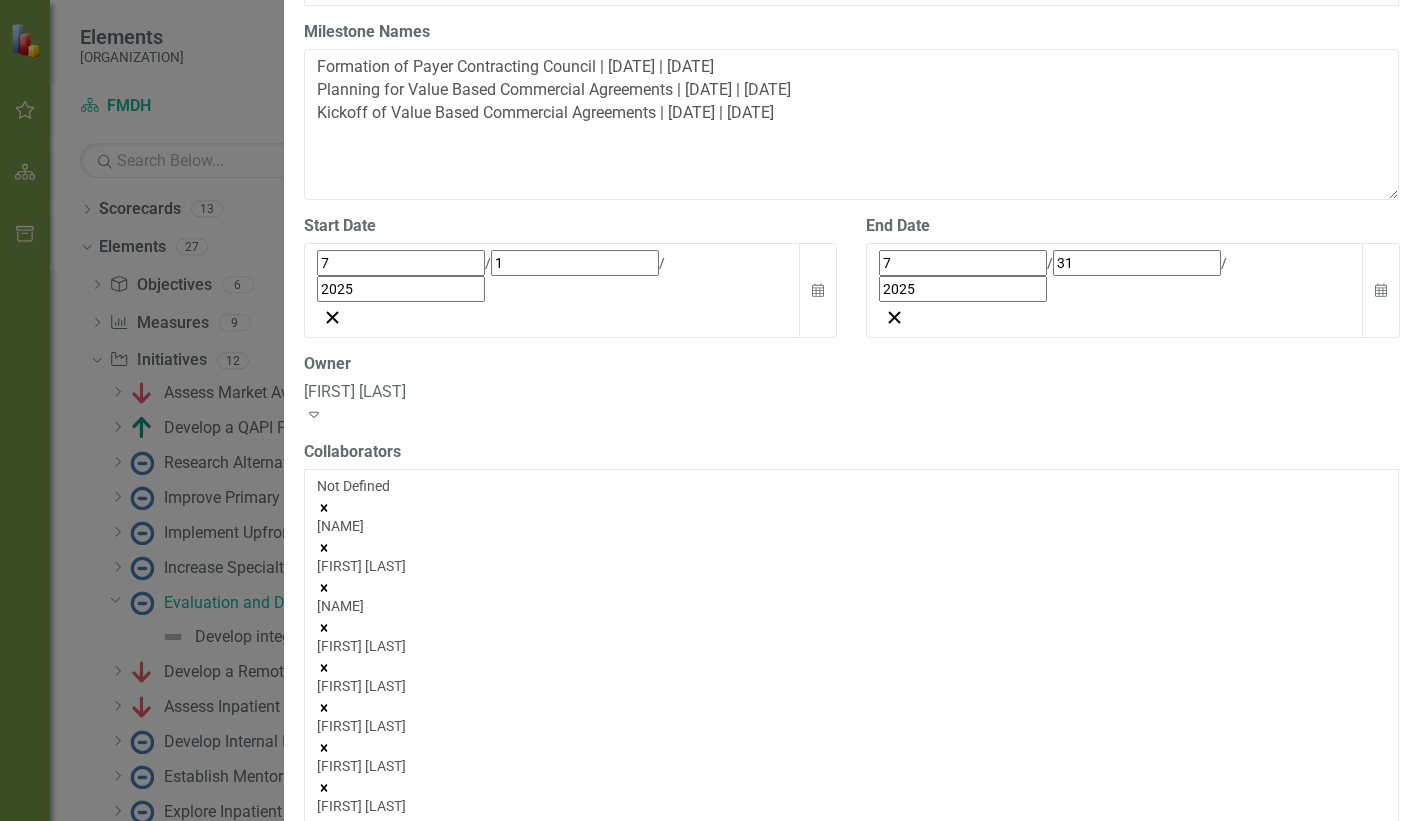 click at bounding box center [324, 668] 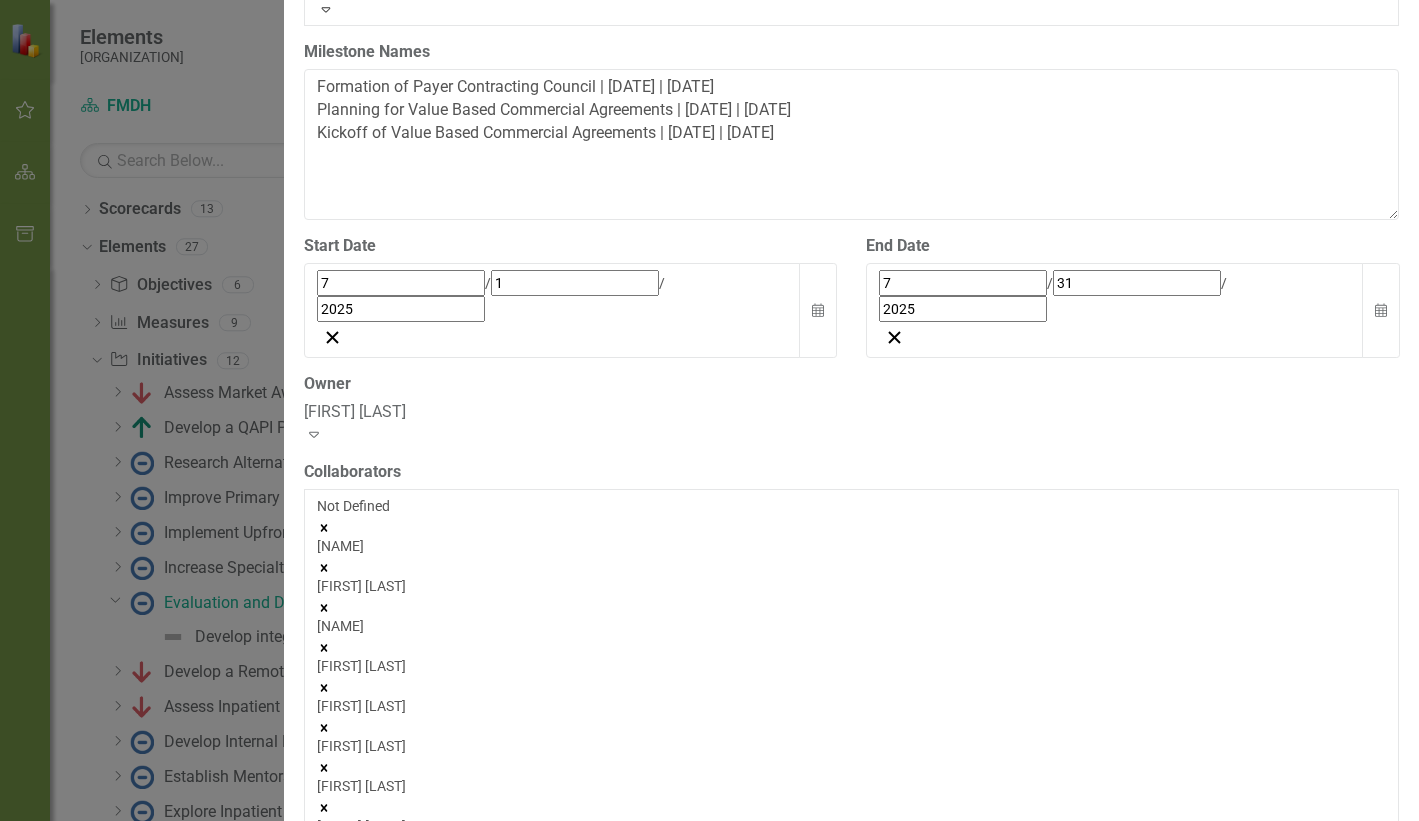 click at bounding box center [324, 647] 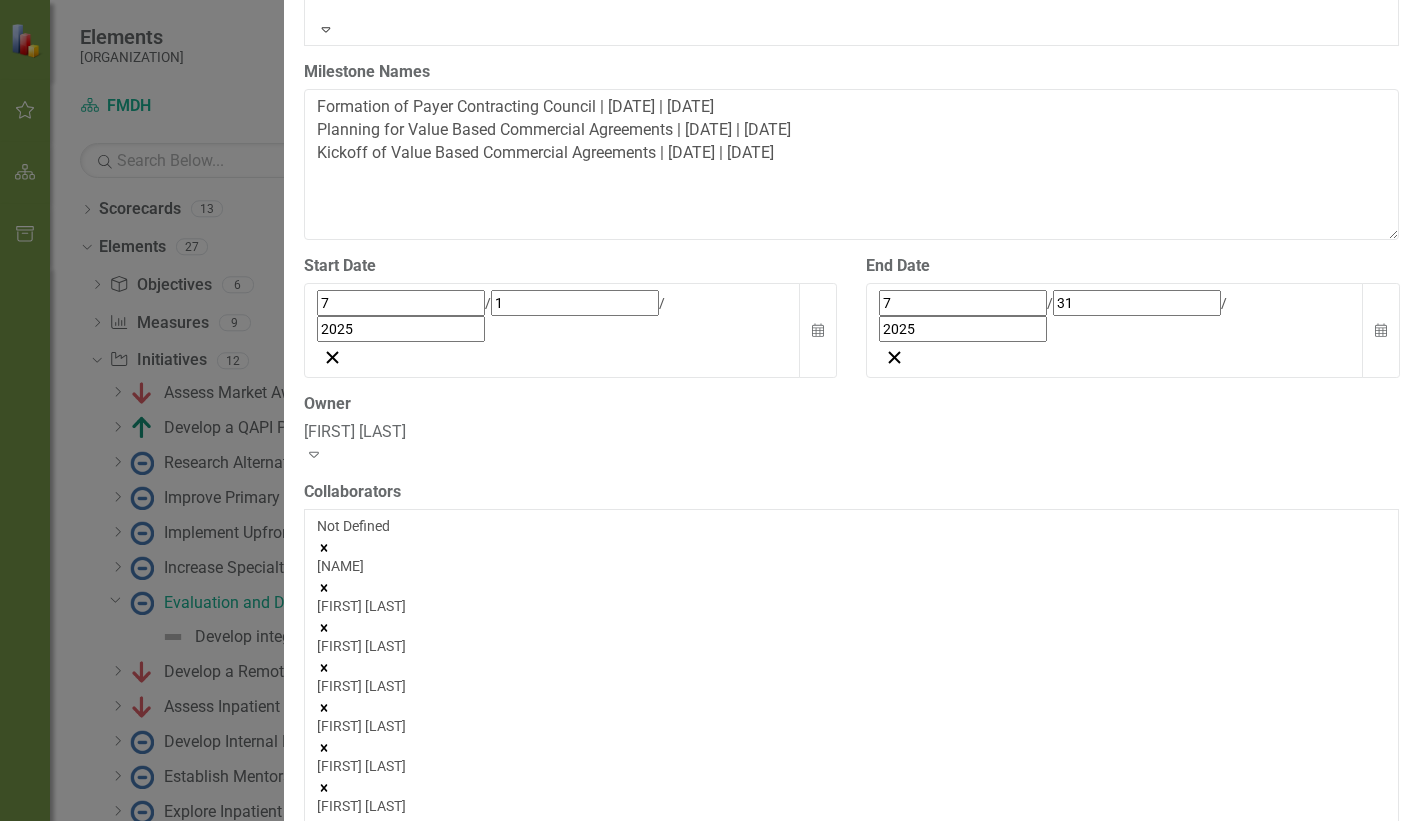 click at bounding box center [324, 627] 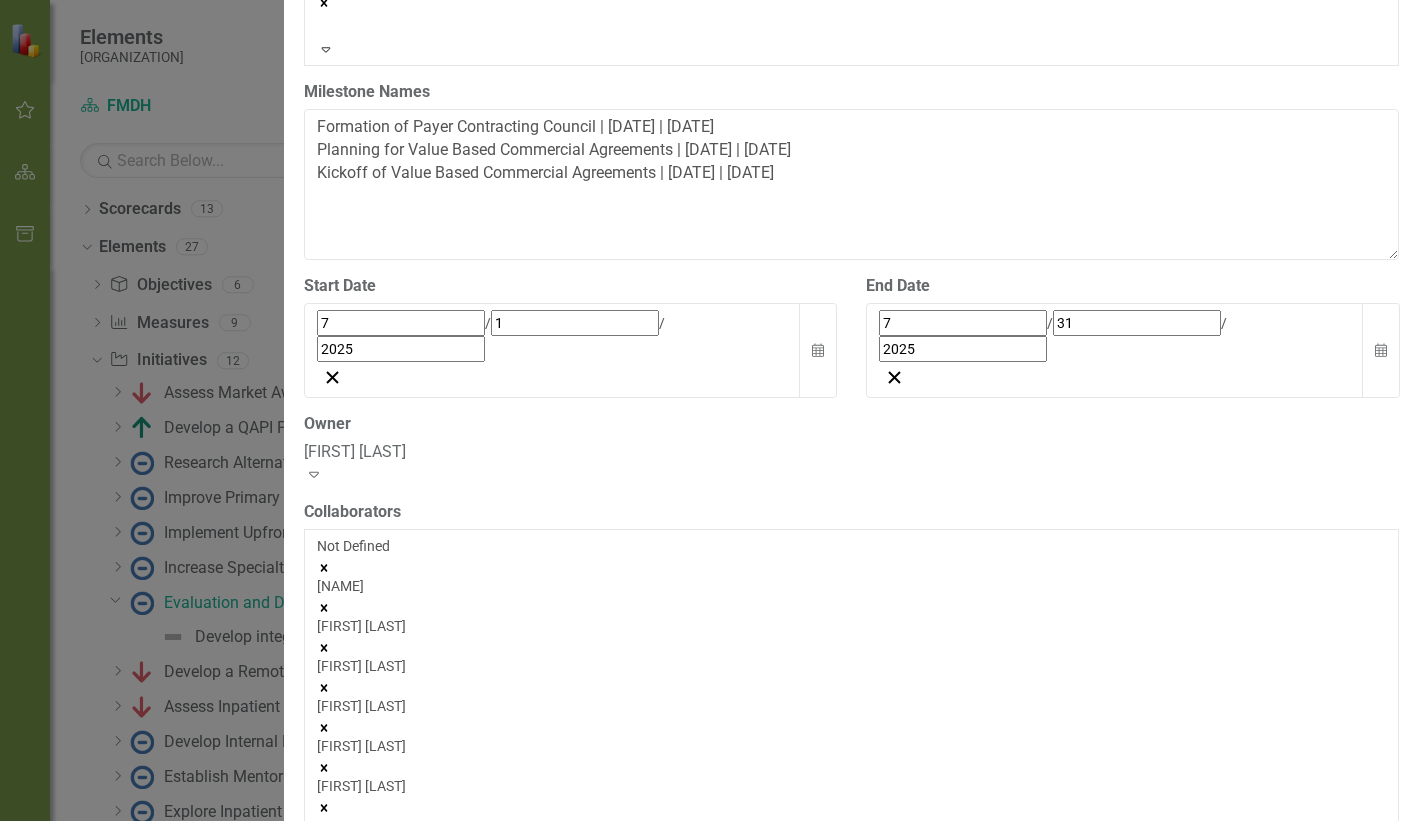 click at bounding box center (324, 608) 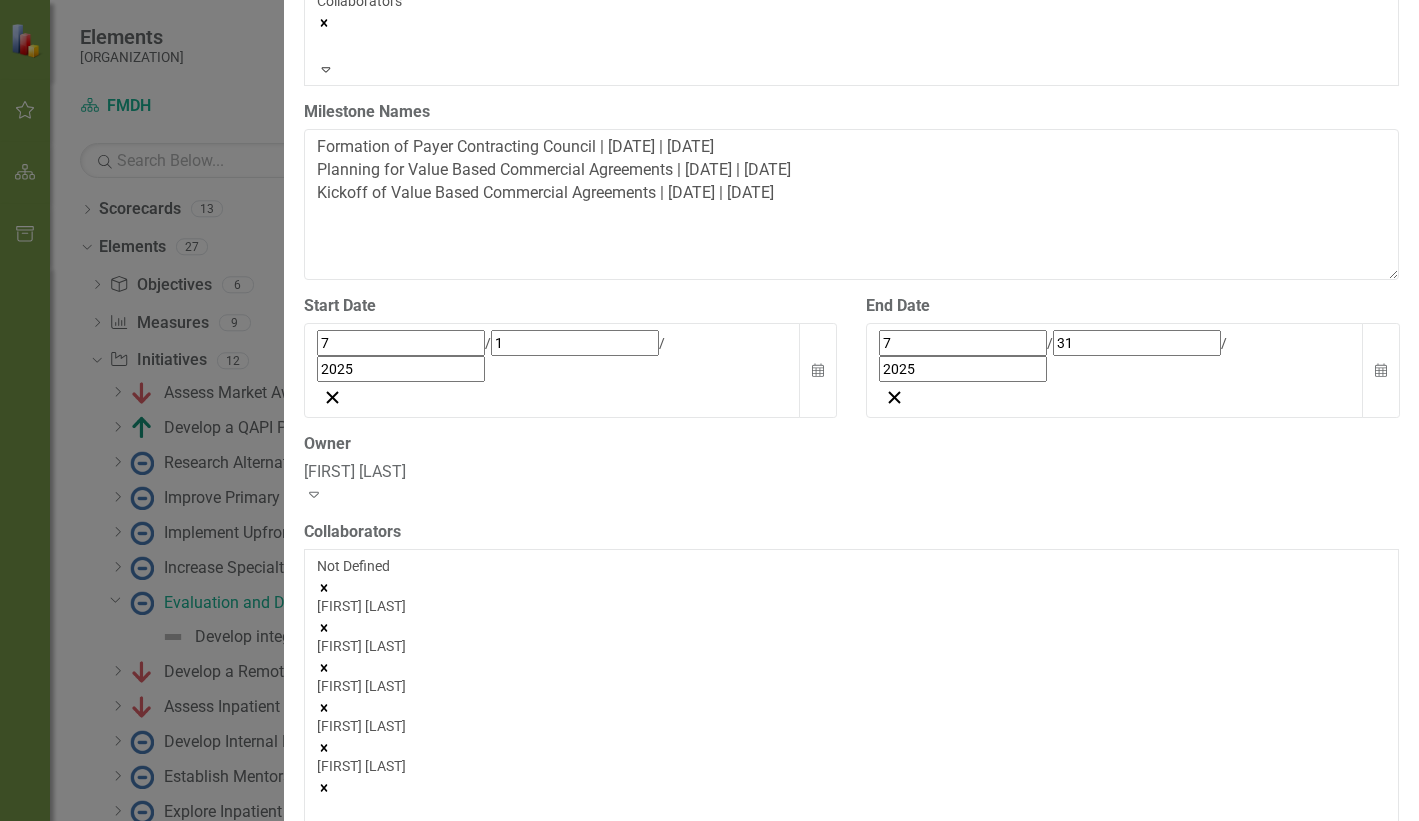 click at bounding box center [324, 587] 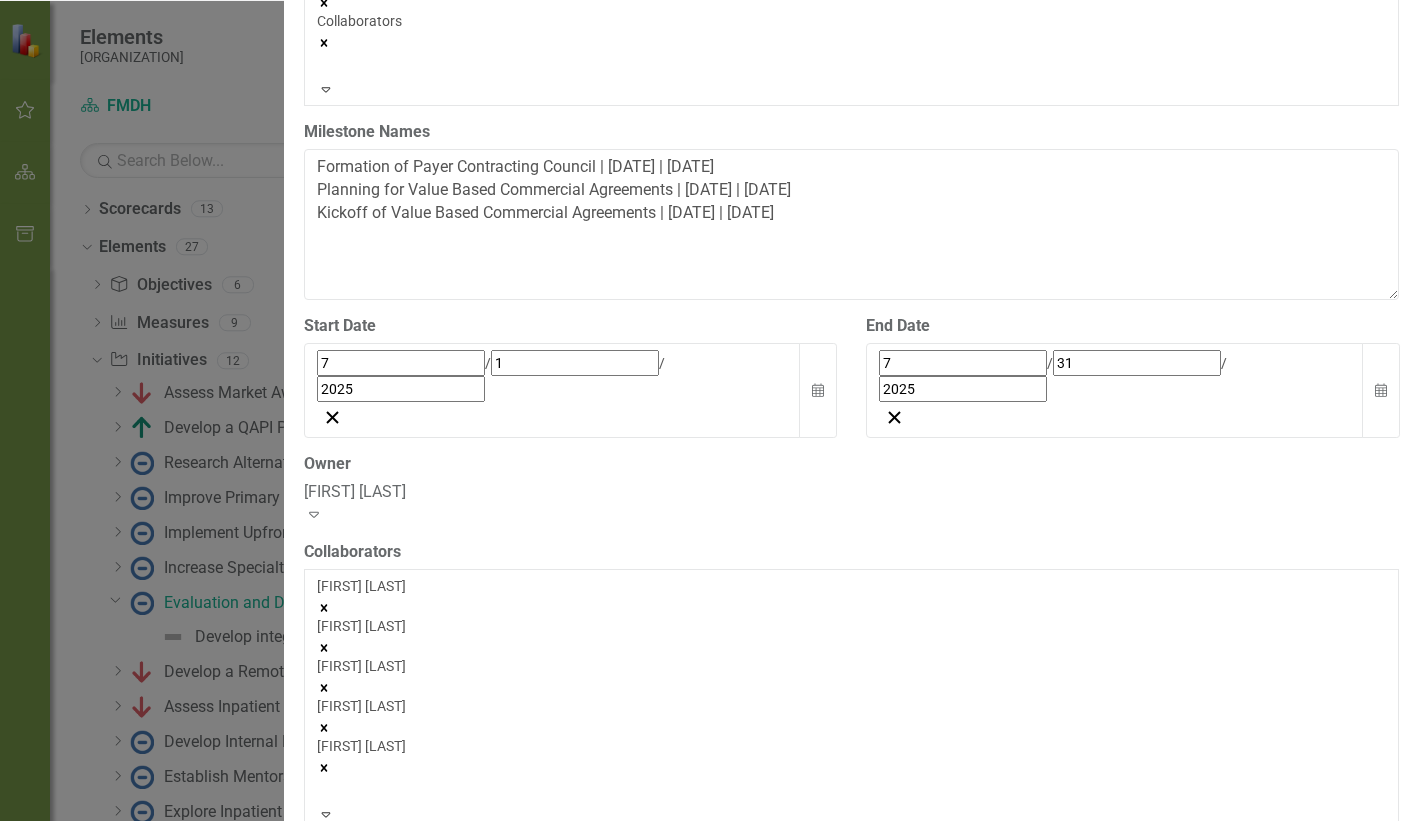 click on "Close Help Select Fields Owner Collaborators Expand Milestone Names Formation of Payer Contracting Council | 2025-07-01 | 2025-07-31
Planning for Value Based Commercial Agreements | 2025-08-01 | 2025-12-31
Kickoff of Value Based Commercial Agreements | 2026-01-01 | 2026-01-01 Start Date 7 / 1 / 2025 7 / /" at bounding box center (851, 409) 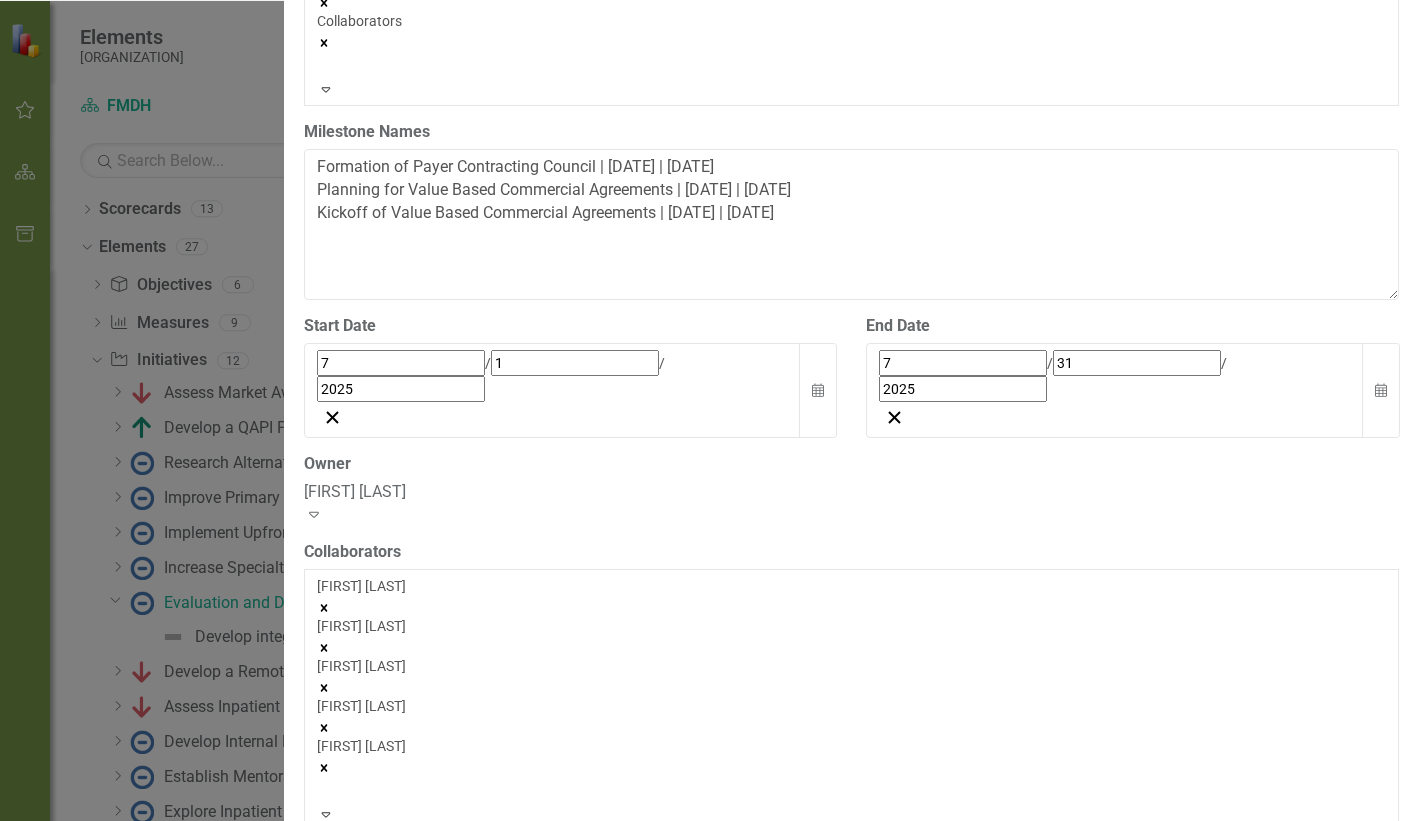 click on "Expand" at bounding box center [326, 89] 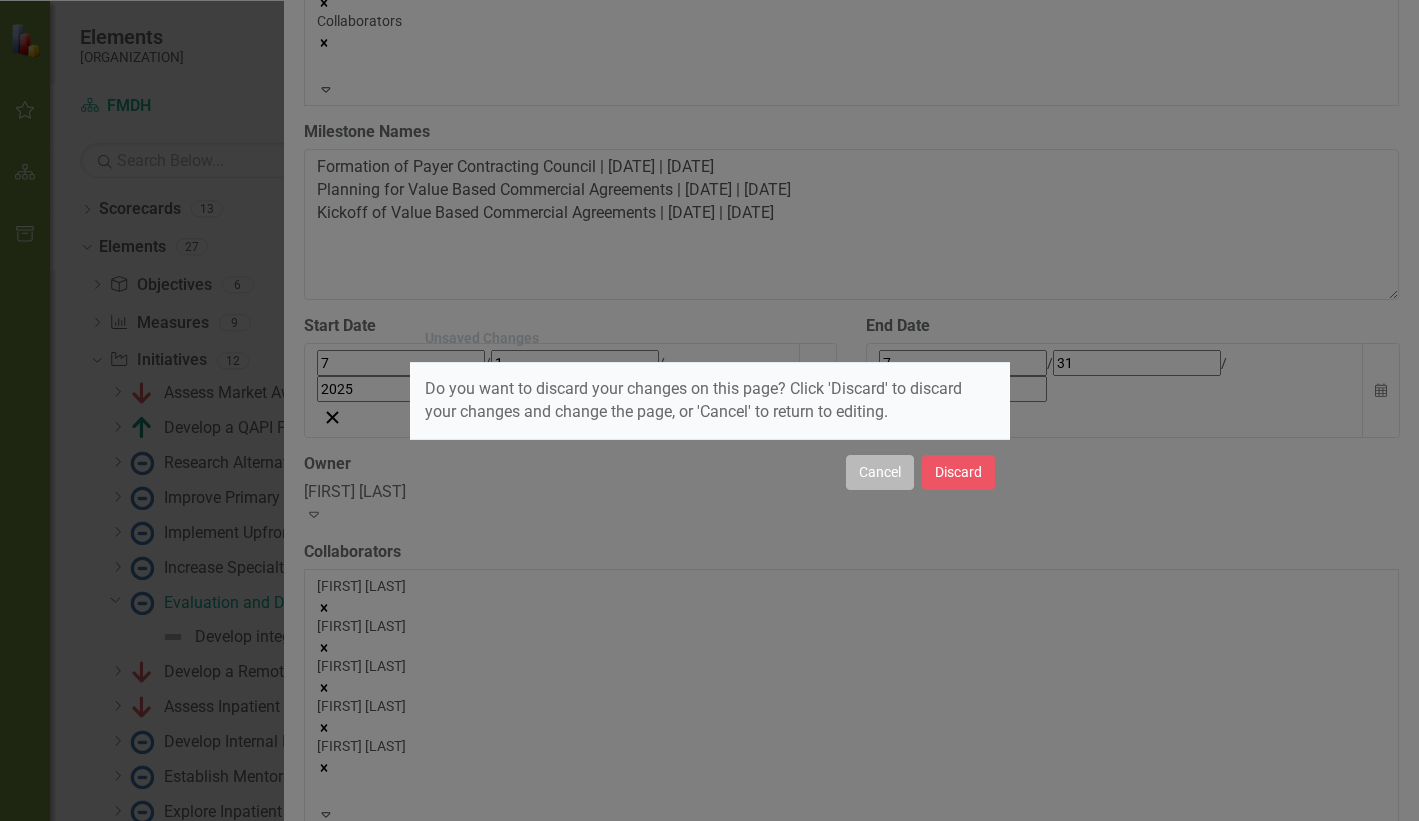 click on "Cancel" at bounding box center (0, 0) 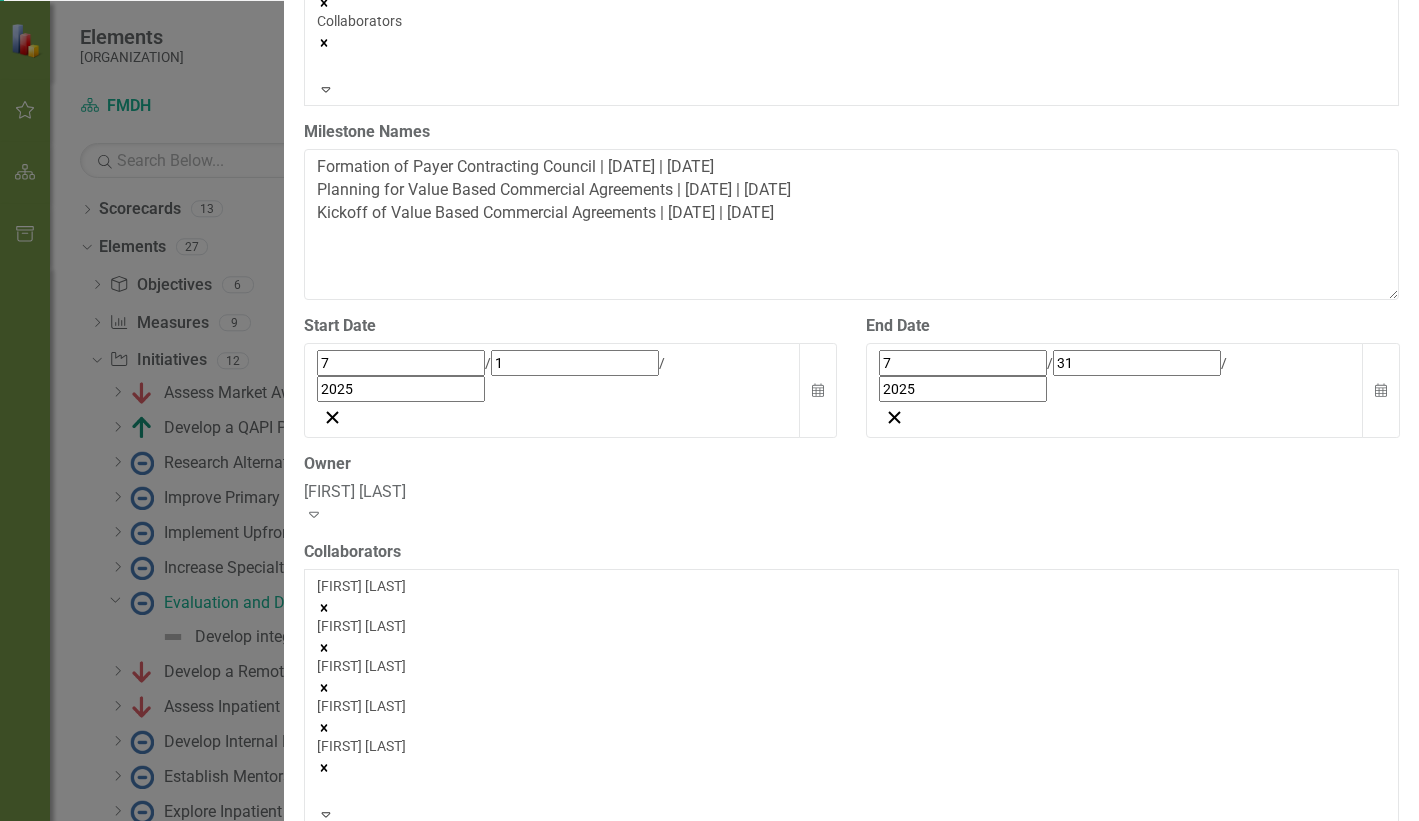 click on "Links" at bounding box center (142, -19) 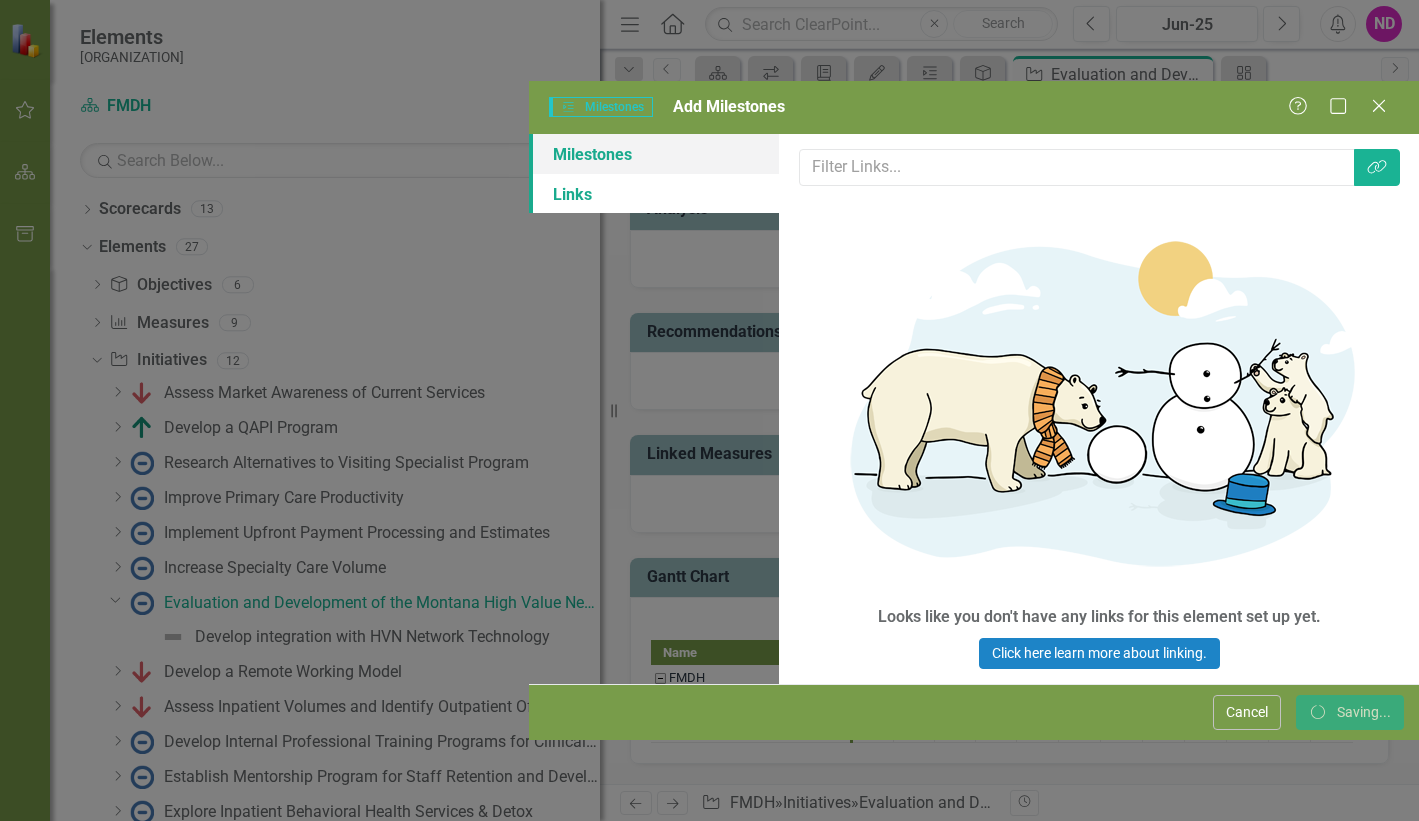 click on "Milestones" at bounding box center (654, 154) 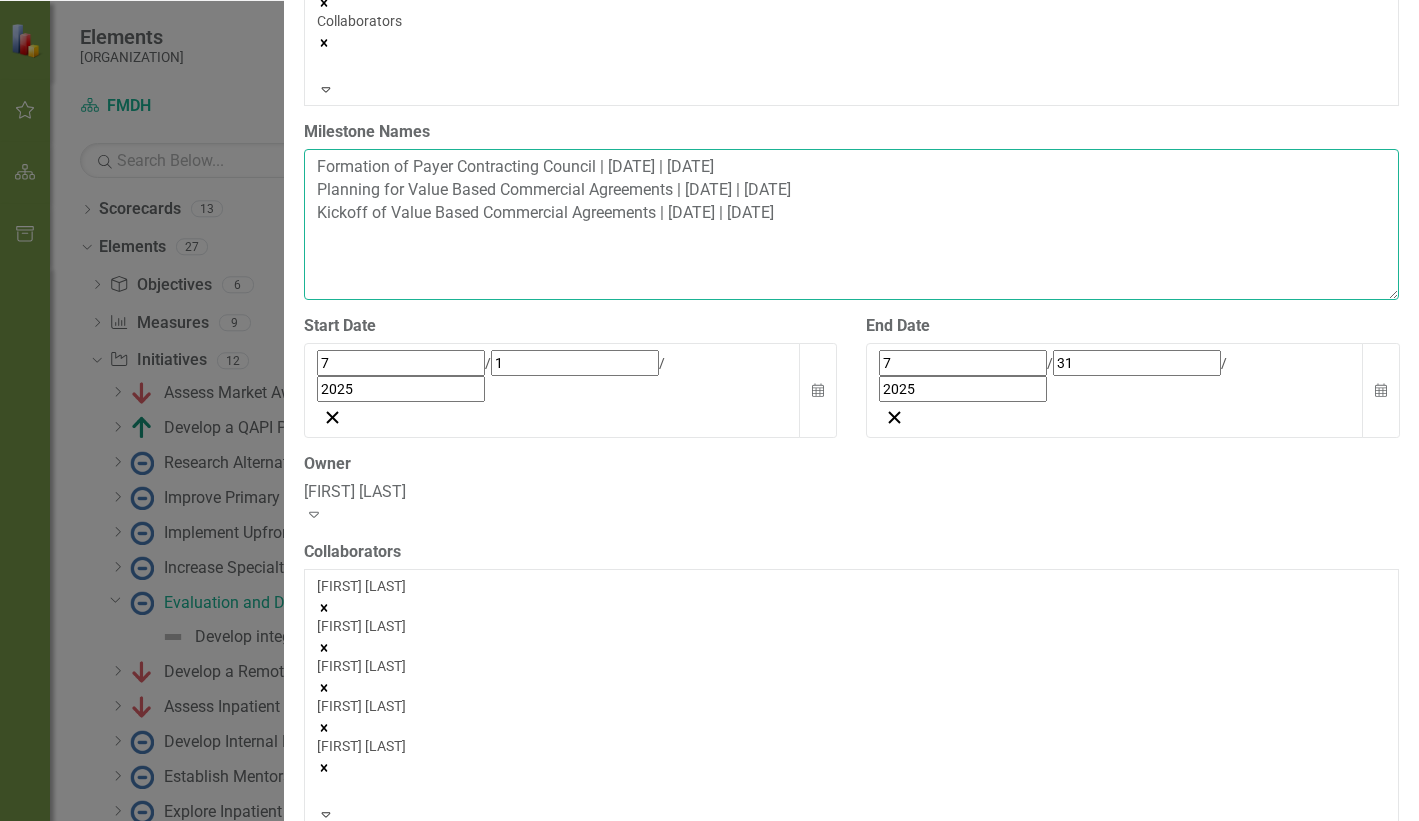 click on "Formation of Payer Contracting Council | [DATE] | [DATE]
Planning for Value Based Commercial Agreements | [DATE] | [DATE]
Kickoff of Value Based Commercial Agreements | [DATE] | [DATE]" at bounding box center [851, 224] 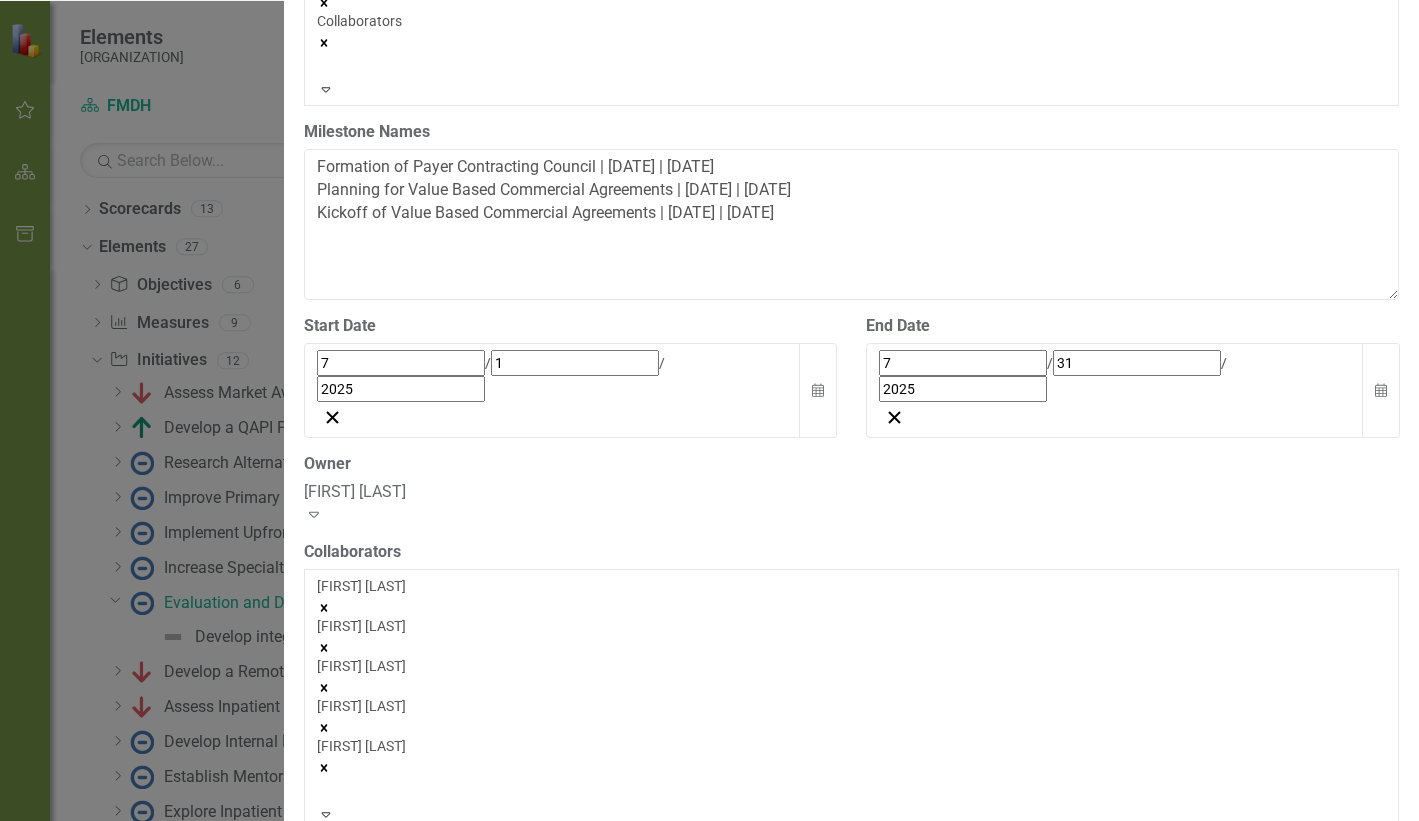 click on "Cancel" at bounding box center (1247, 924) 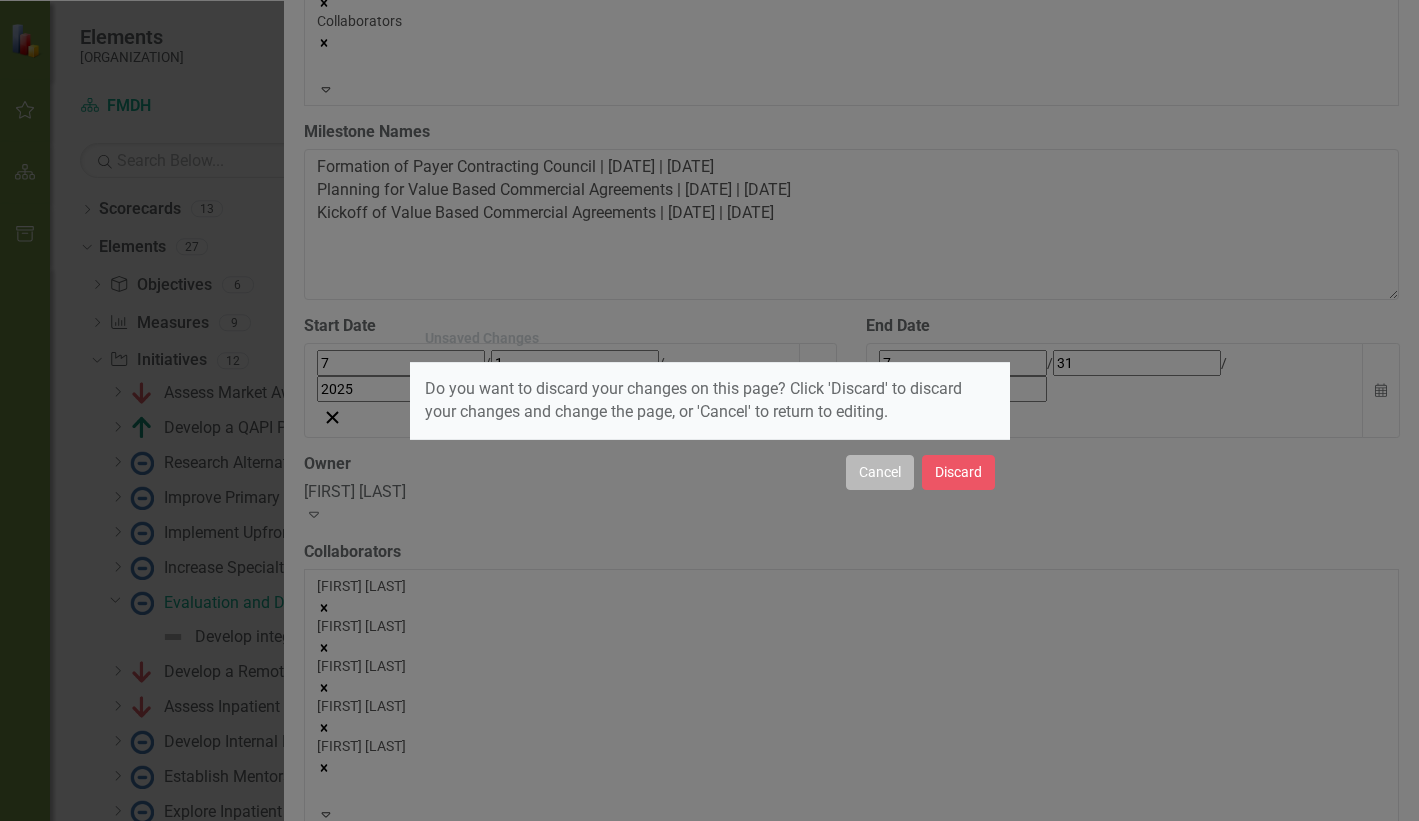 click on "Cancel" at bounding box center (0, 0) 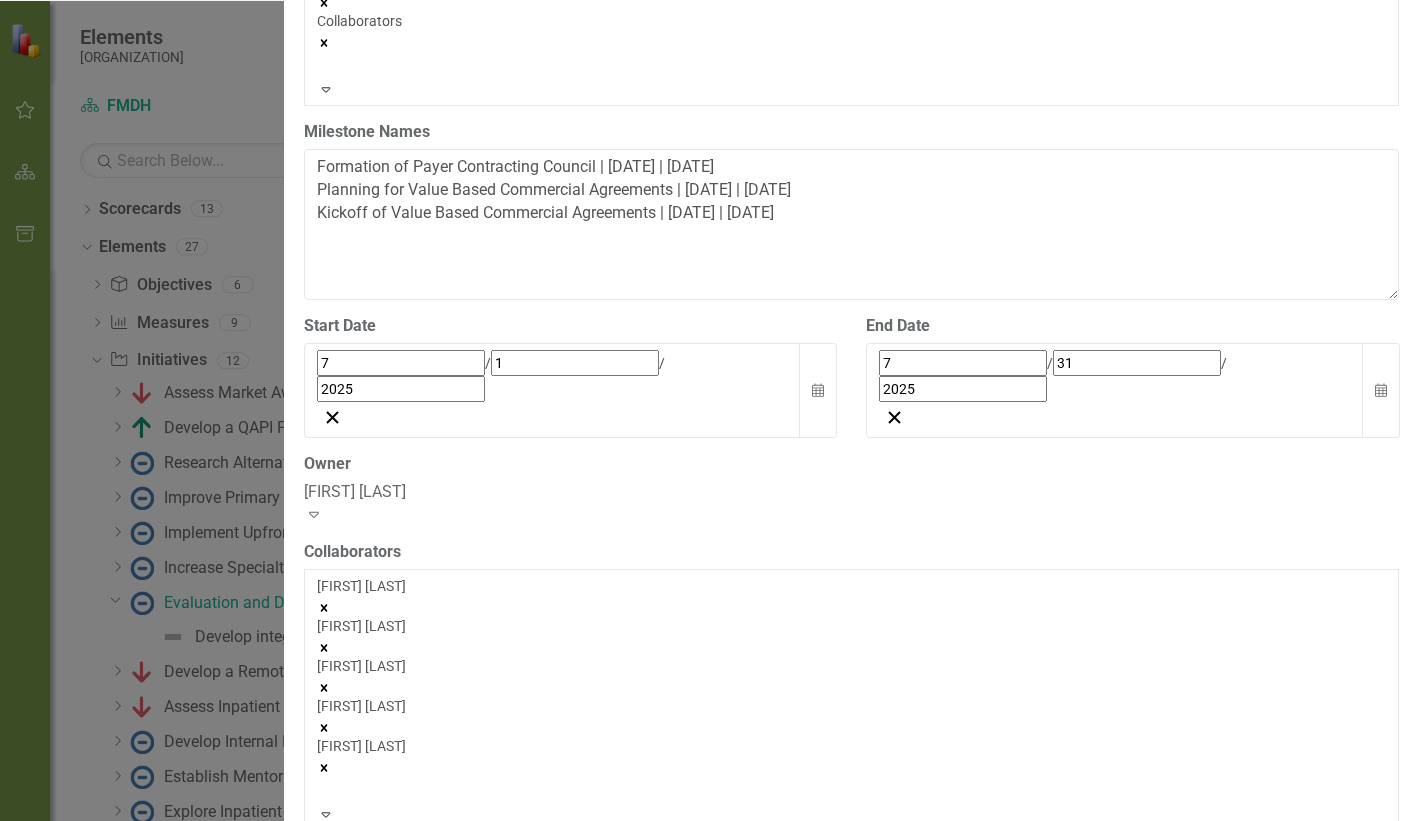click on "Cancel" at bounding box center [1247, 924] 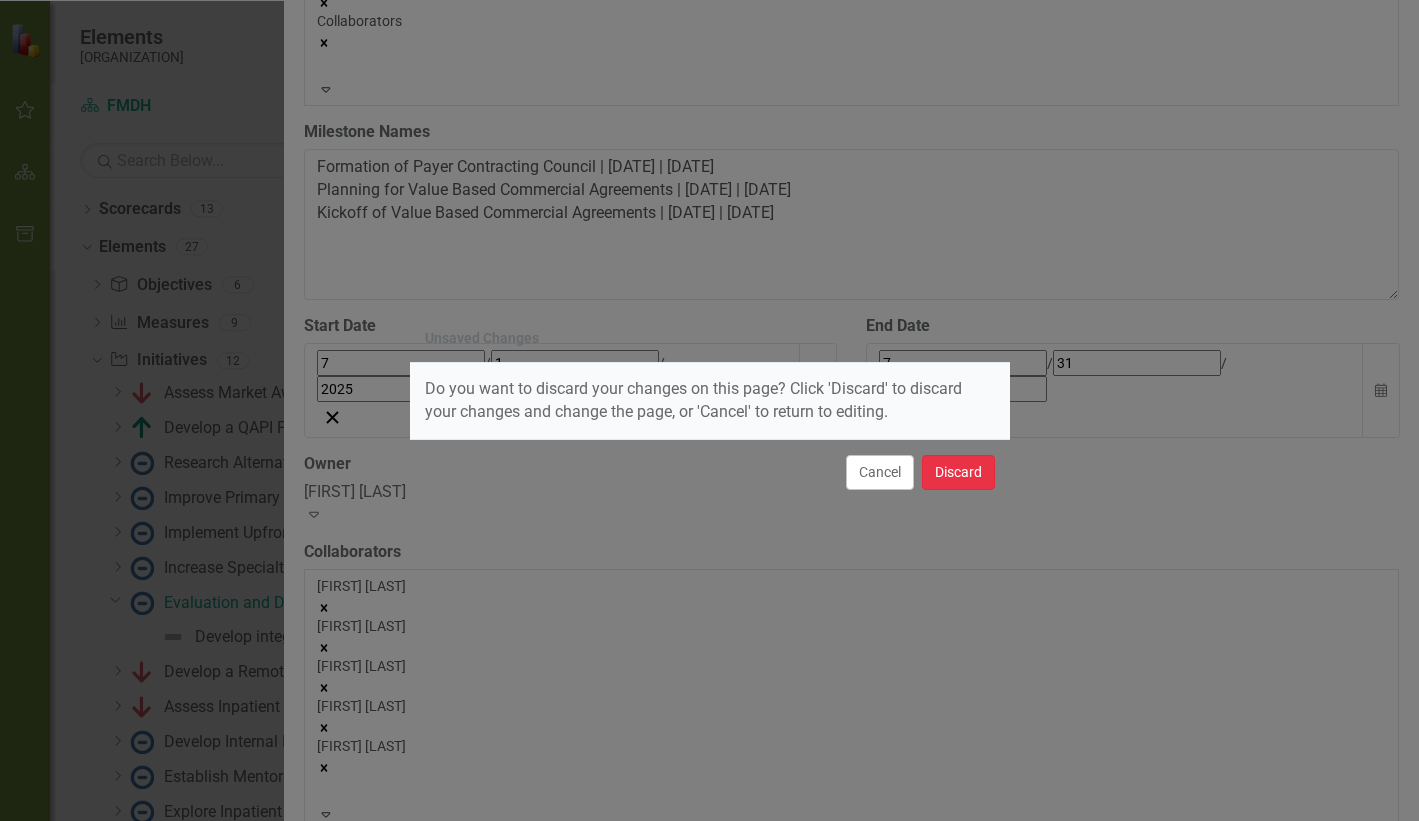 click on "Discard" at bounding box center [958, 472] 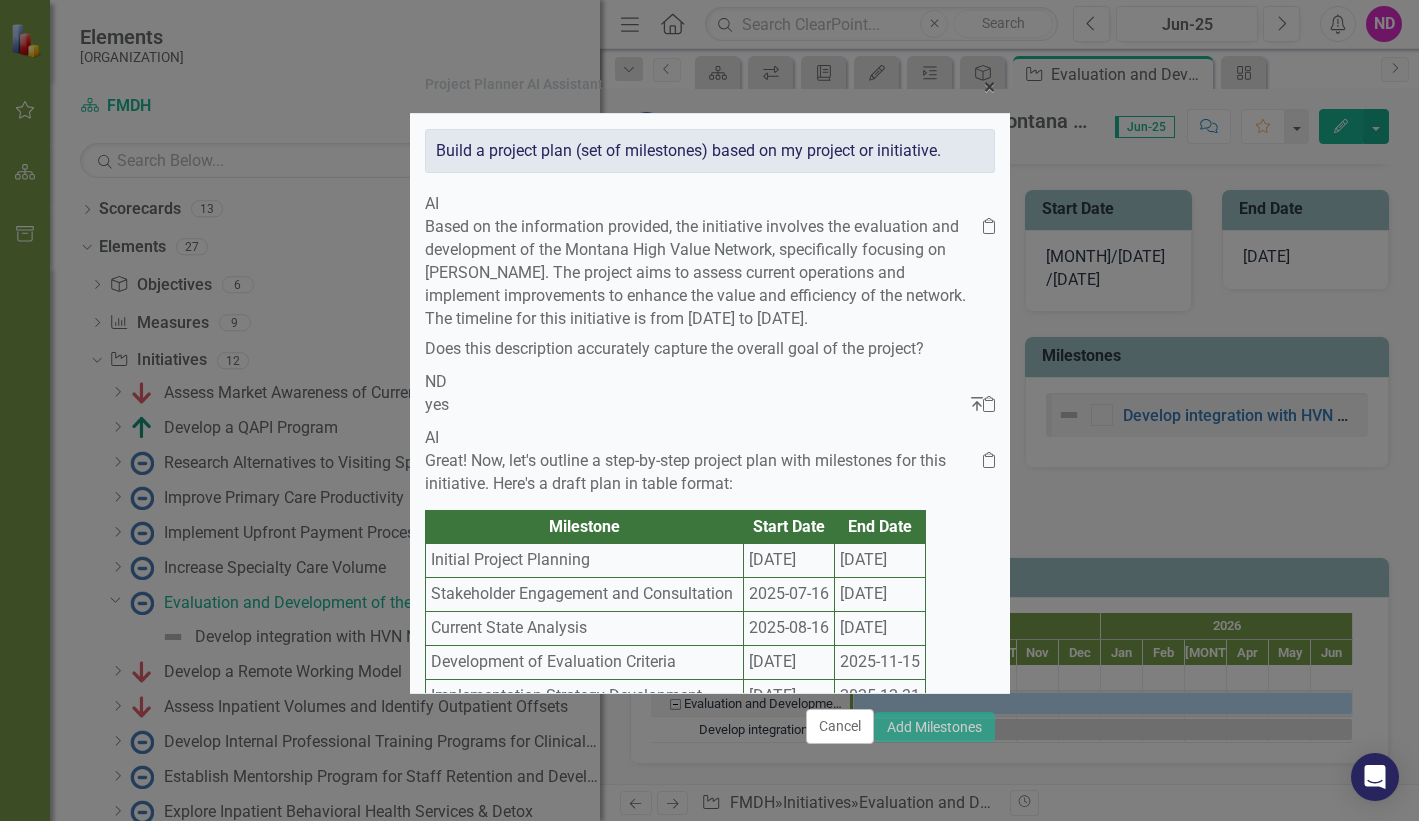 click on "Cancel Add Milestones" at bounding box center (710, 726) 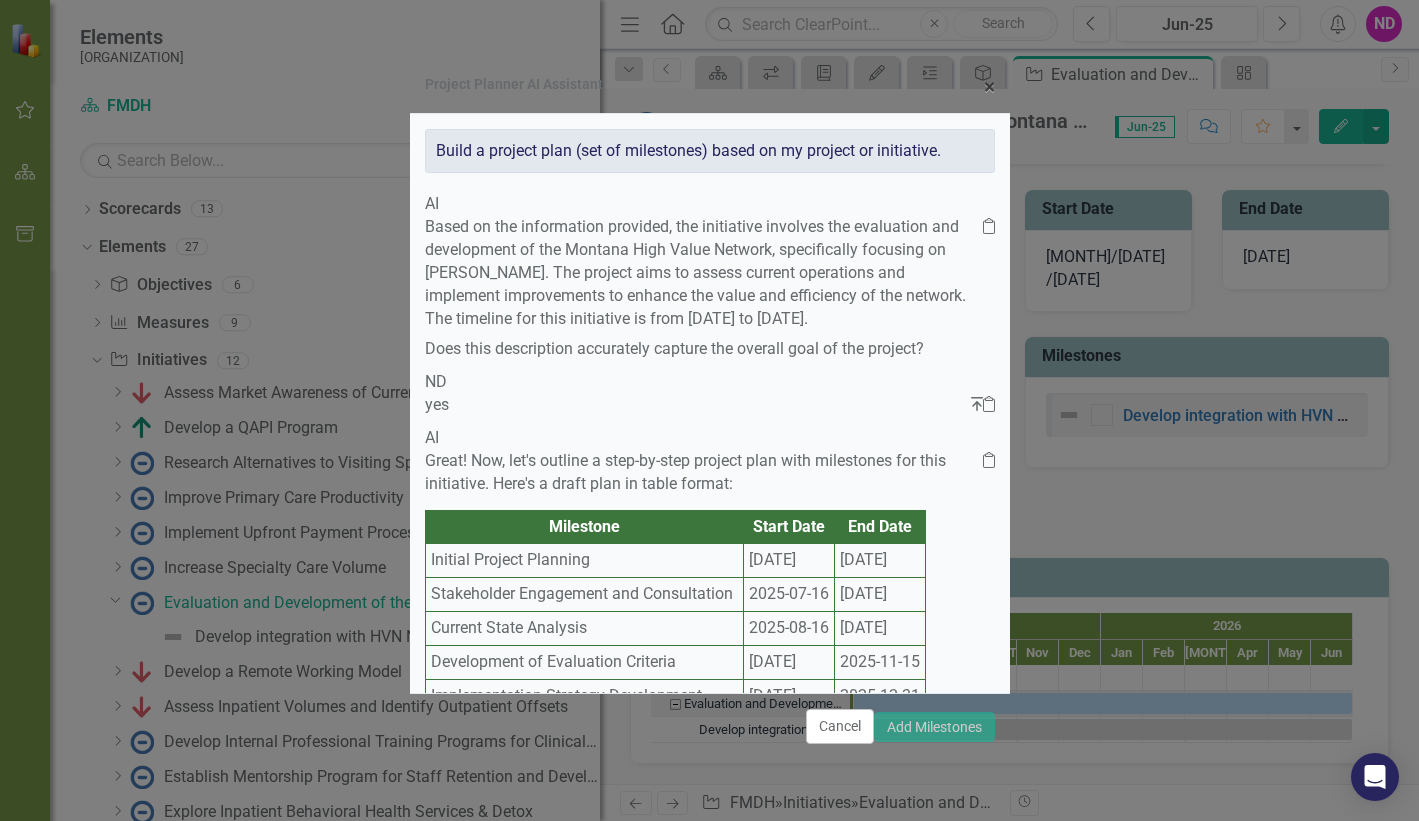 type on "i had an api error and the system stalled could we try to add them again?" 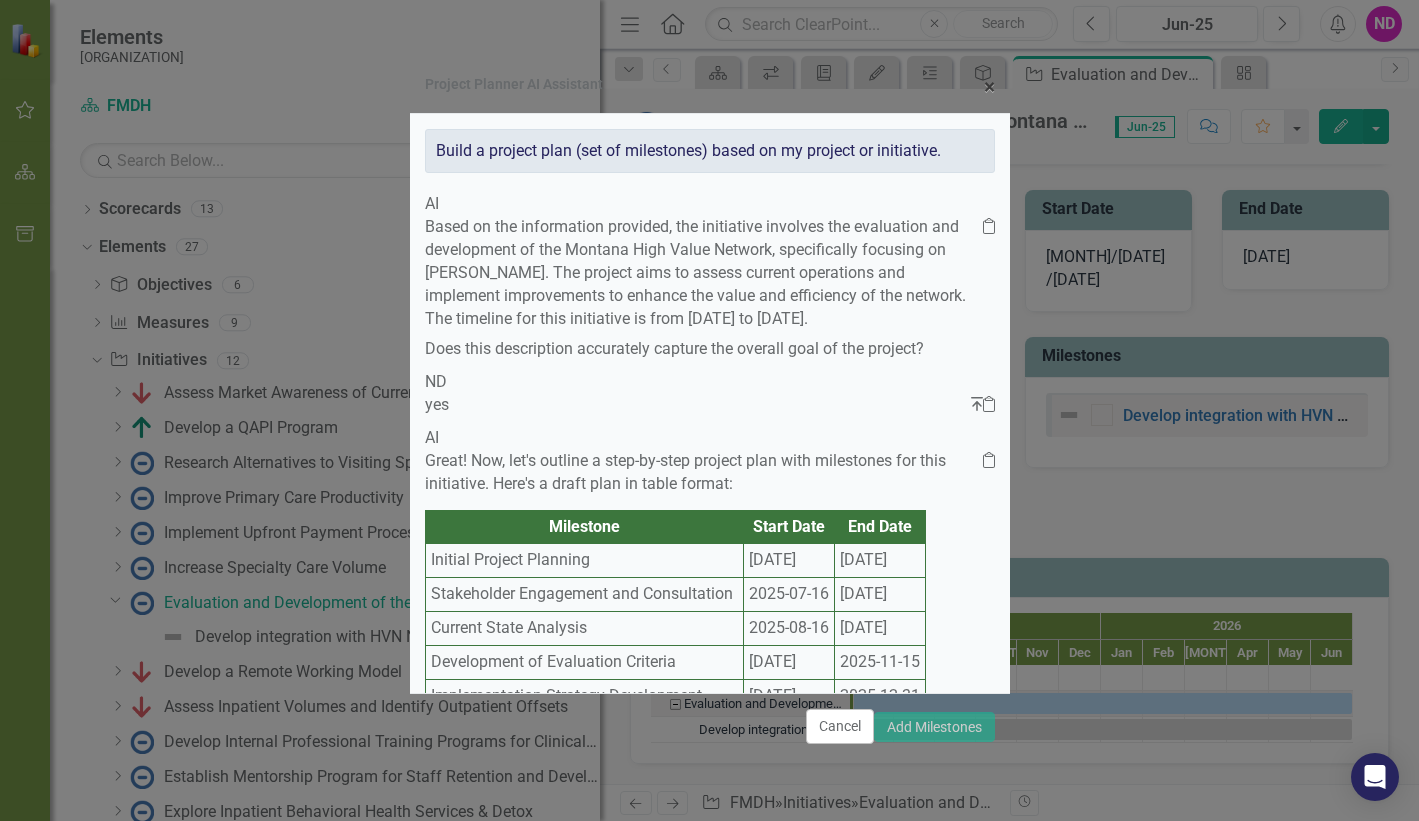 scroll, scrollTop: 0, scrollLeft: 0, axis: both 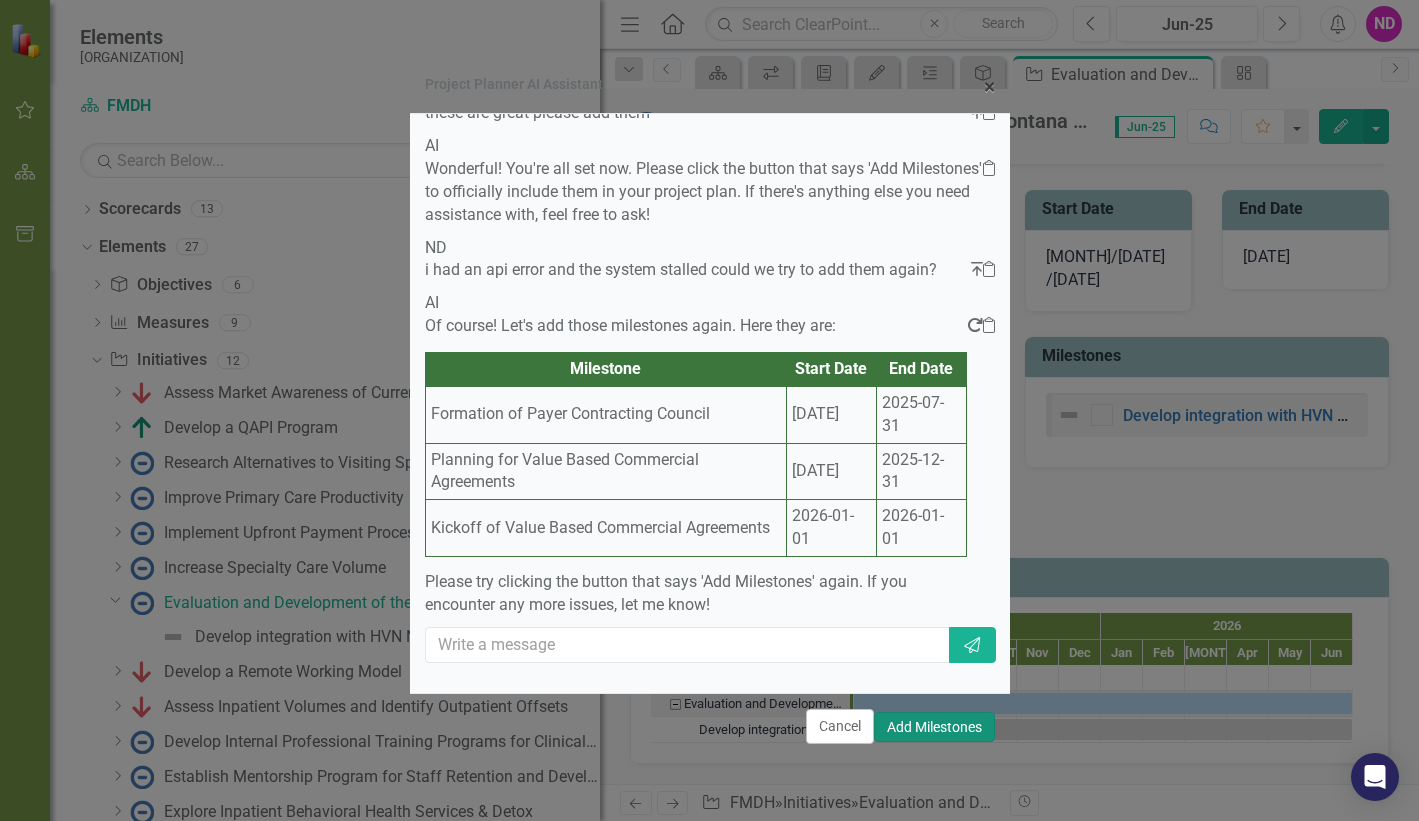 click on "Add Milestones" at bounding box center [934, 727] 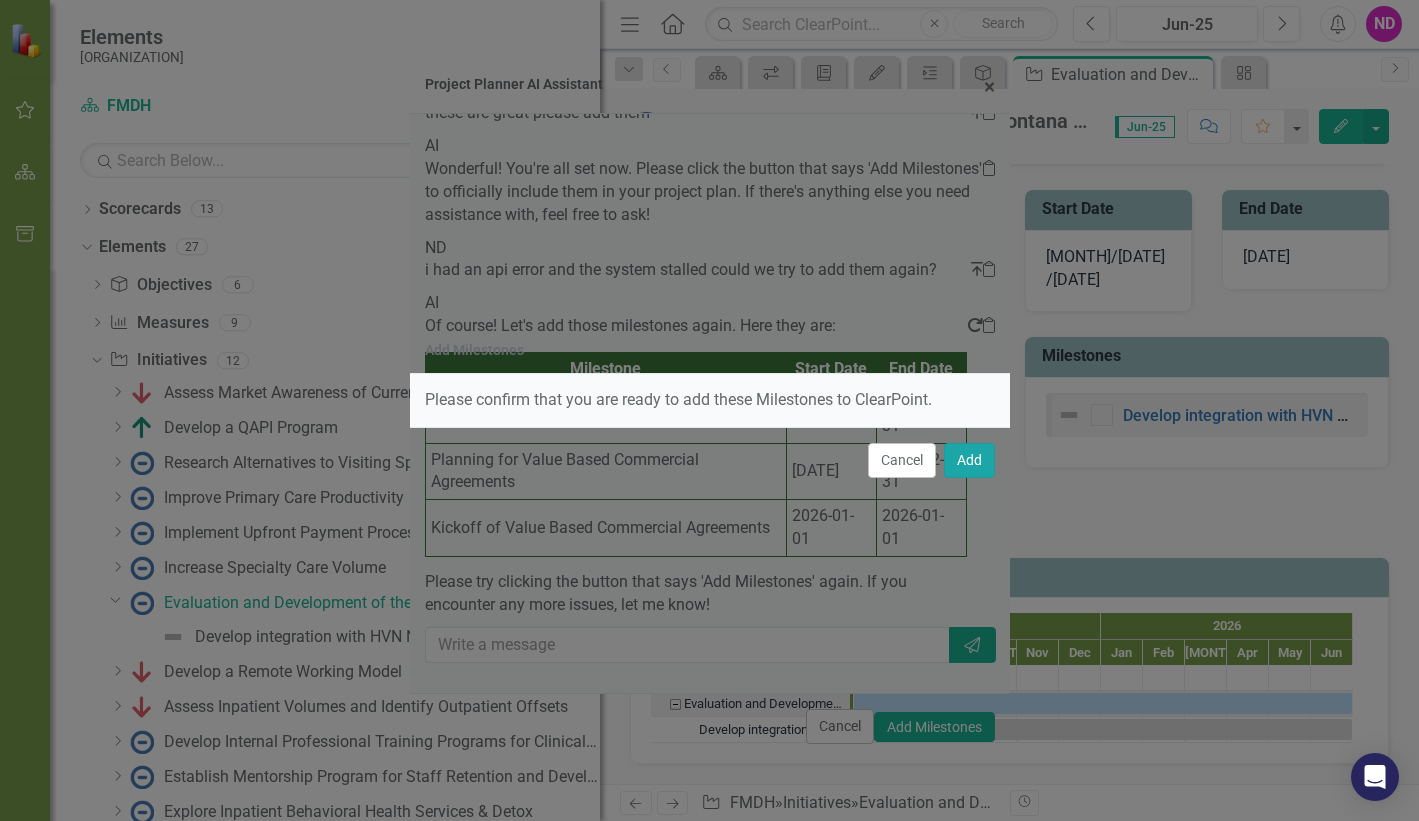 click on "Add" at bounding box center [969, 460] 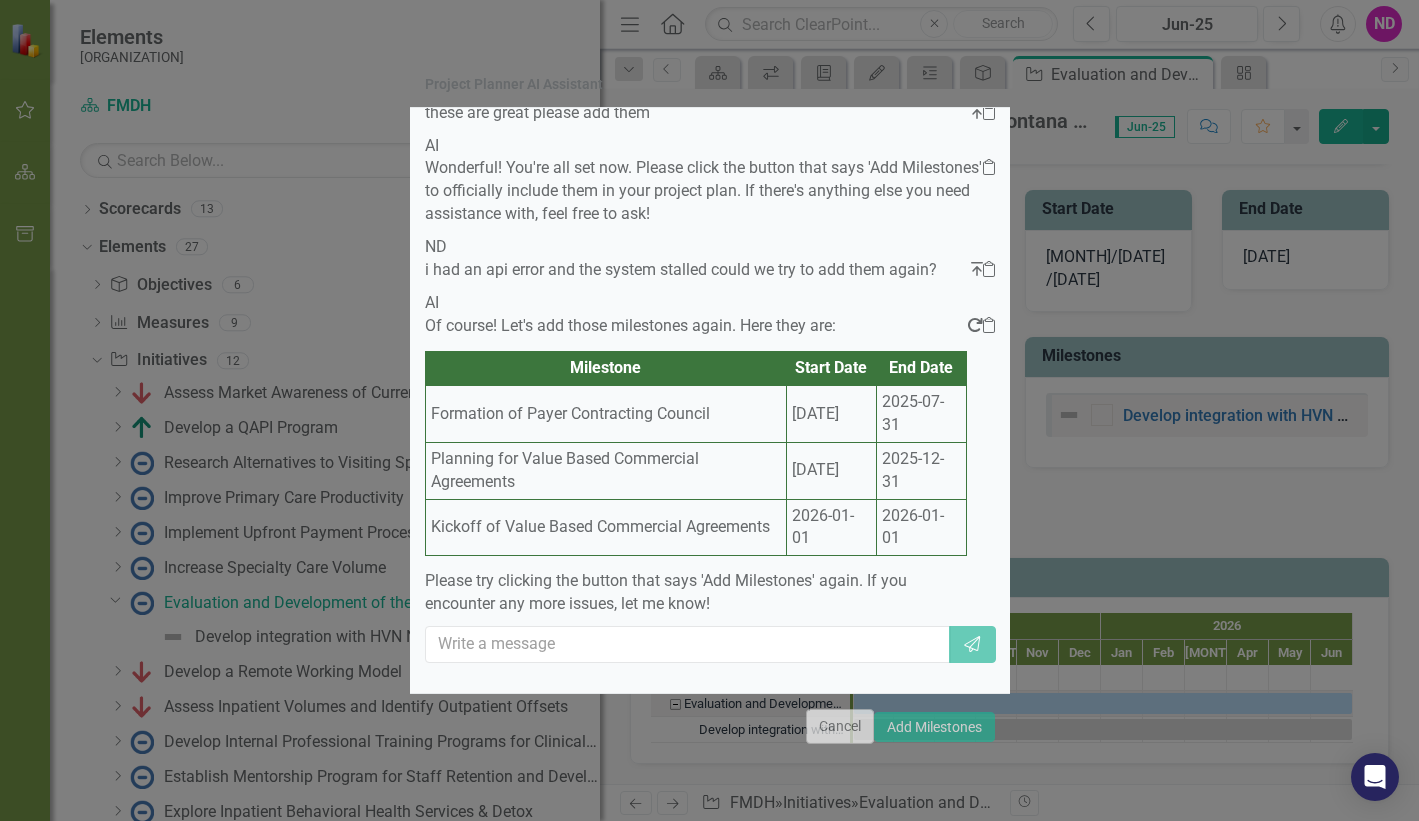 scroll, scrollTop: 1911, scrollLeft: 0, axis: vertical 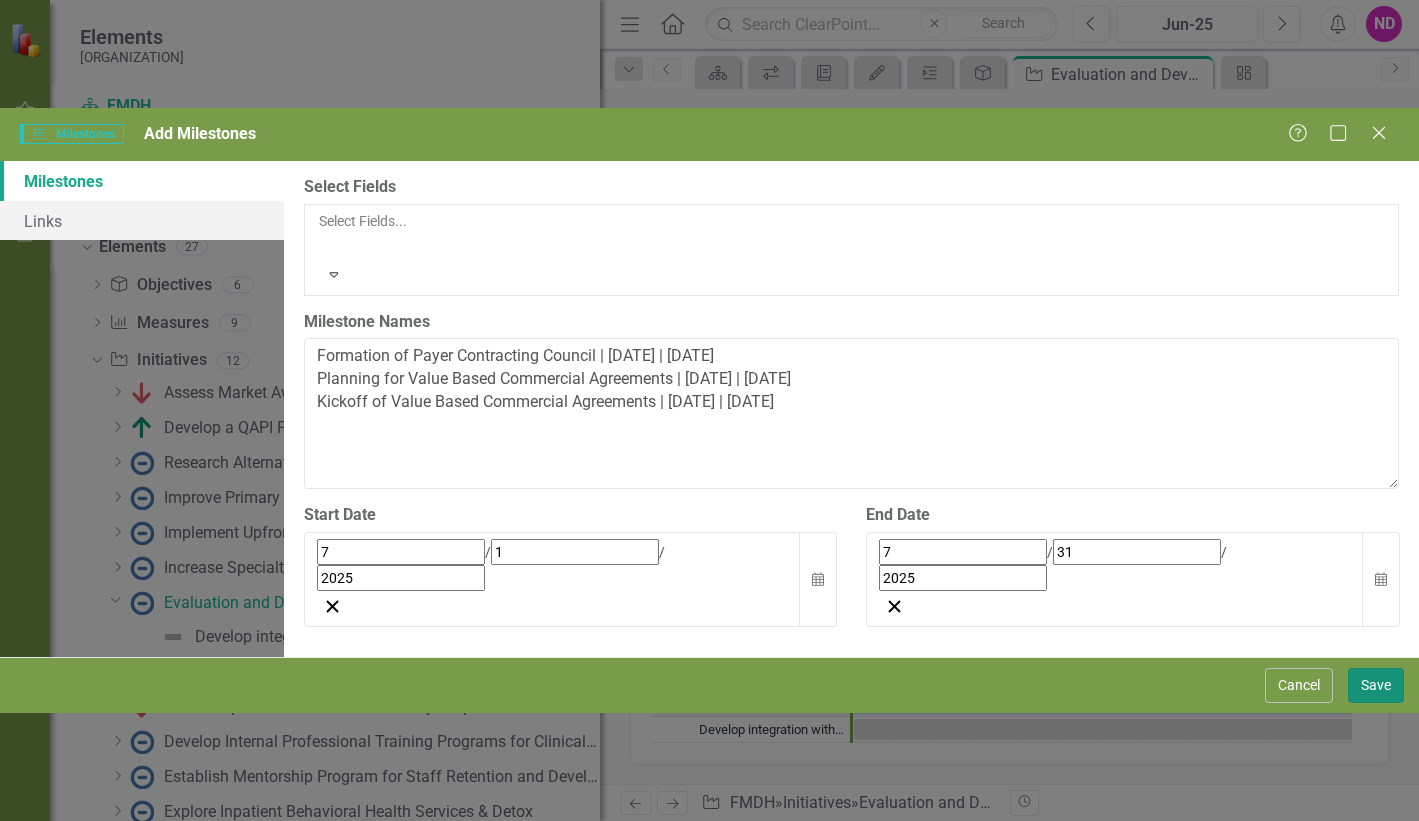 click on "Save" at bounding box center [1376, 685] 